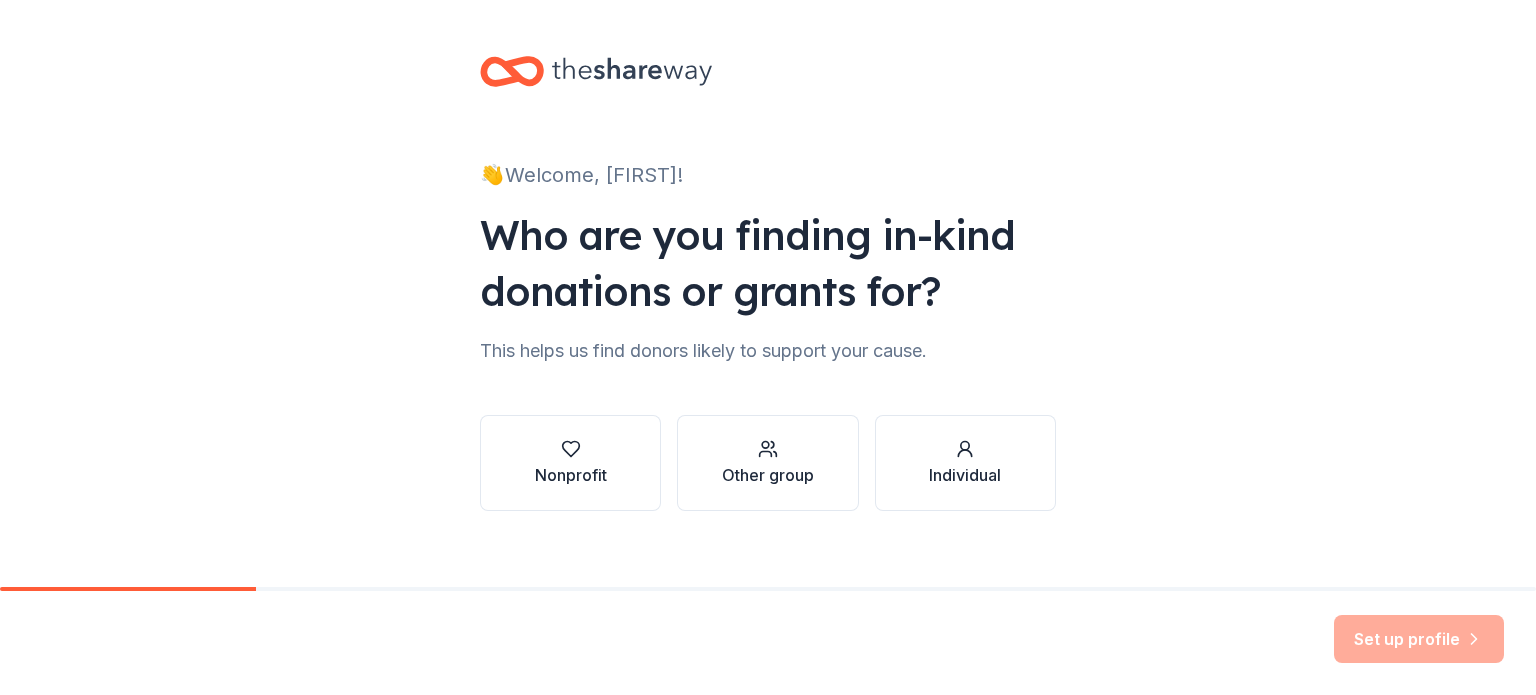 scroll, scrollTop: 0, scrollLeft: 0, axis: both 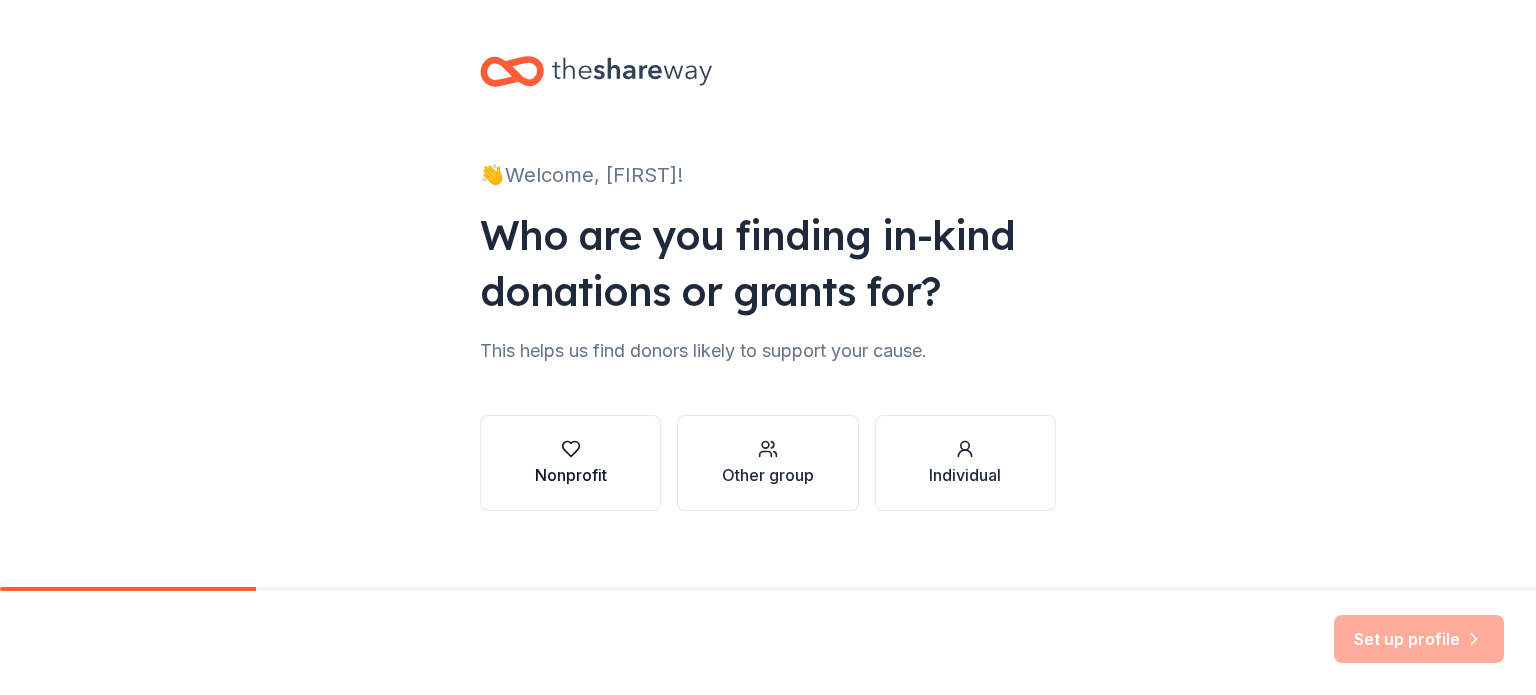 click on "Nonprofit" at bounding box center (571, 475) 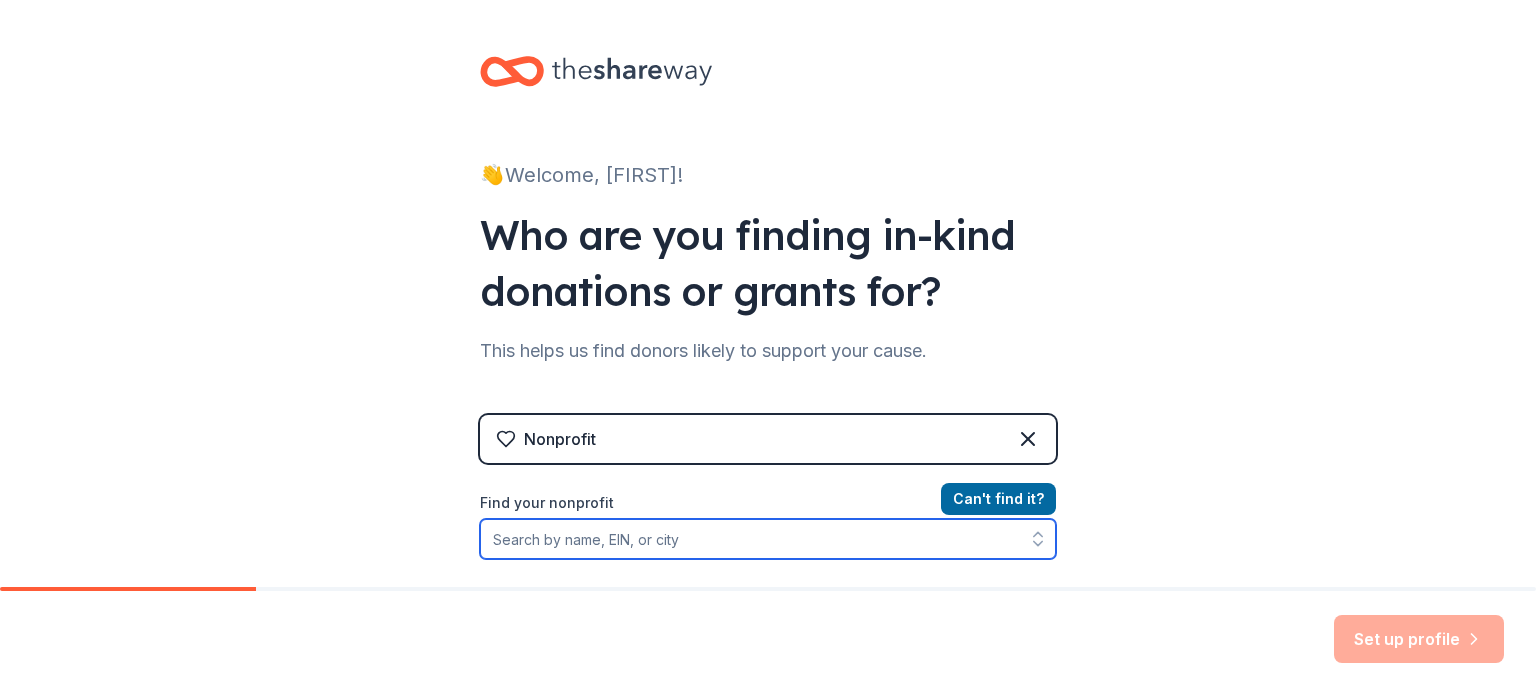 click on "Find your nonprofit" at bounding box center [768, 539] 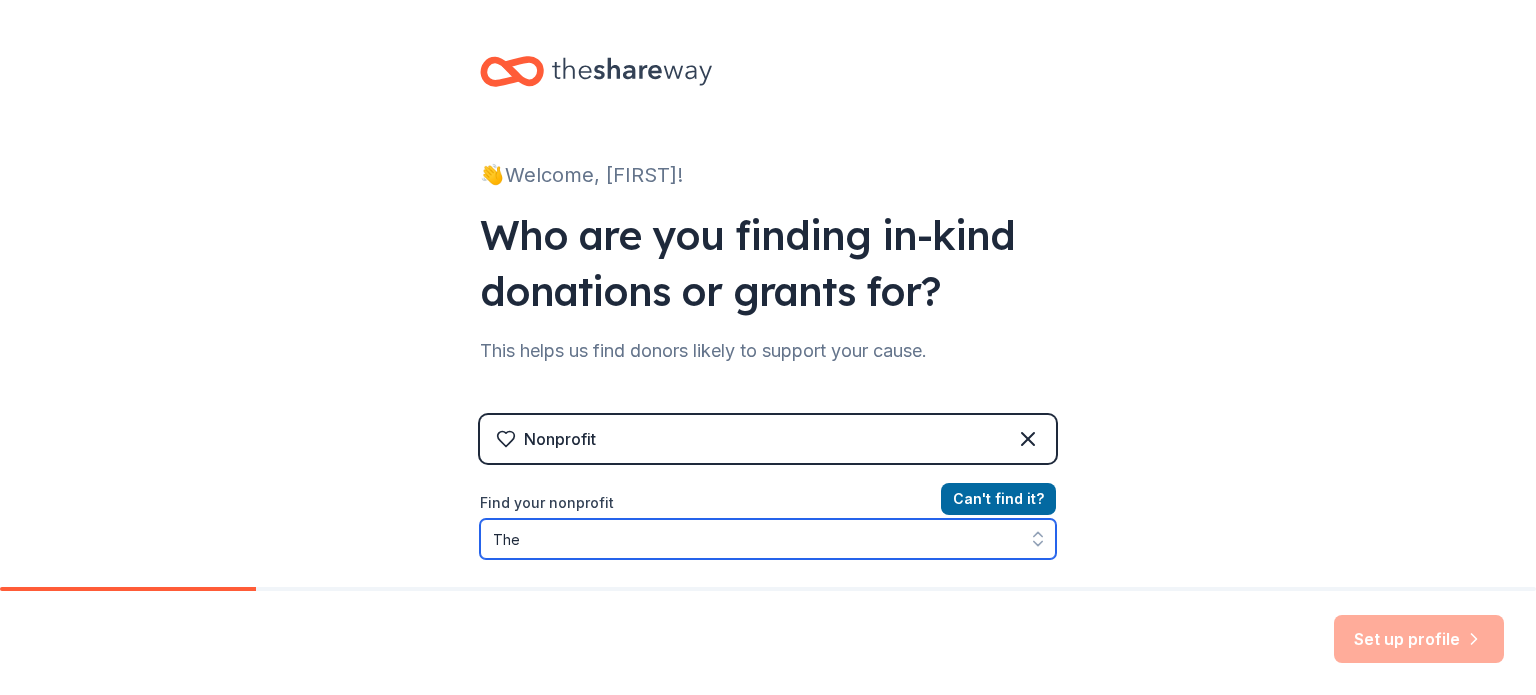 scroll, scrollTop: 72, scrollLeft: 0, axis: vertical 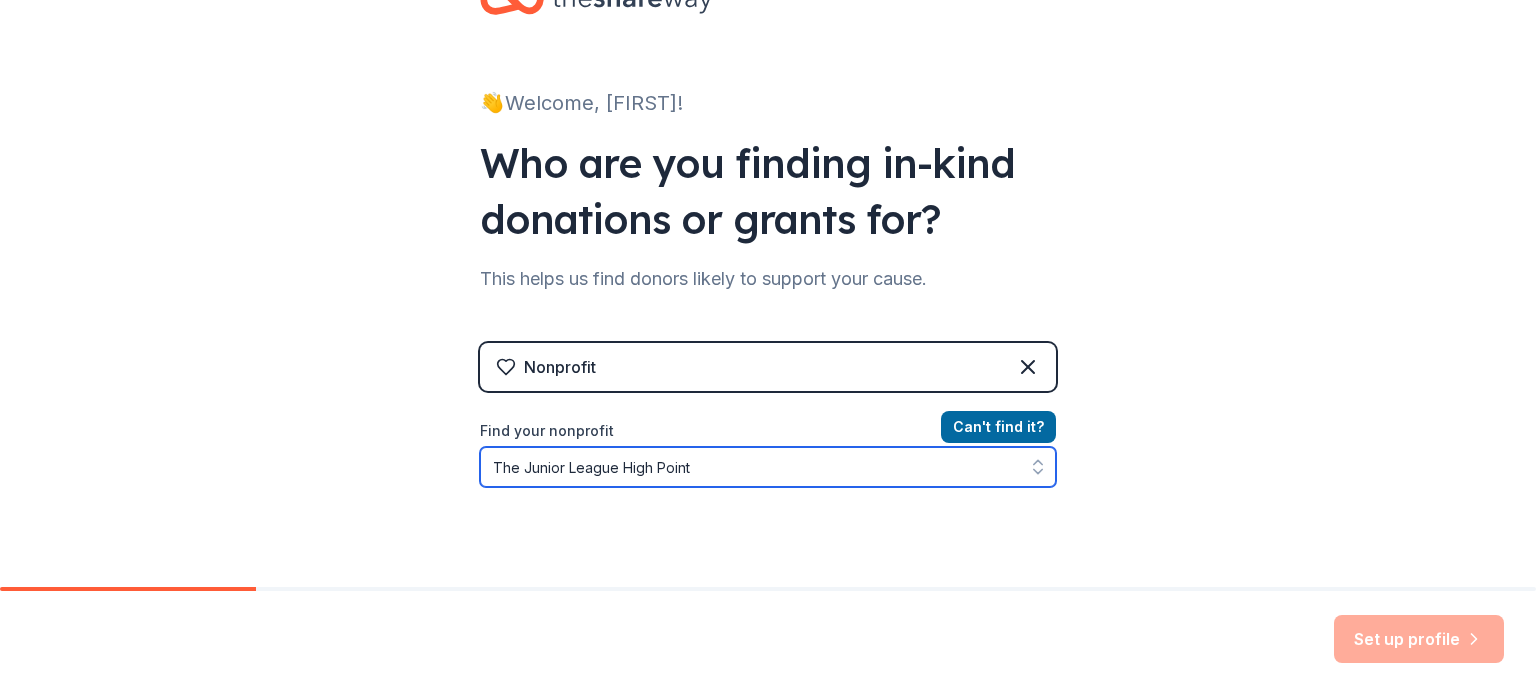 click on "The Junior League High Point" at bounding box center [768, 467] 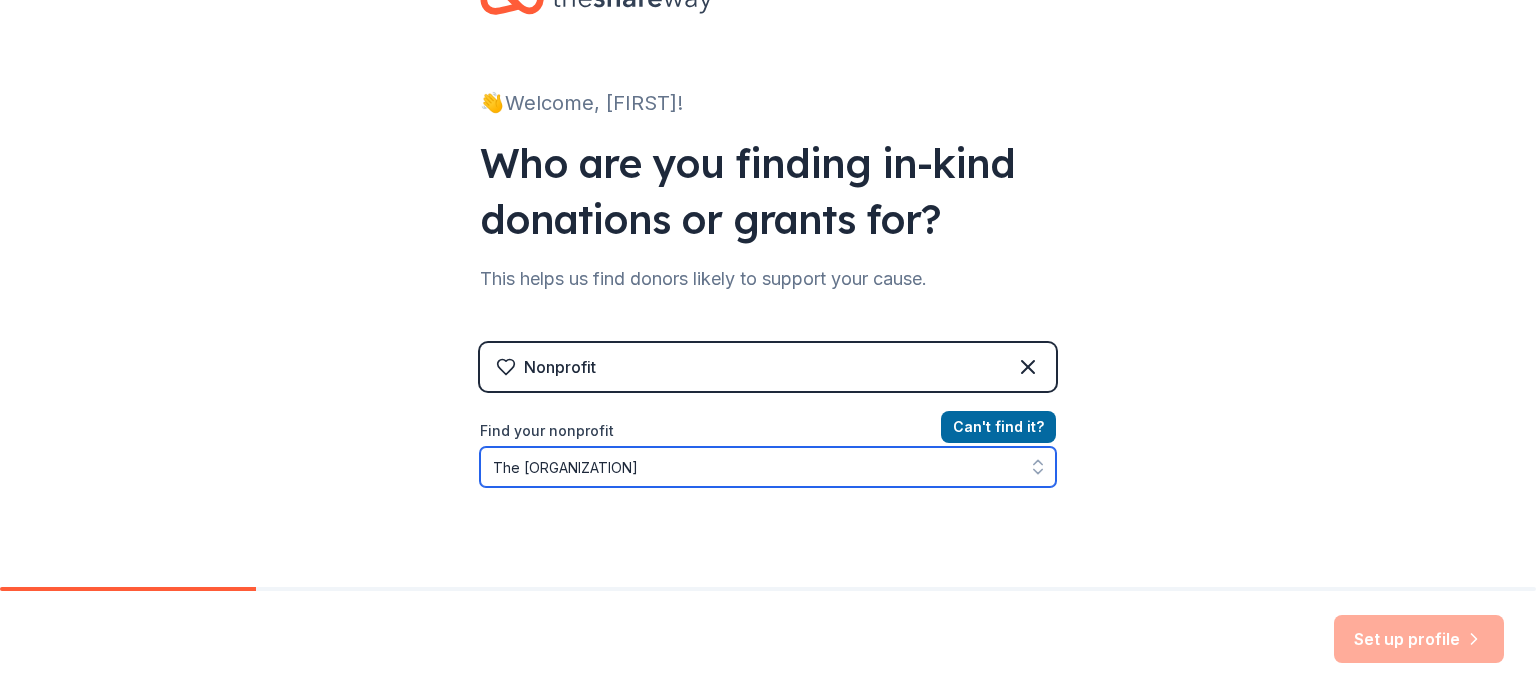 type on "The Junior League of high point" 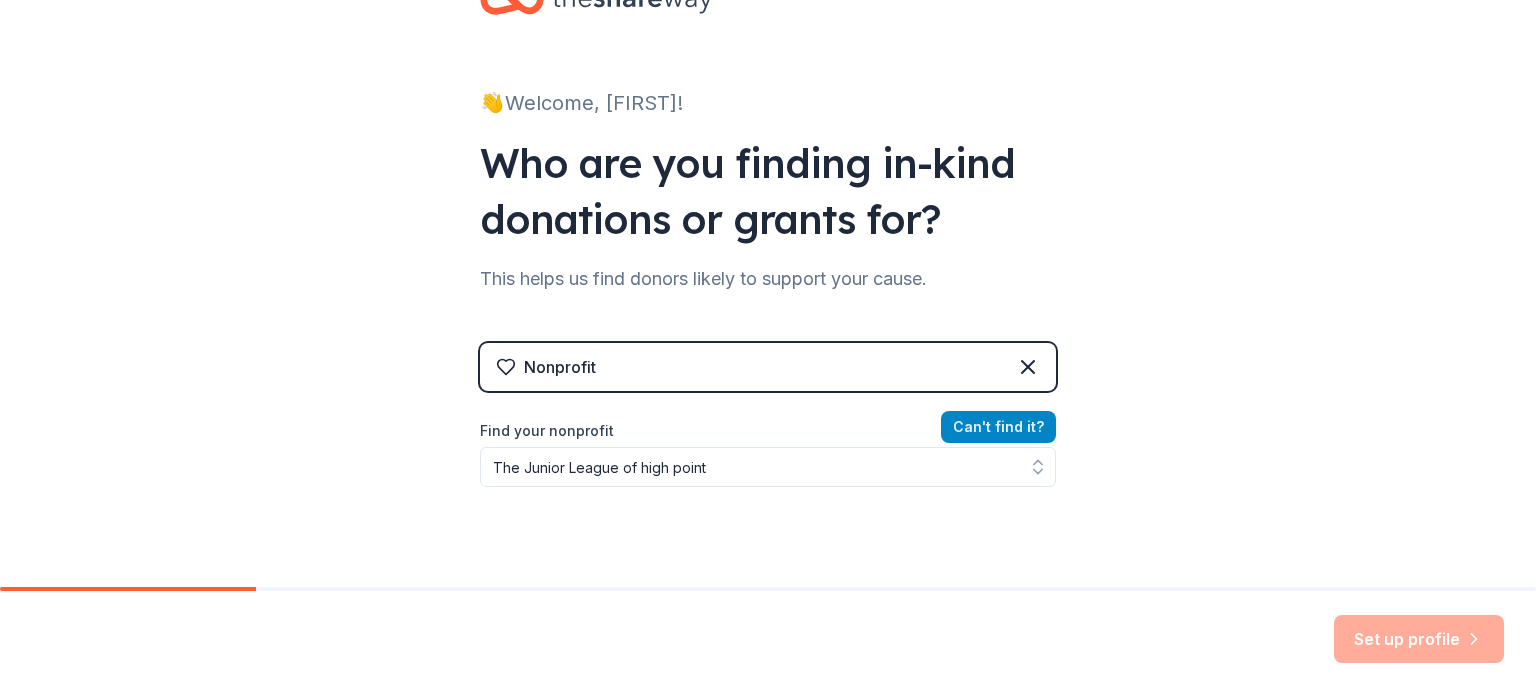 click on "Can ' t find it?" at bounding box center [998, 427] 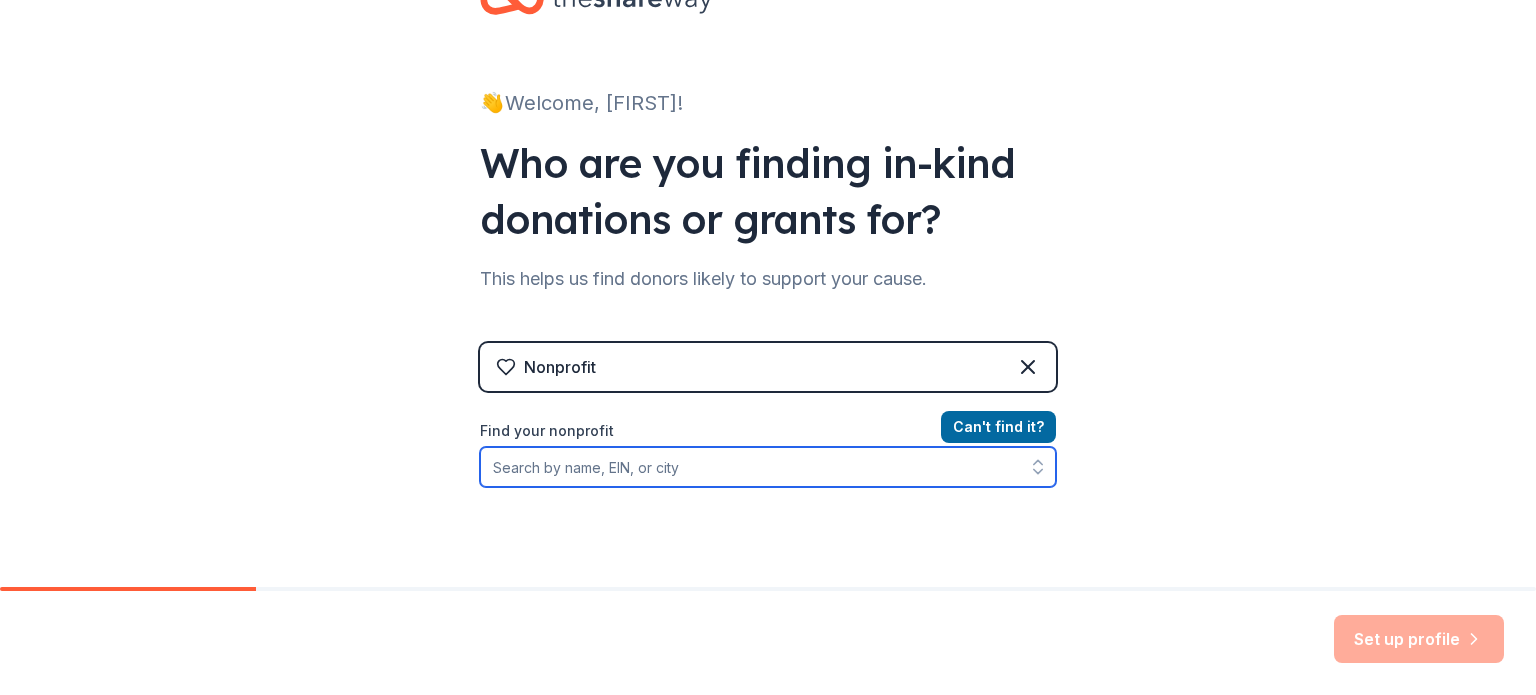 click on "Find your nonprofit" at bounding box center (768, 467) 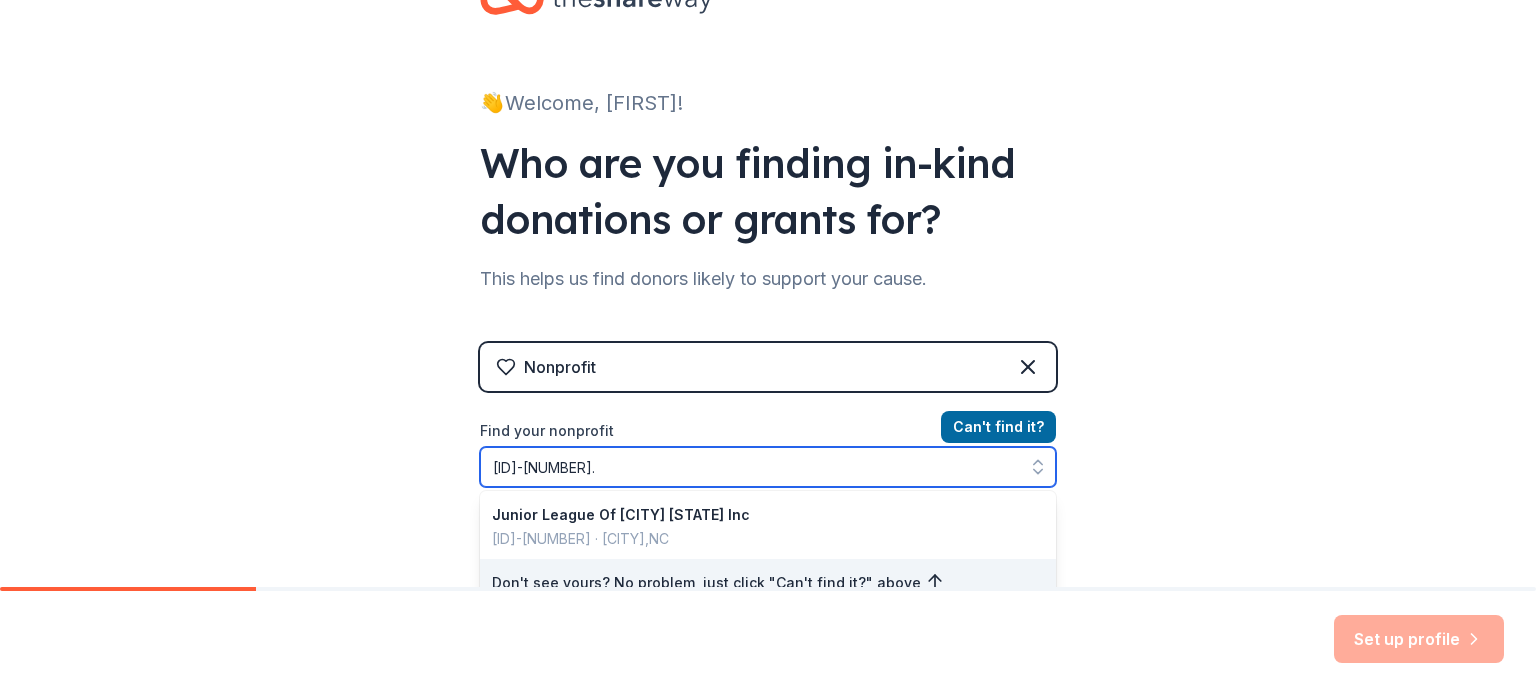 type on "[ID]-[NUMBER]" 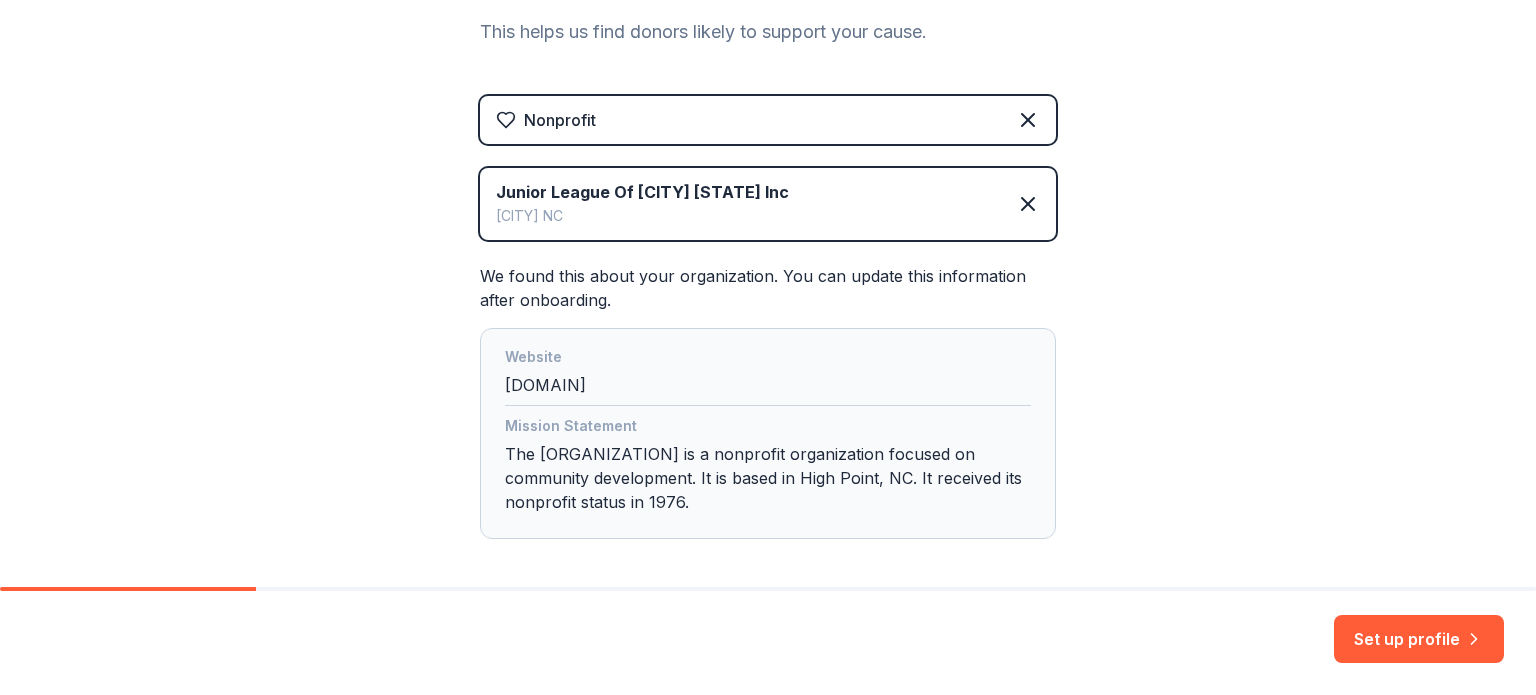 scroll, scrollTop: 406, scrollLeft: 0, axis: vertical 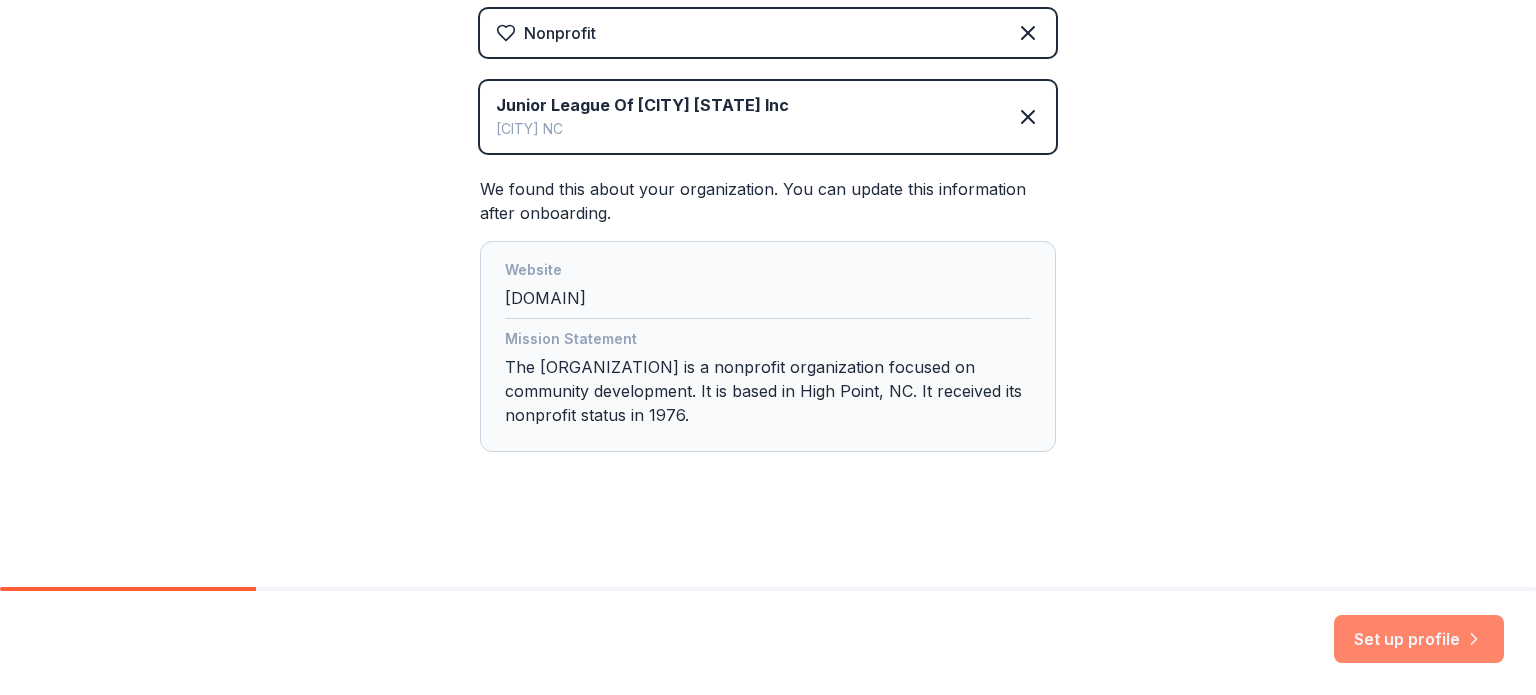 click on "Set up profile" at bounding box center [1419, 639] 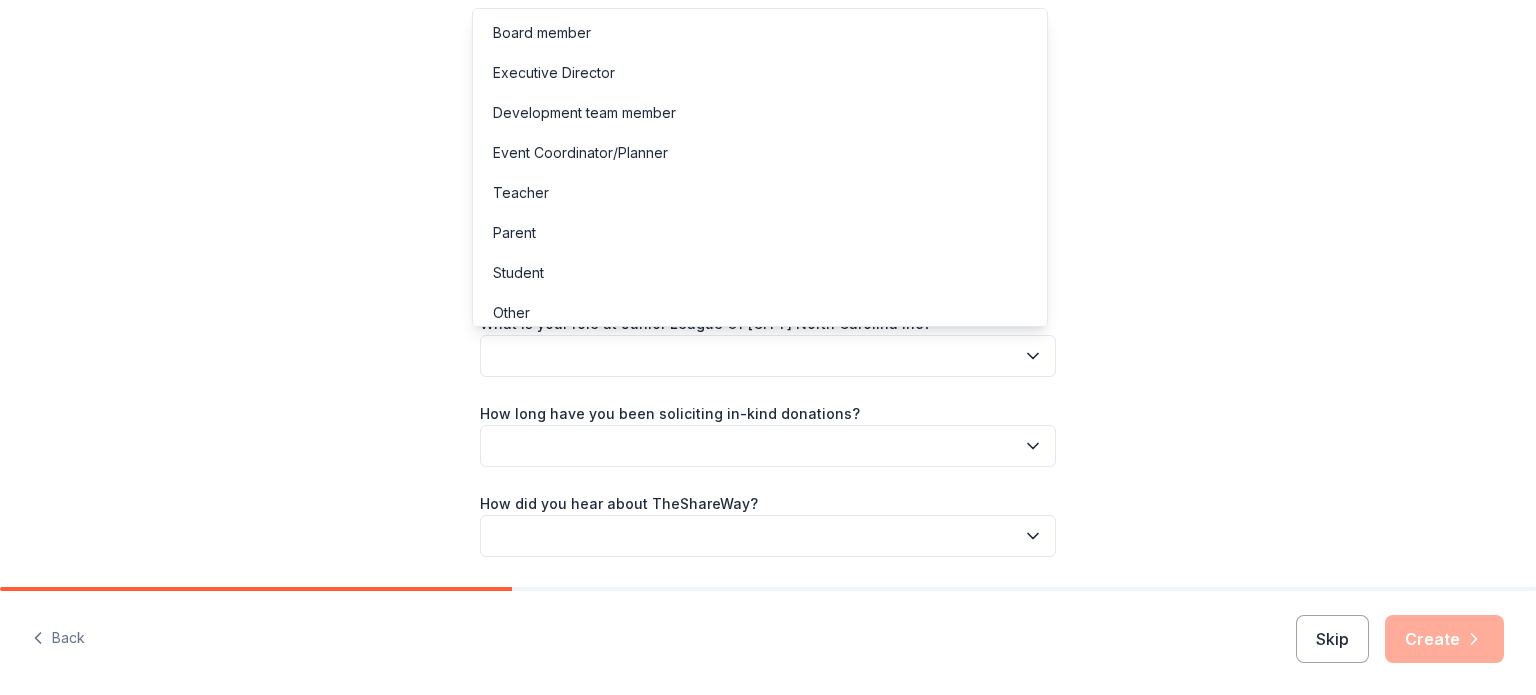 click at bounding box center [768, 356] 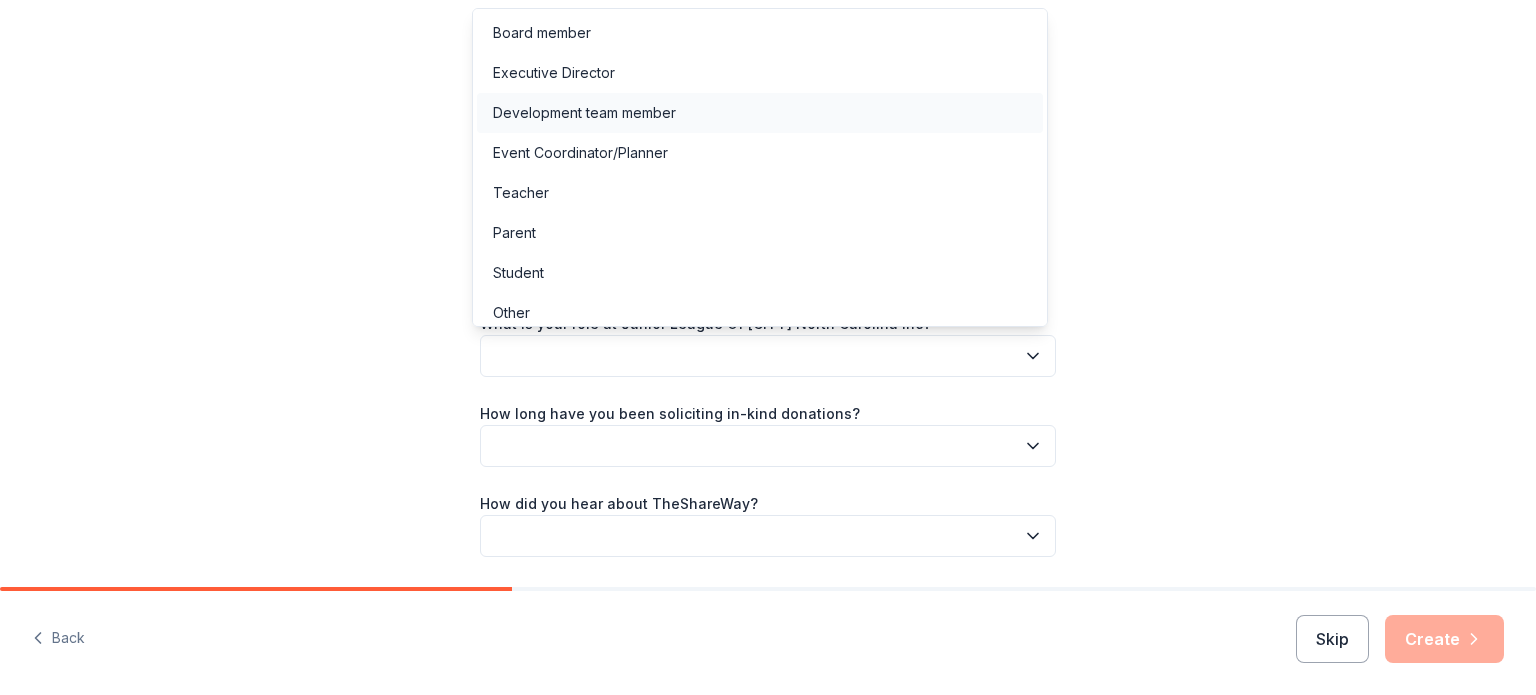 scroll, scrollTop: 10, scrollLeft: 0, axis: vertical 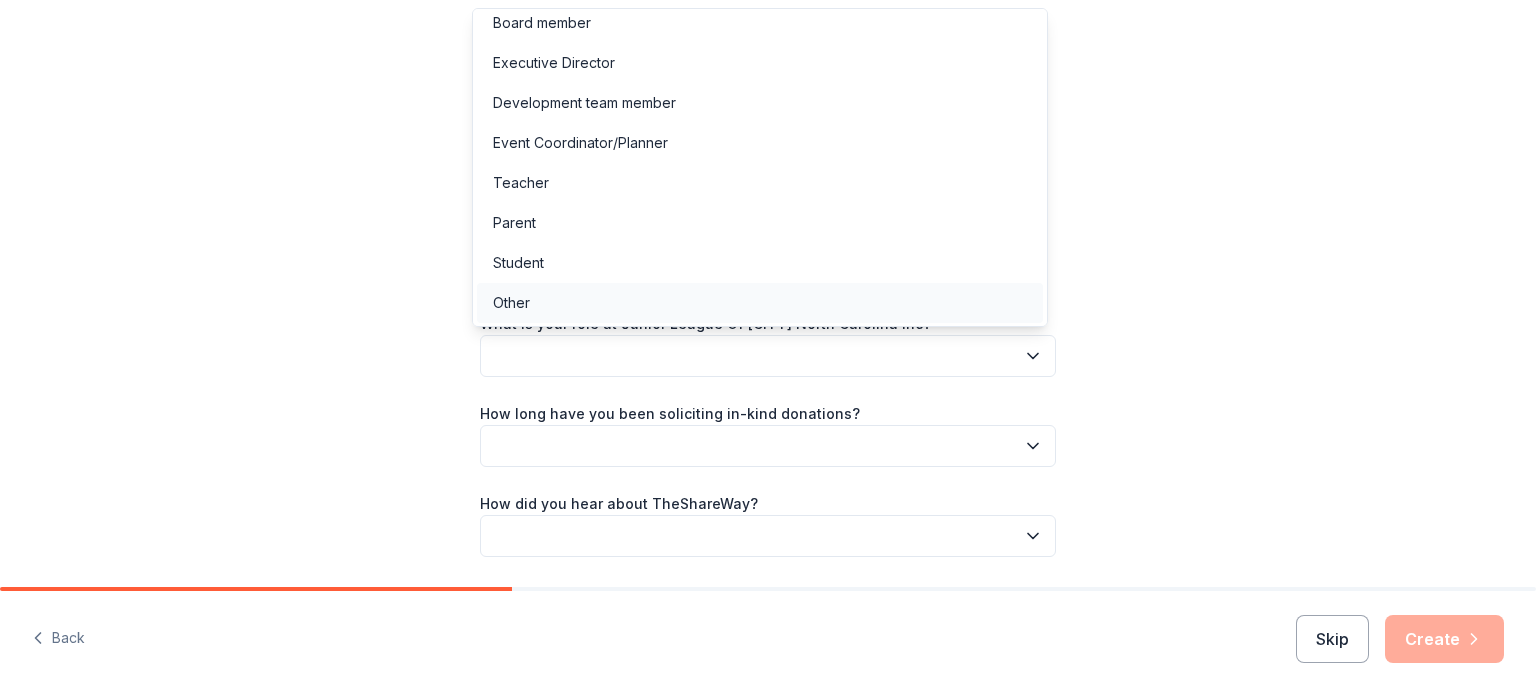 click on "Other" at bounding box center [760, 303] 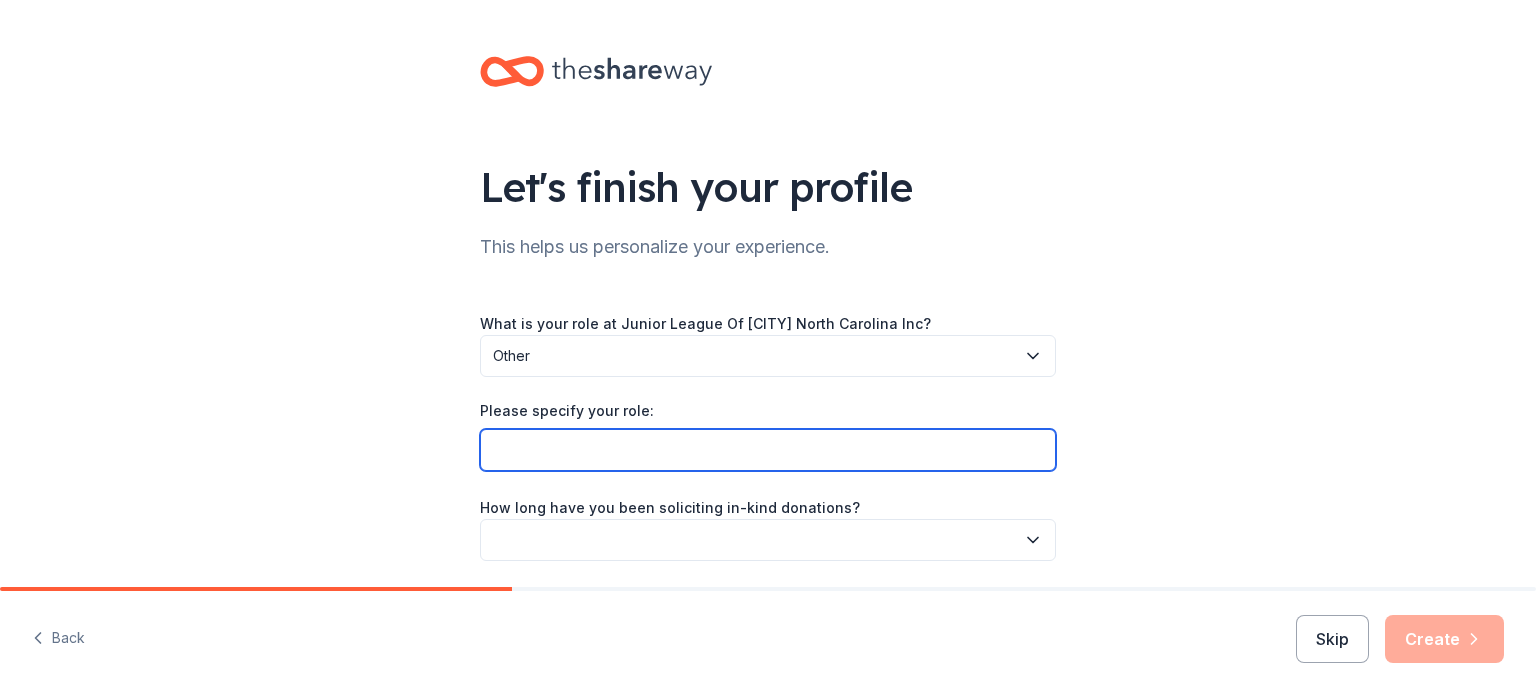 click on "Please specify your role:" at bounding box center (768, 450) 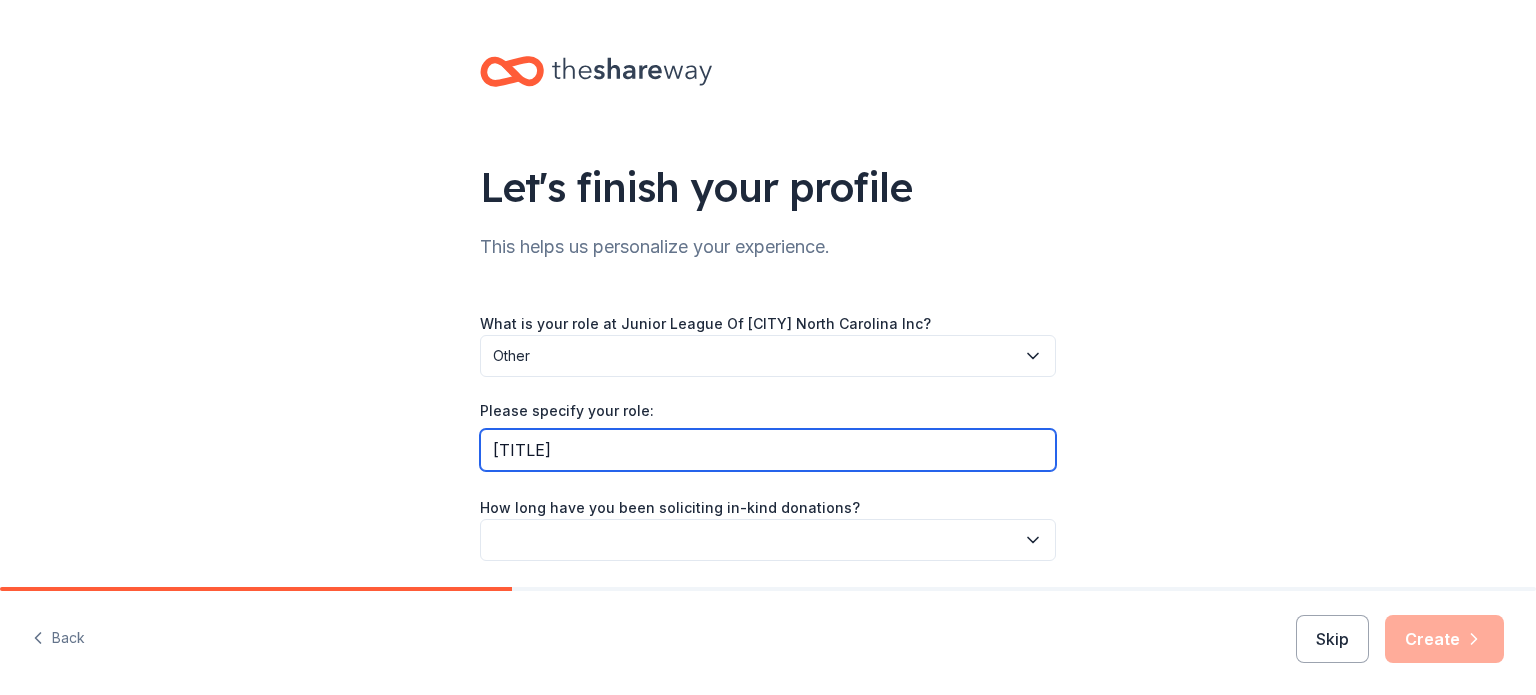 type on "[TITLE]" 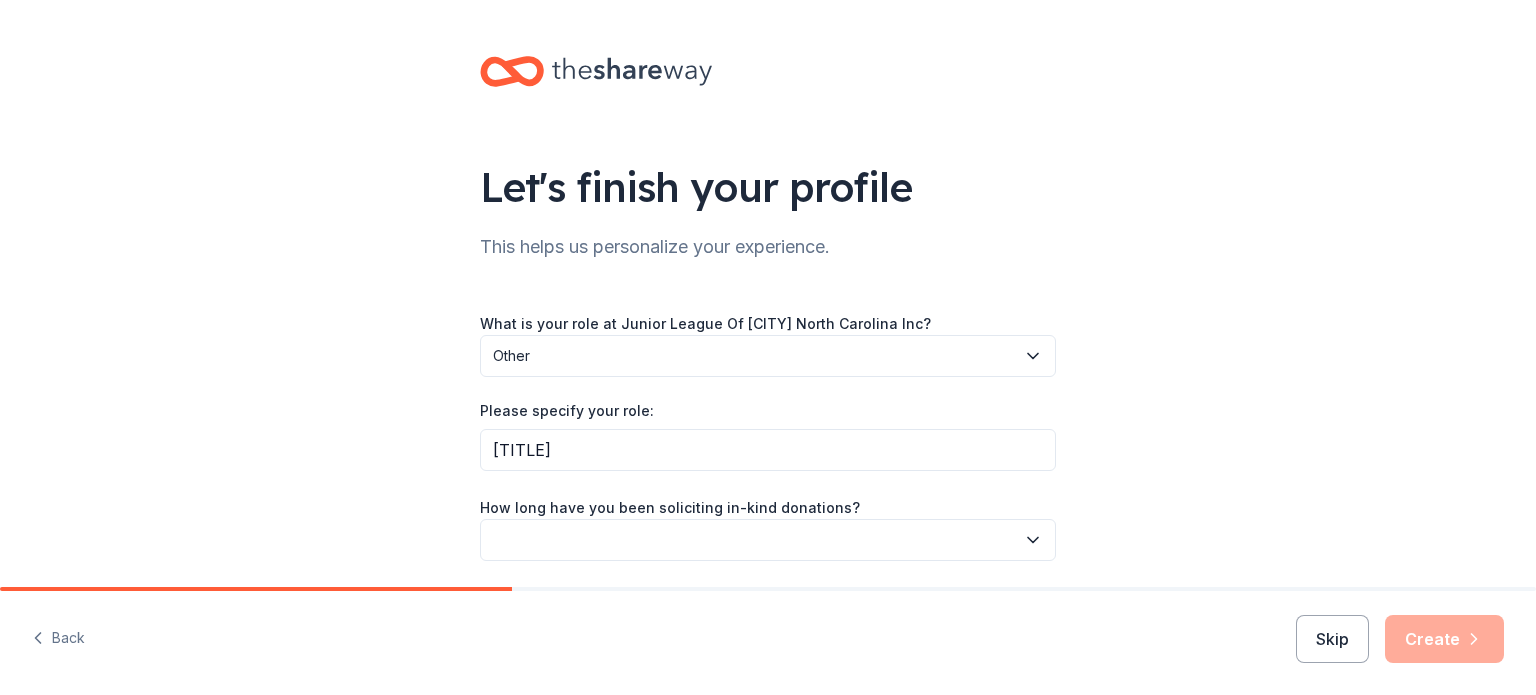 click 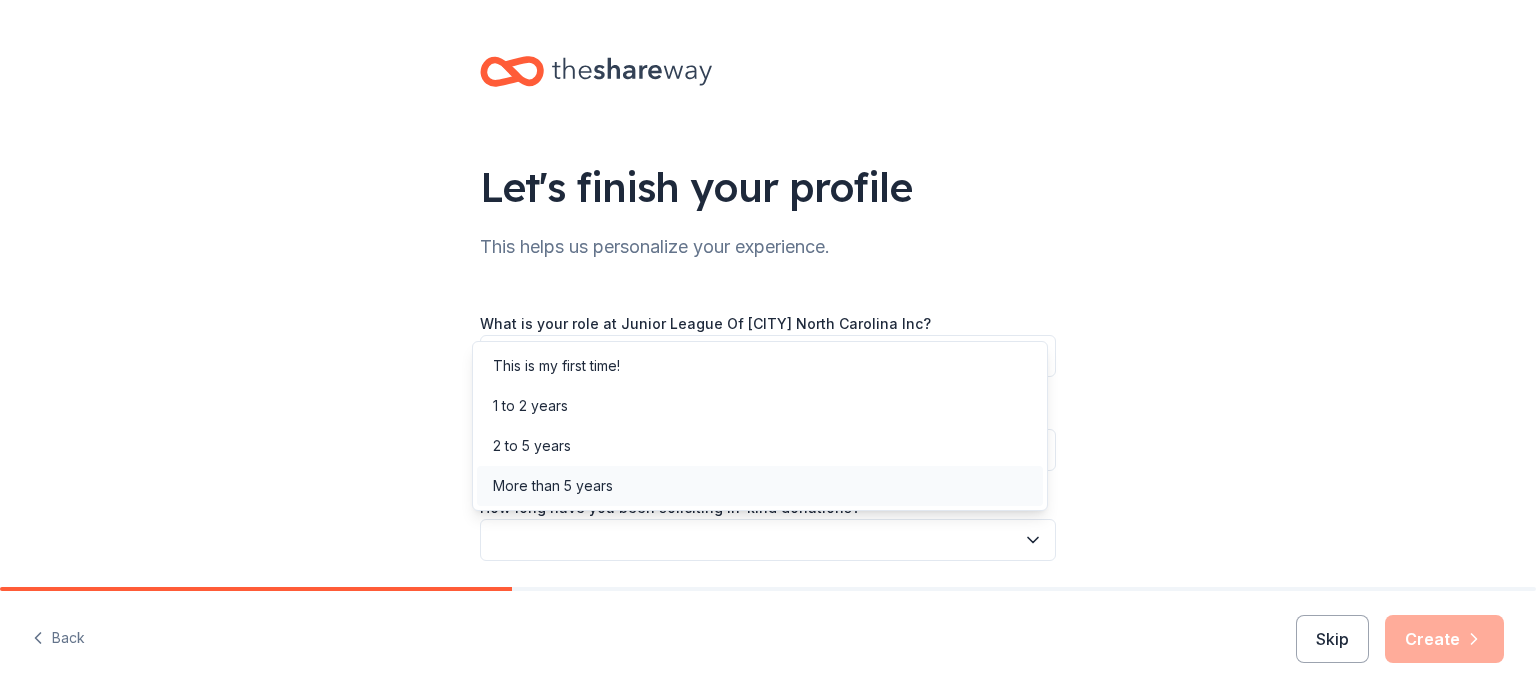click on "More than 5 years" at bounding box center (760, 486) 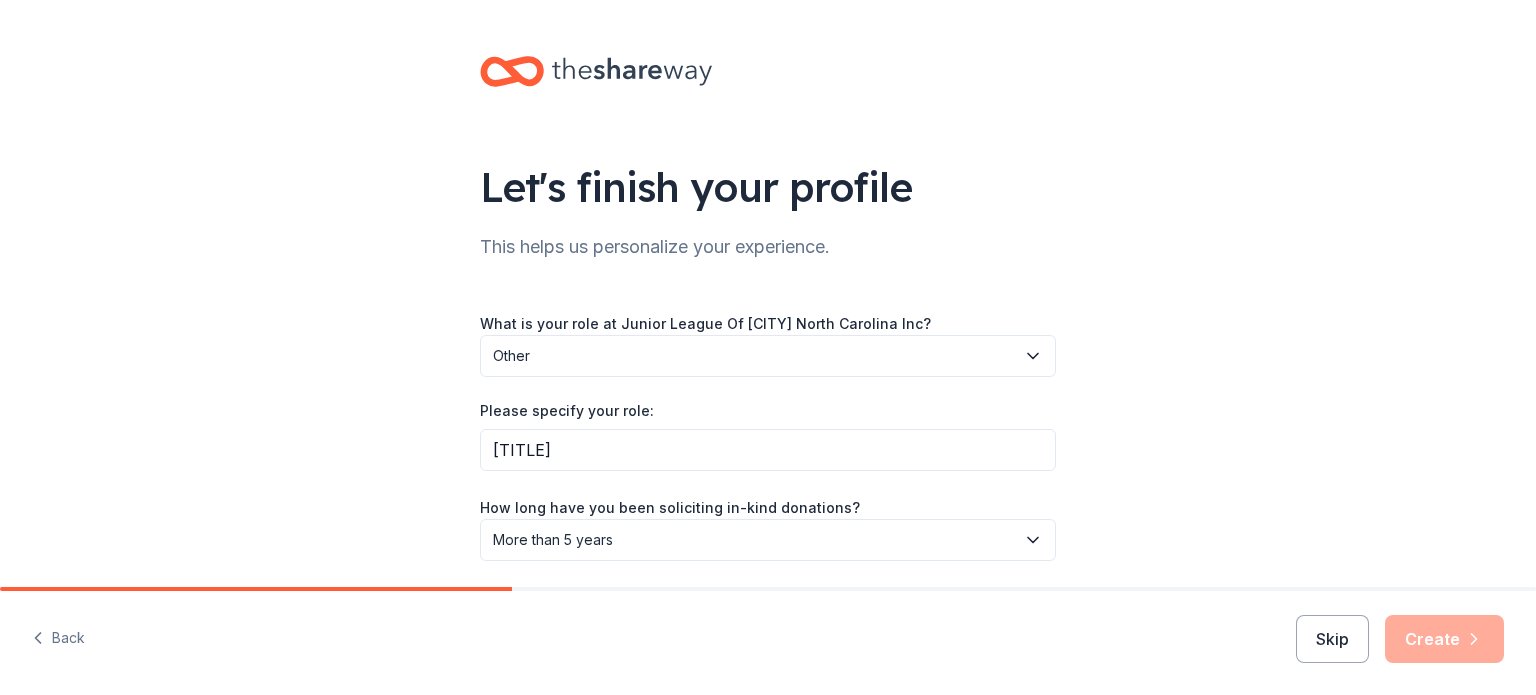 scroll, scrollTop: 159, scrollLeft: 0, axis: vertical 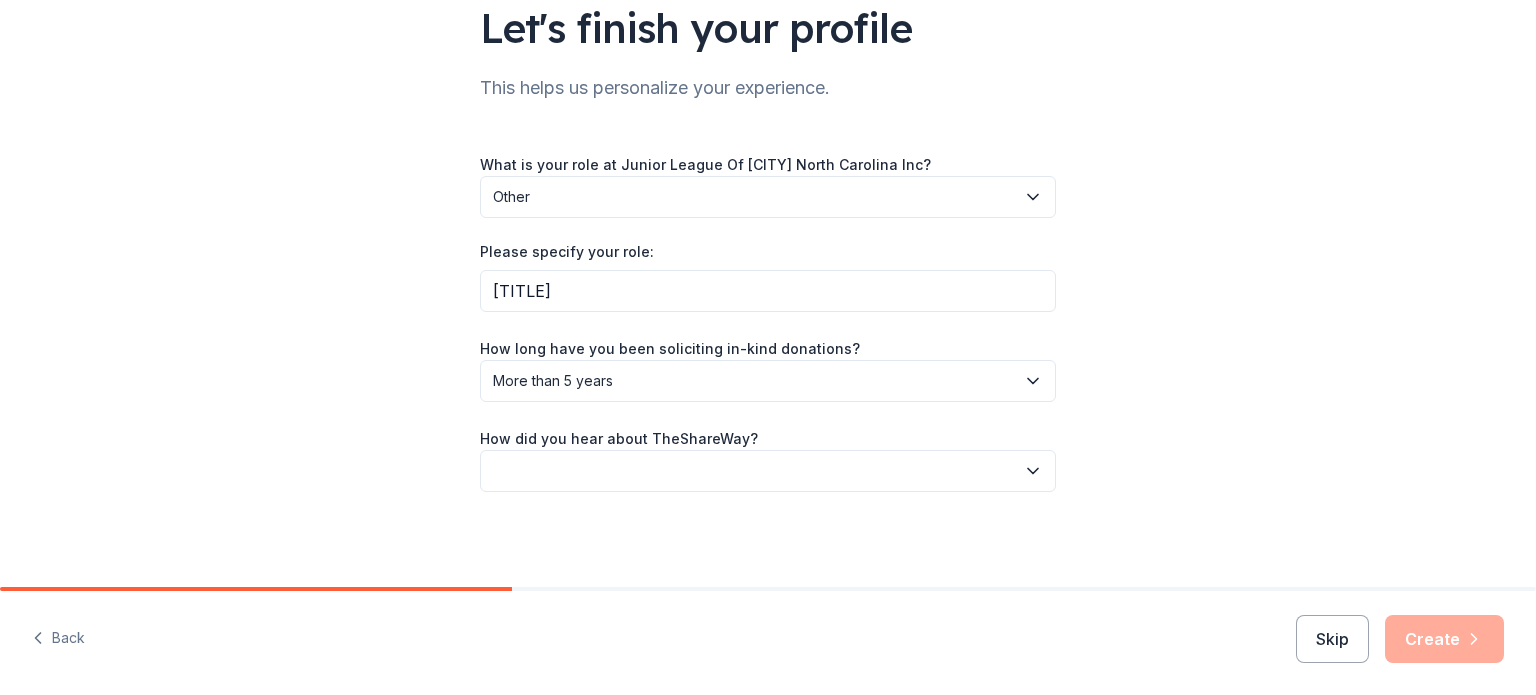 click 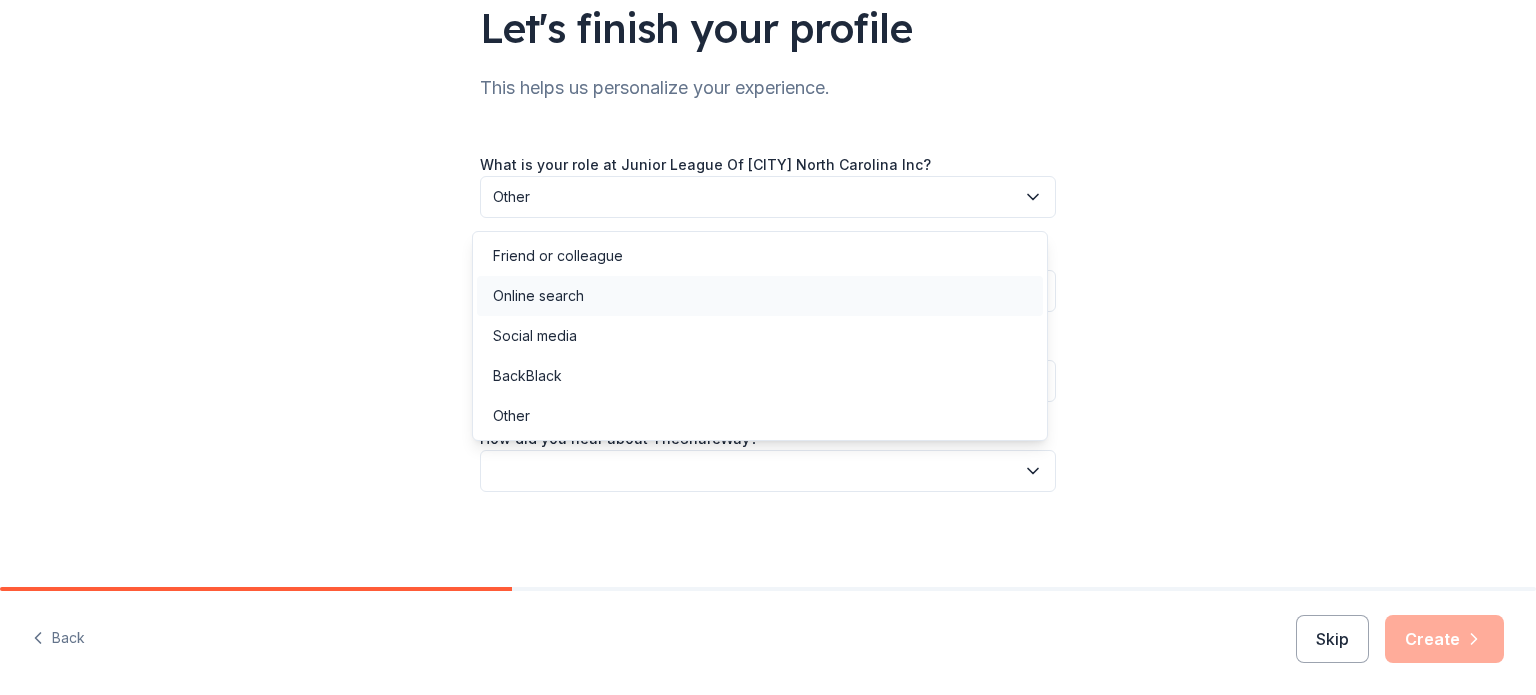 click on "Online search" at bounding box center (760, 296) 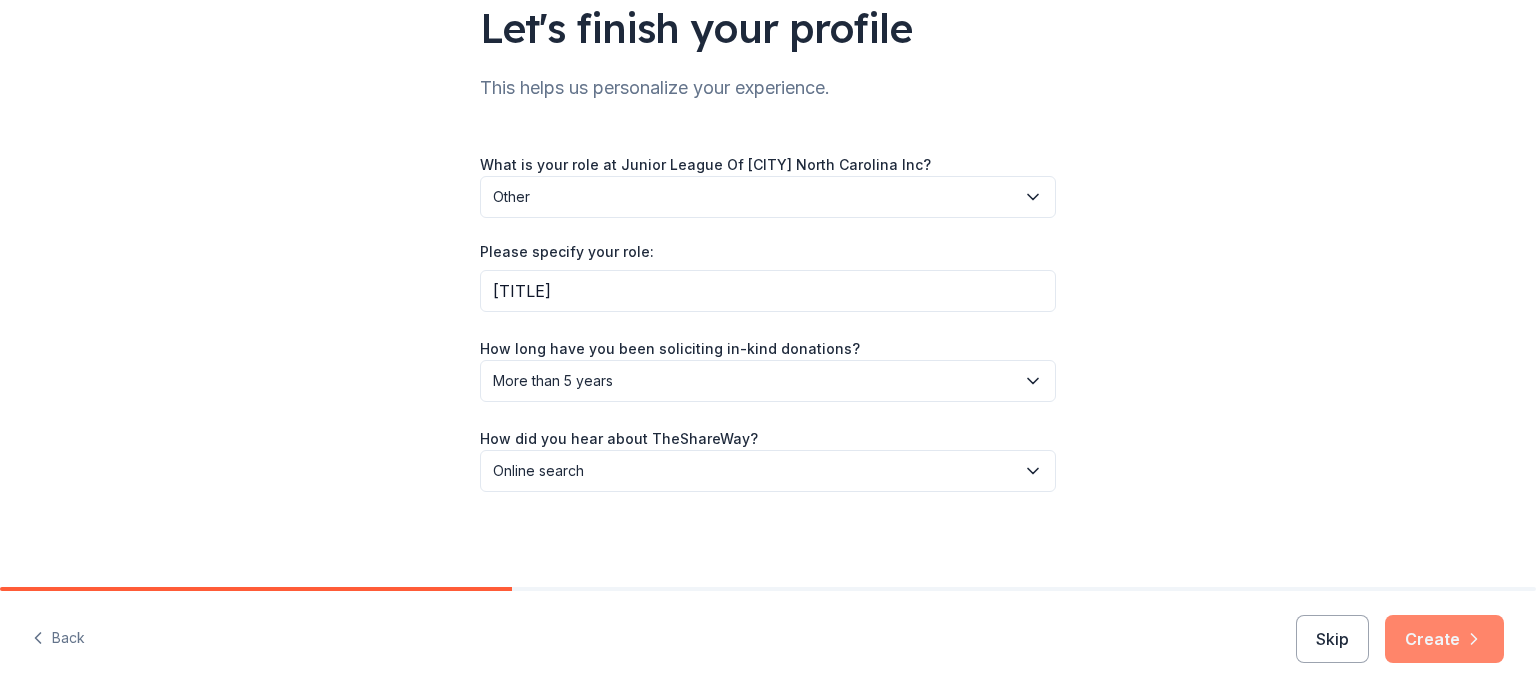 click on "Create" at bounding box center (1444, 639) 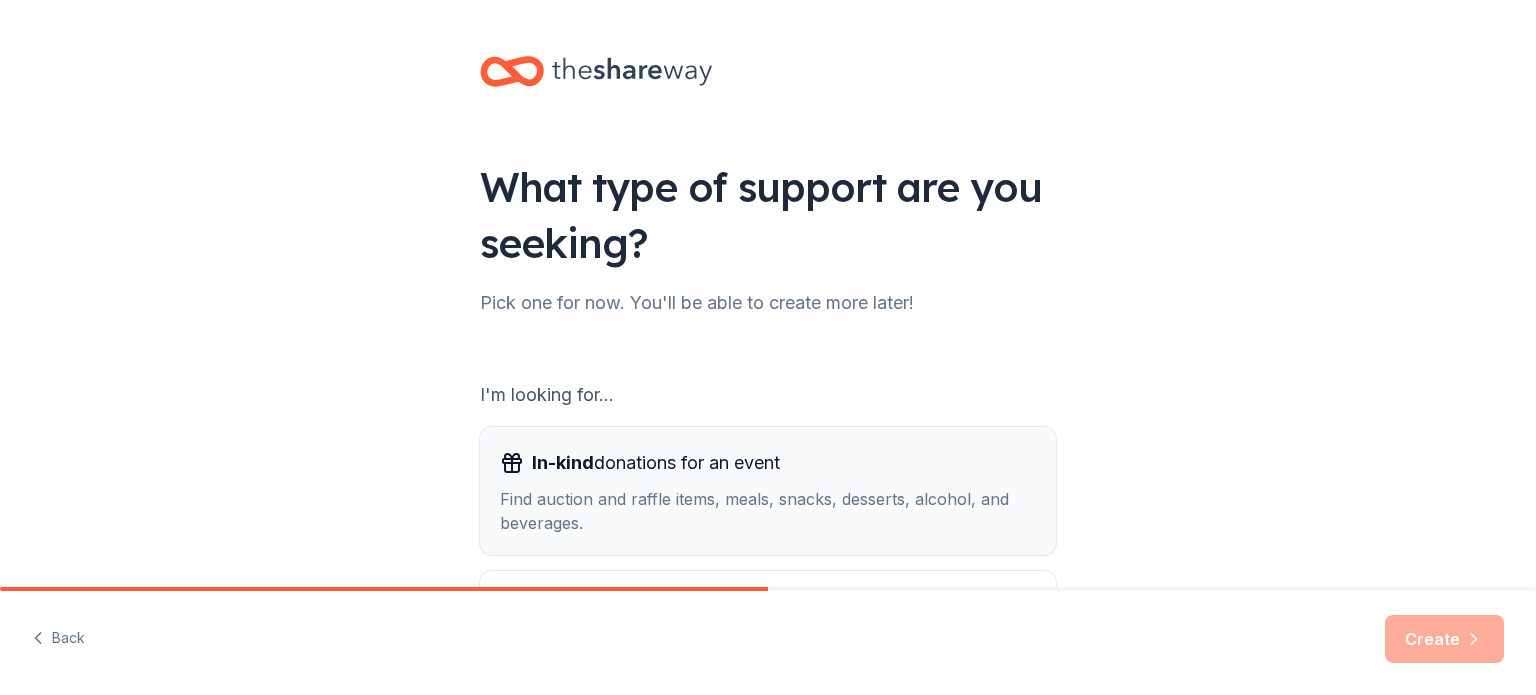 scroll, scrollTop: 220, scrollLeft: 0, axis: vertical 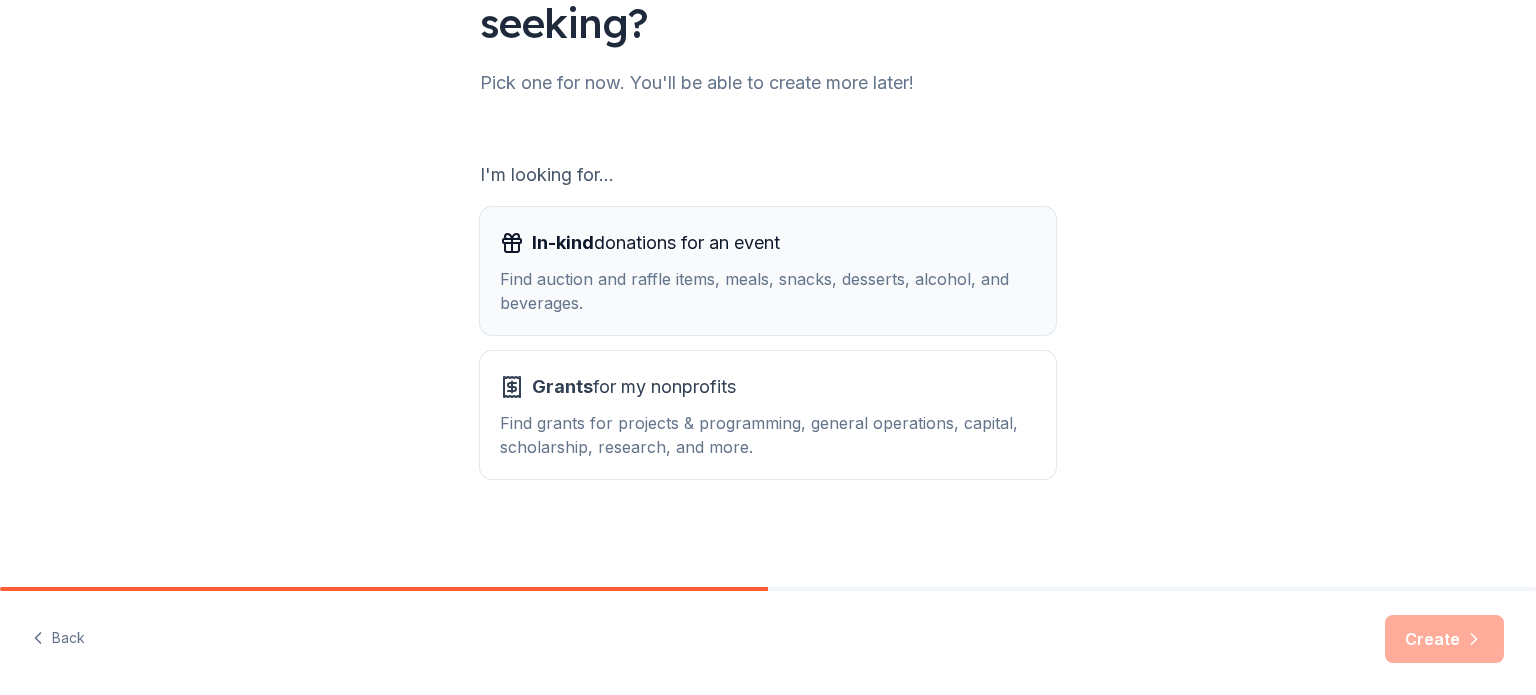 click on "In-kind  donations for an event Find auction and raffle items, meals, snacks, desserts, alcohol, and beverages." at bounding box center [768, 271] 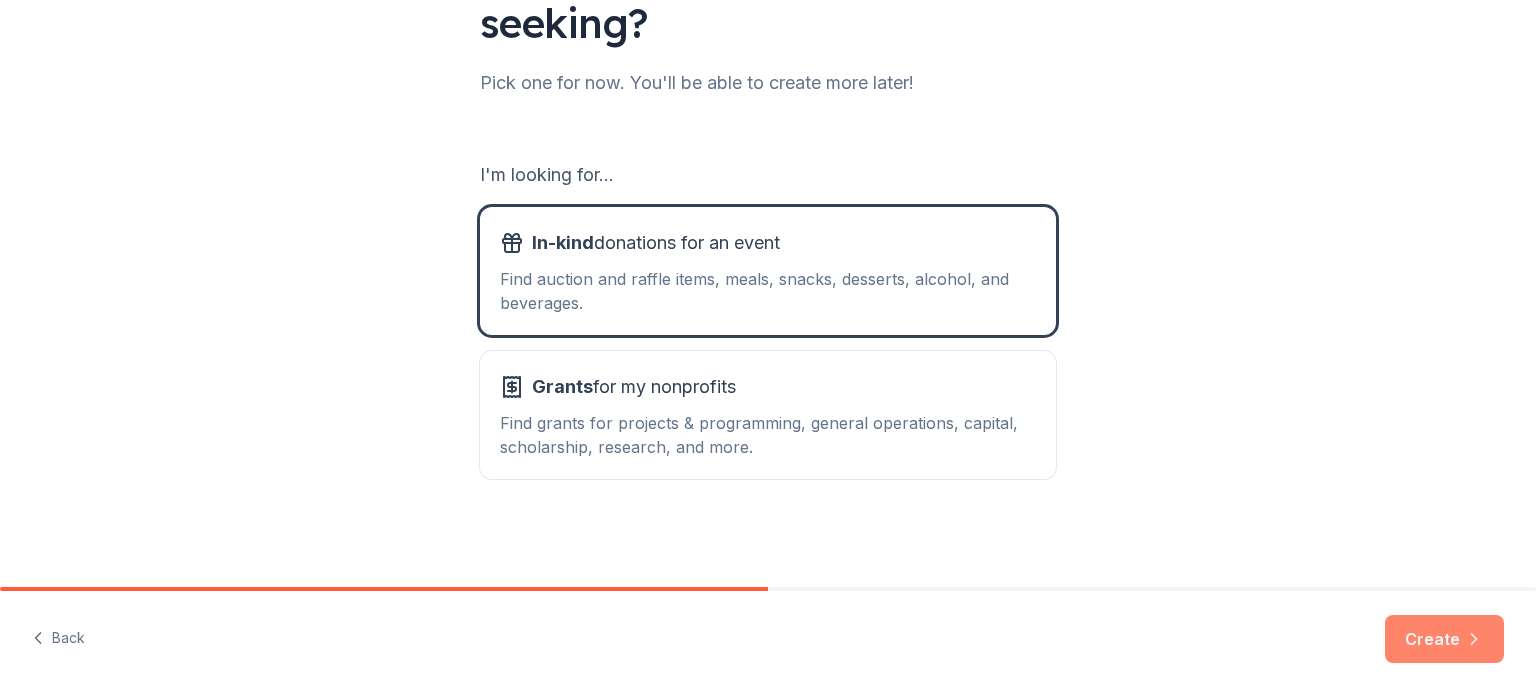 click on "Create" at bounding box center [1444, 639] 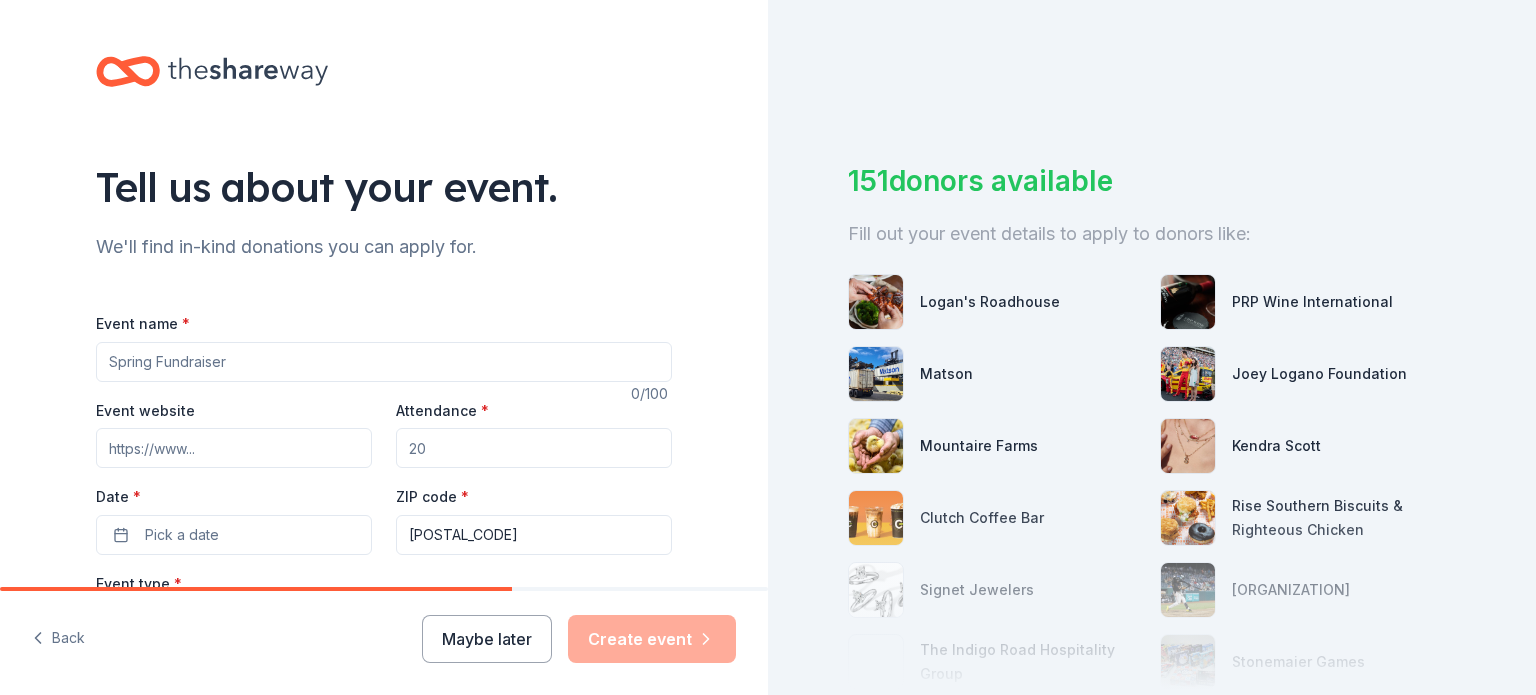 click on "Event name *" at bounding box center (384, 362) 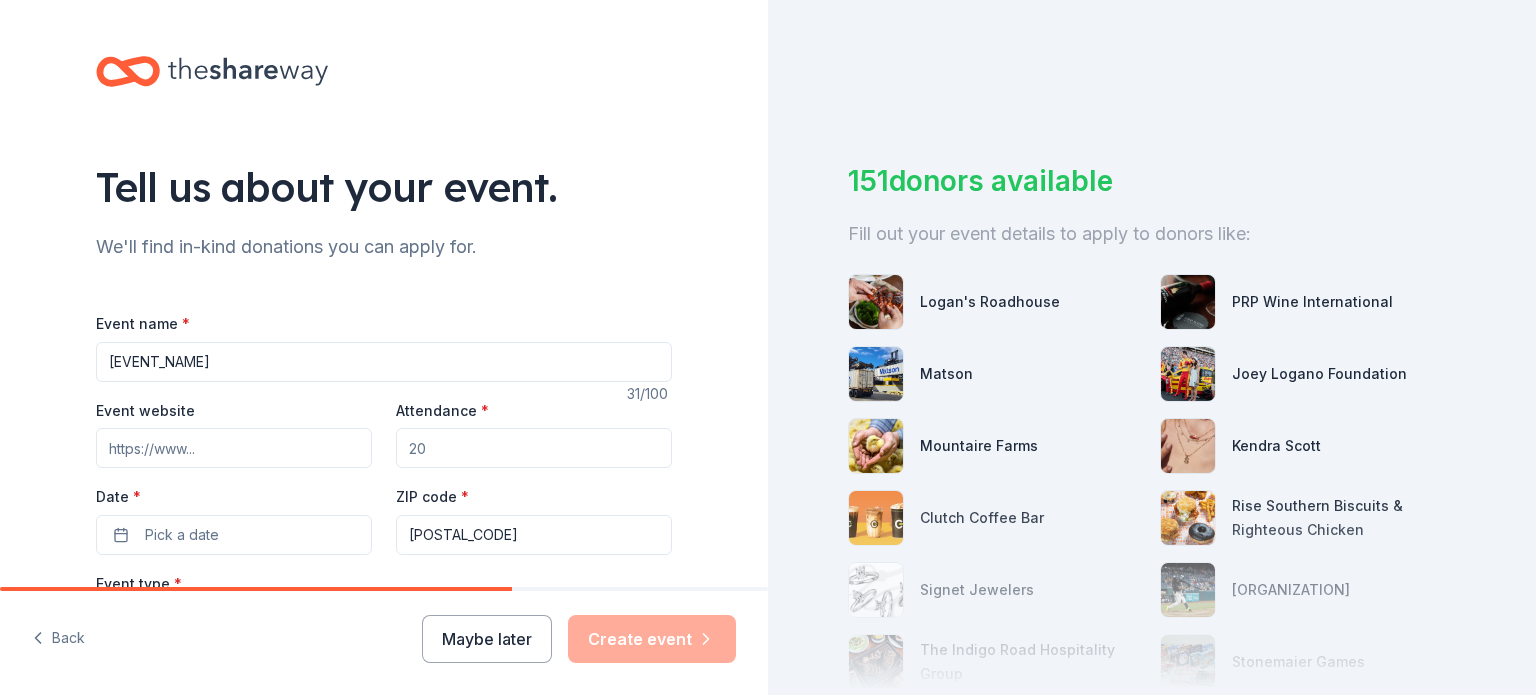 type on "[EVENT_NAME]" 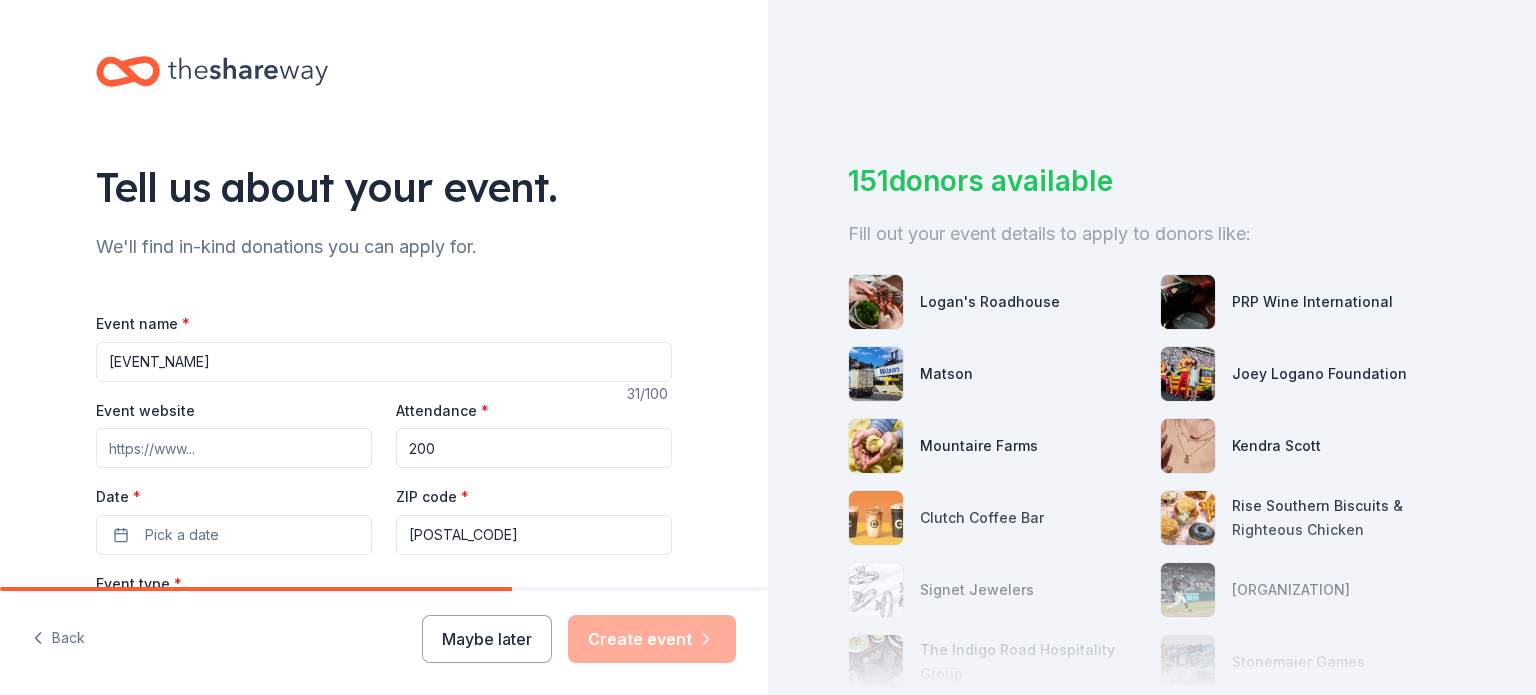 scroll, scrollTop: 156, scrollLeft: 0, axis: vertical 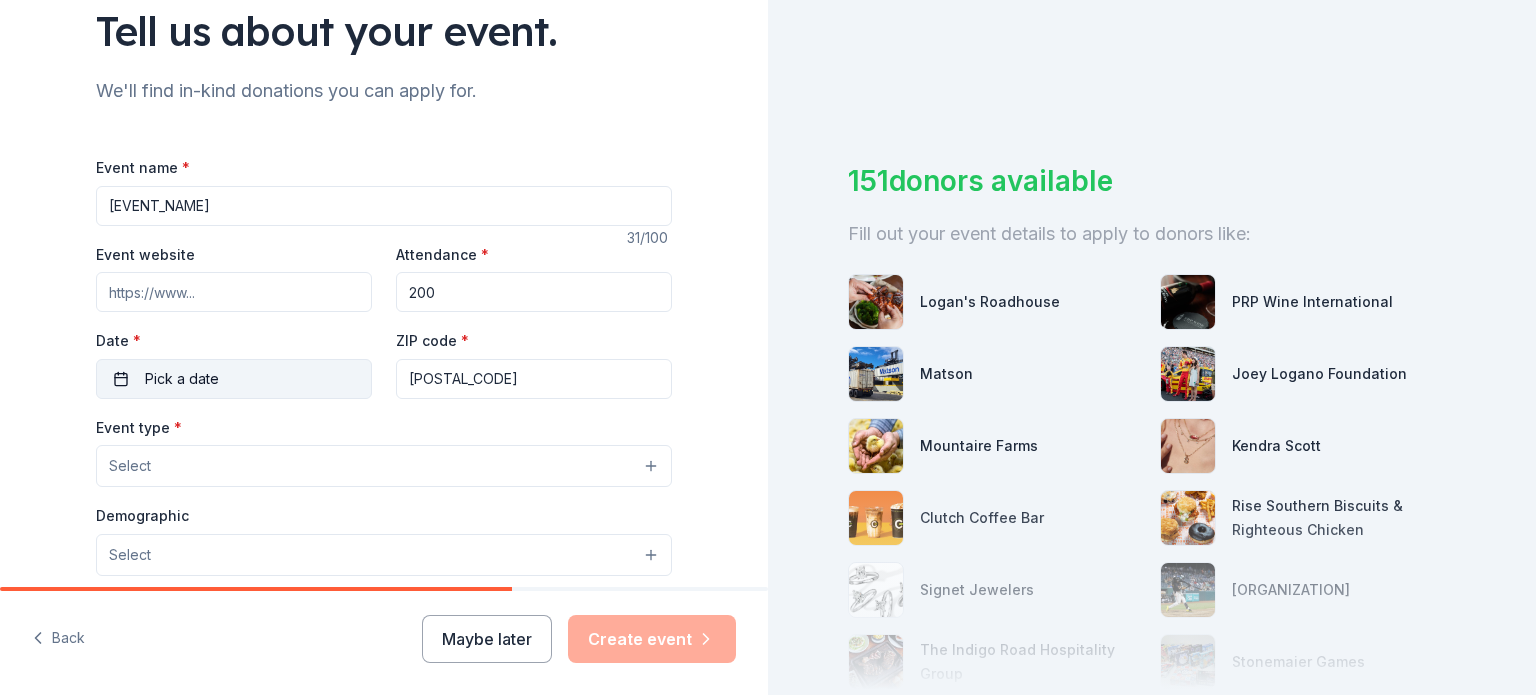 type on "200" 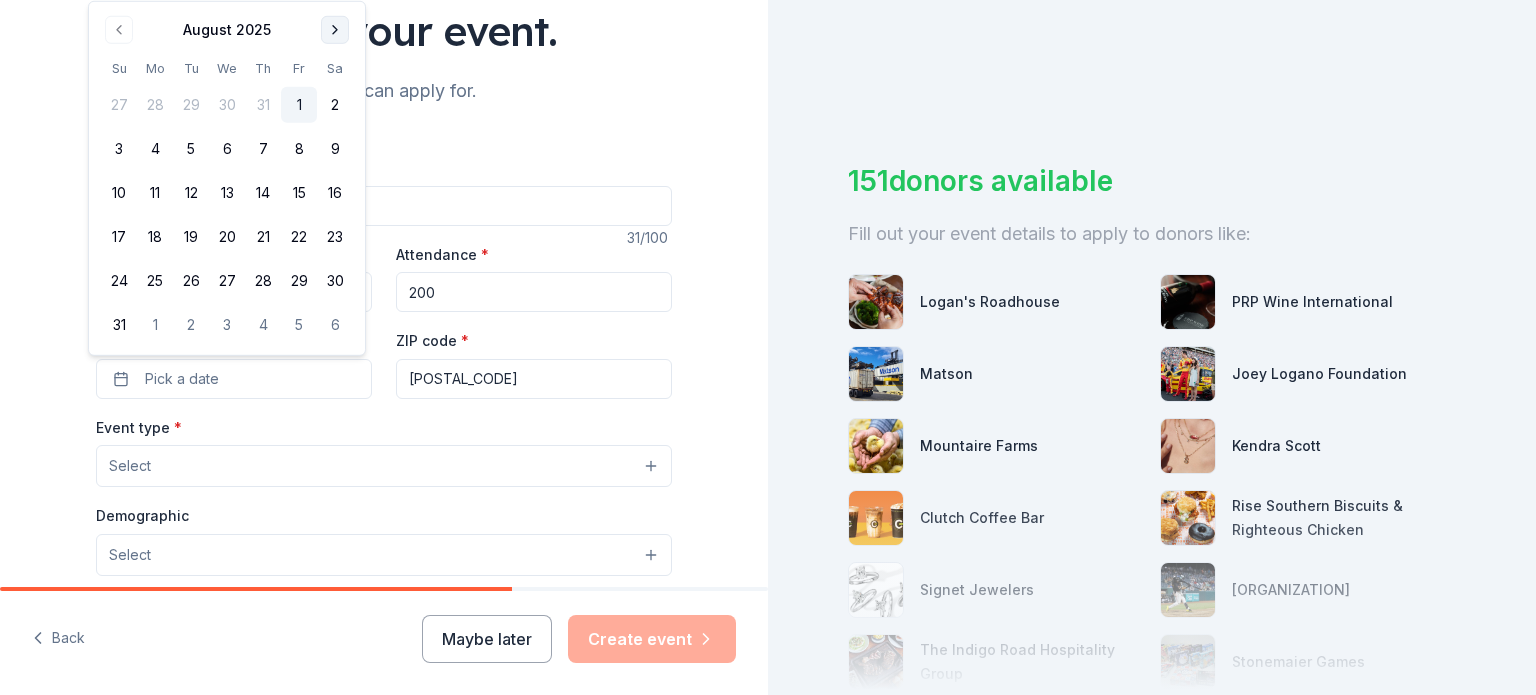 click at bounding box center (335, 30) 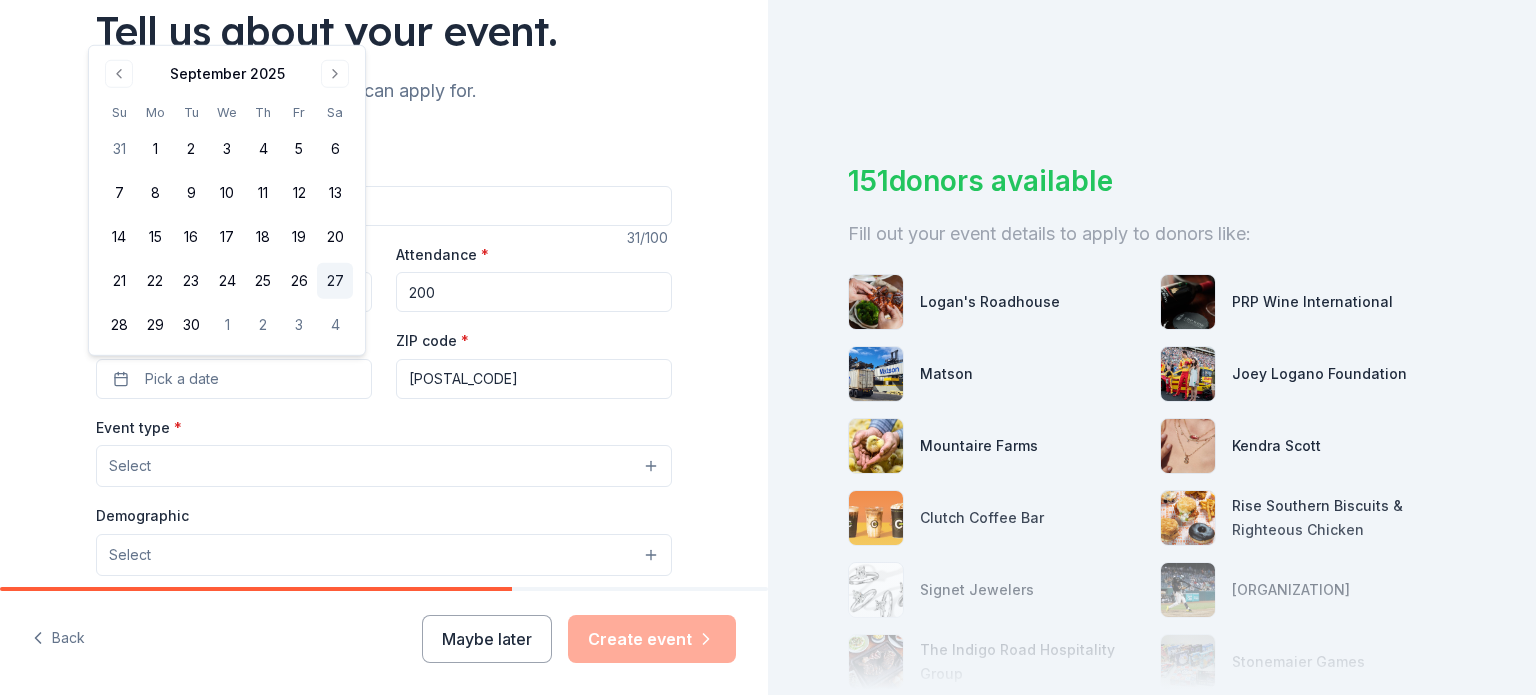 click on "27" at bounding box center [335, 281] 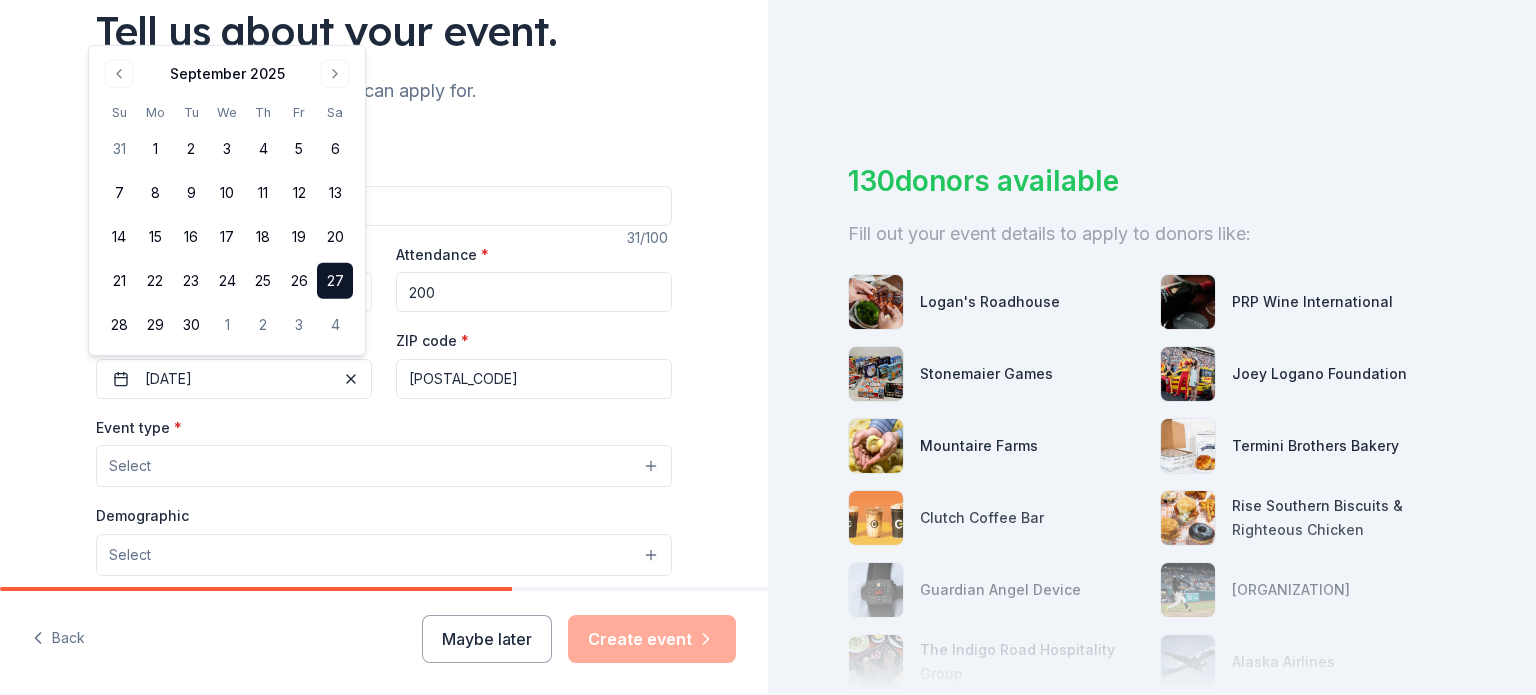 click on "[POSTAL_CODE]" at bounding box center (534, 379) 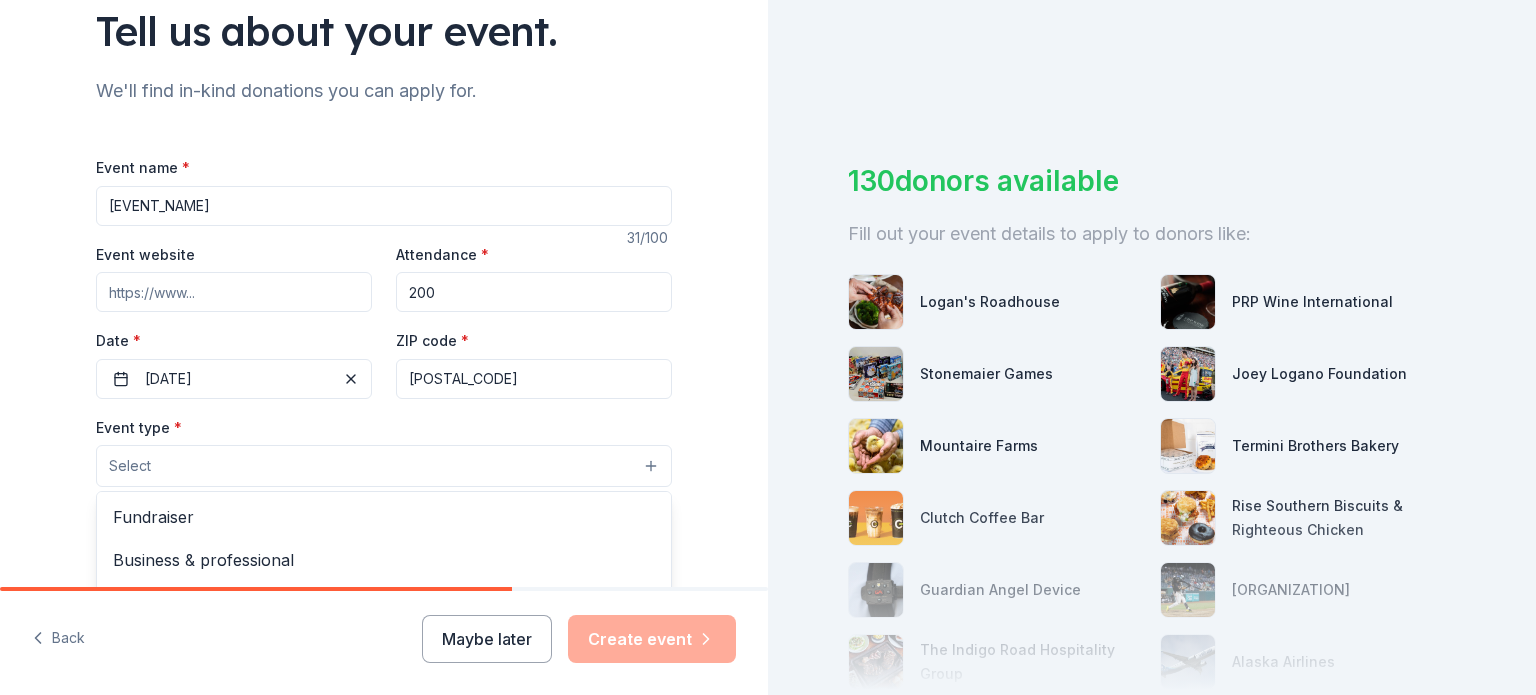 click on "Select" at bounding box center (384, 466) 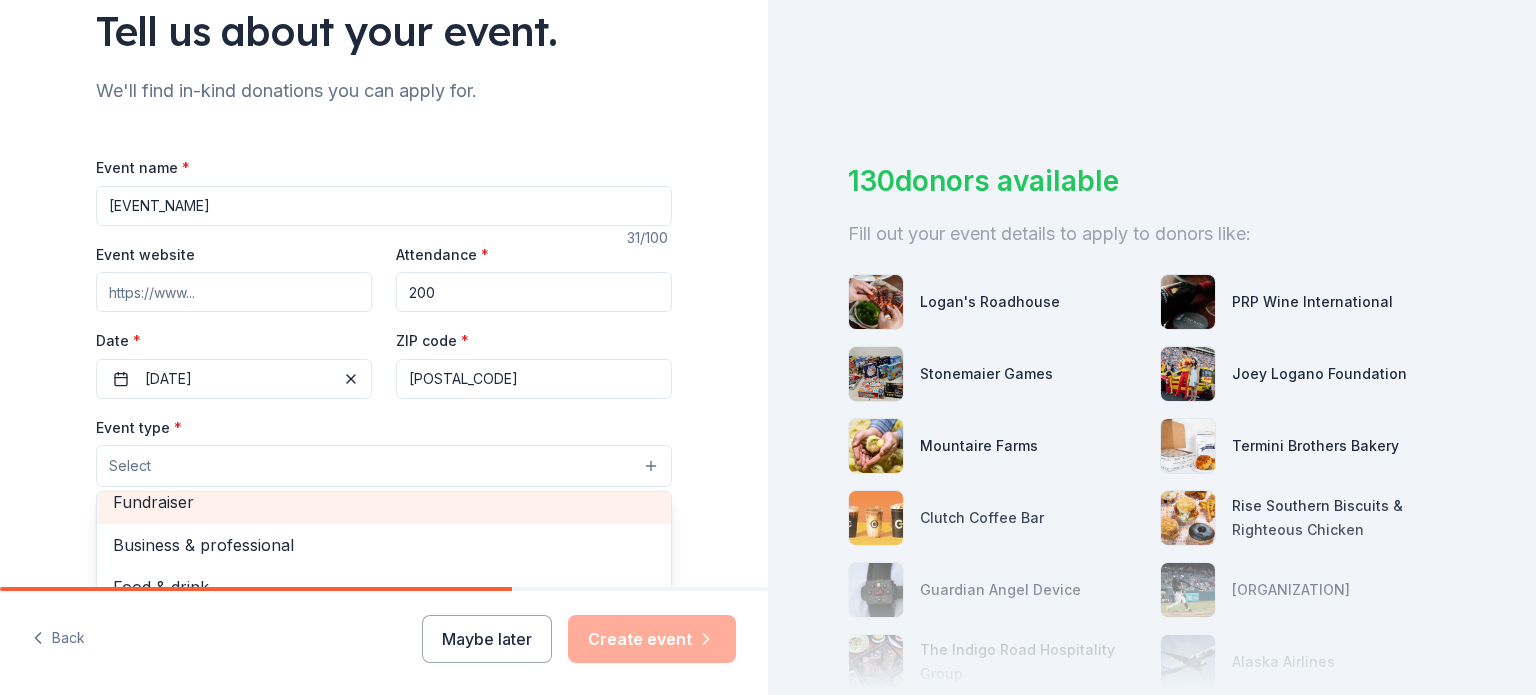 scroll, scrollTop: 4, scrollLeft: 0, axis: vertical 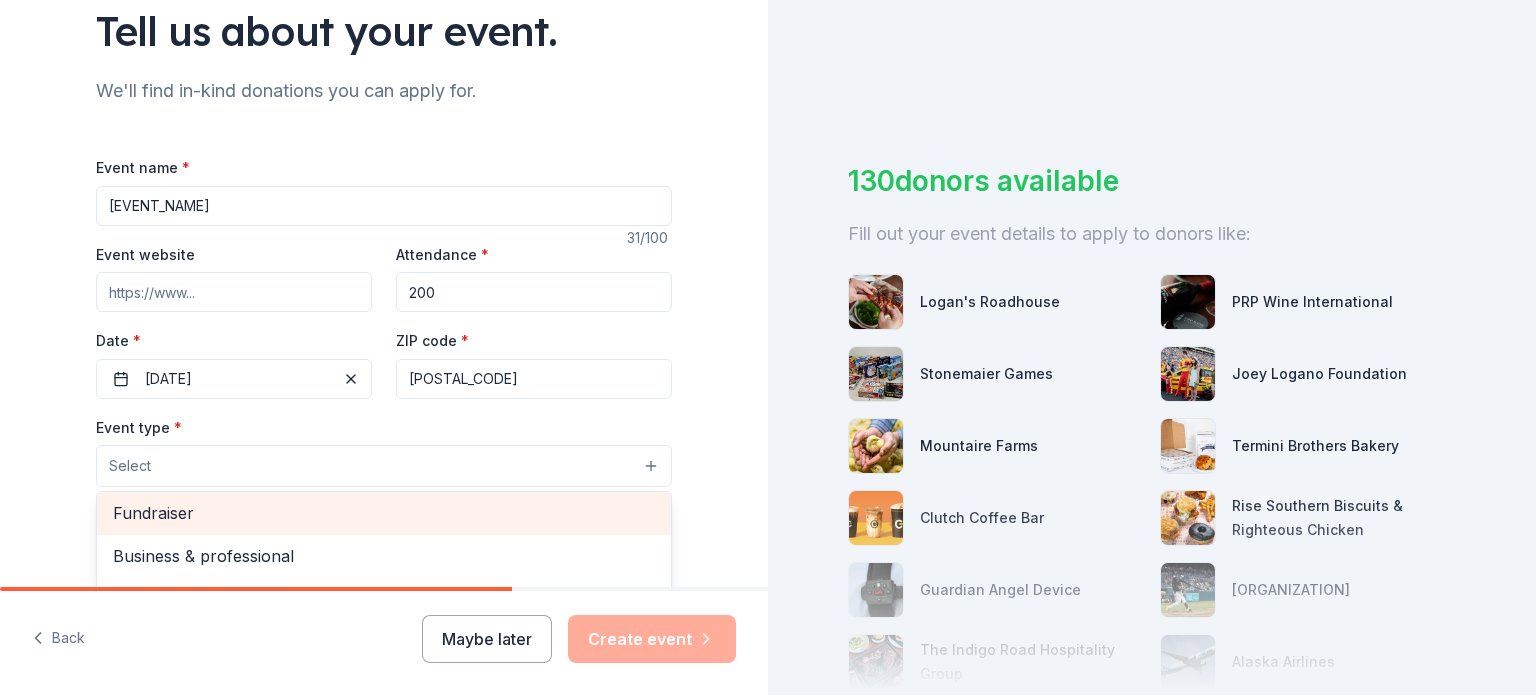 drag, startPoint x: 270, startPoint y: 507, endPoint x: 156, endPoint y: 527, distance: 115.74109 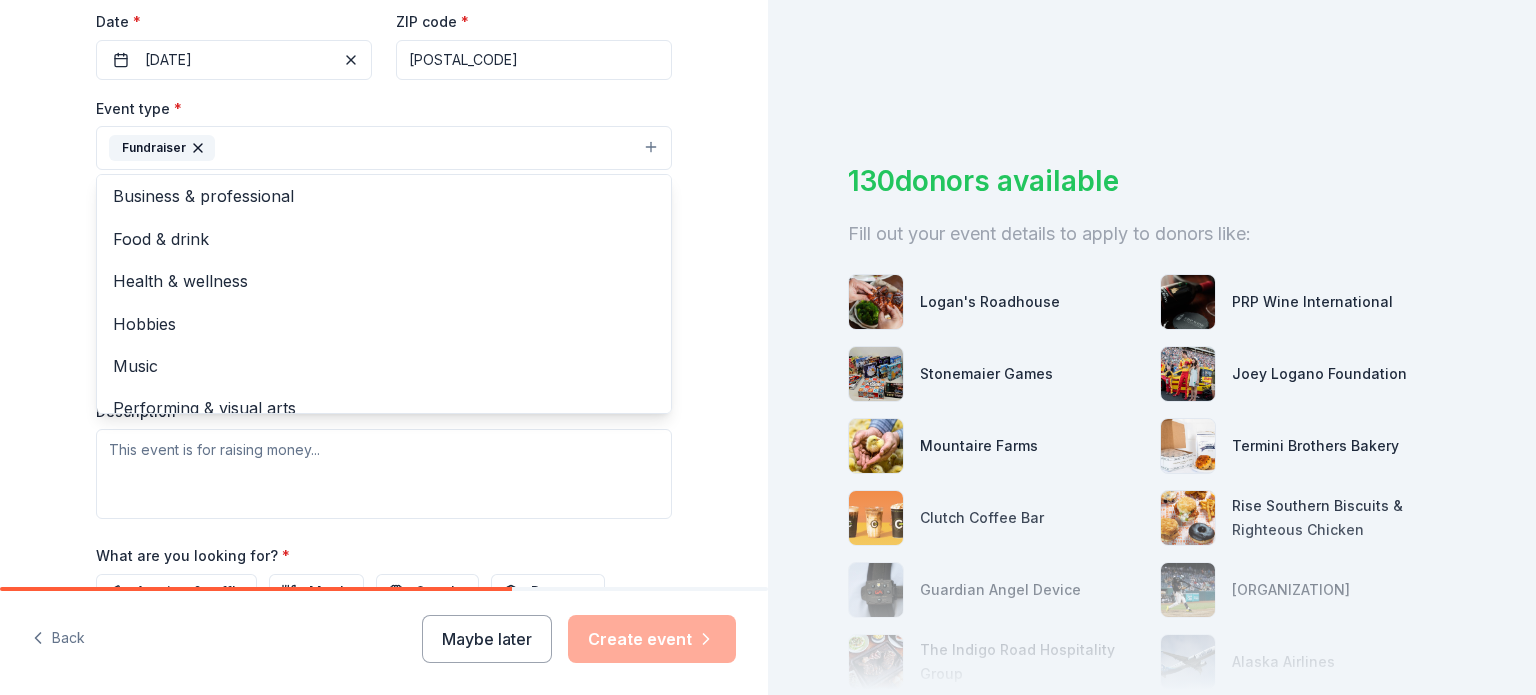 scroll, scrollTop: 480, scrollLeft: 0, axis: vertical 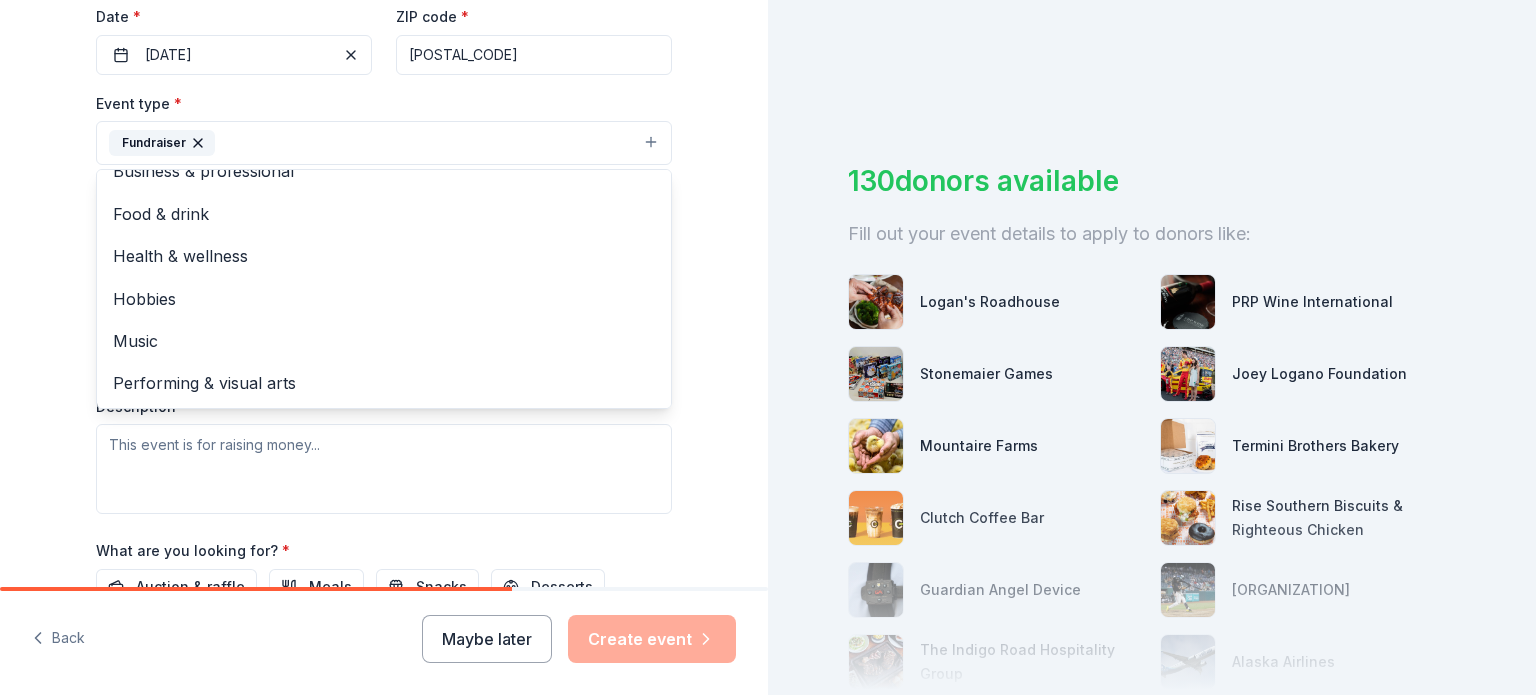 click on "Tell us about your event. We'll find in-kind donations you can apply for. Event name * High Point Fashion's Night Out 31 /100 Event website Attendance * 200 Date * 09/27/2025 ZIP code * 27262 Event type * Fundraiser Business & professional Food & drink Health & wellness Hobbies Music Performing & visual arts Demographic Select We use this information to help brands find events with their target demographic to sponsor their products. Mailing address Apt/unit Description What are you looking for? * Auction & raffle Meals Snacks Desserts Alcohol Beverages Send me reminders Email me reminders of donor application deadlines Recurring event" at bounding box center [384, 186] 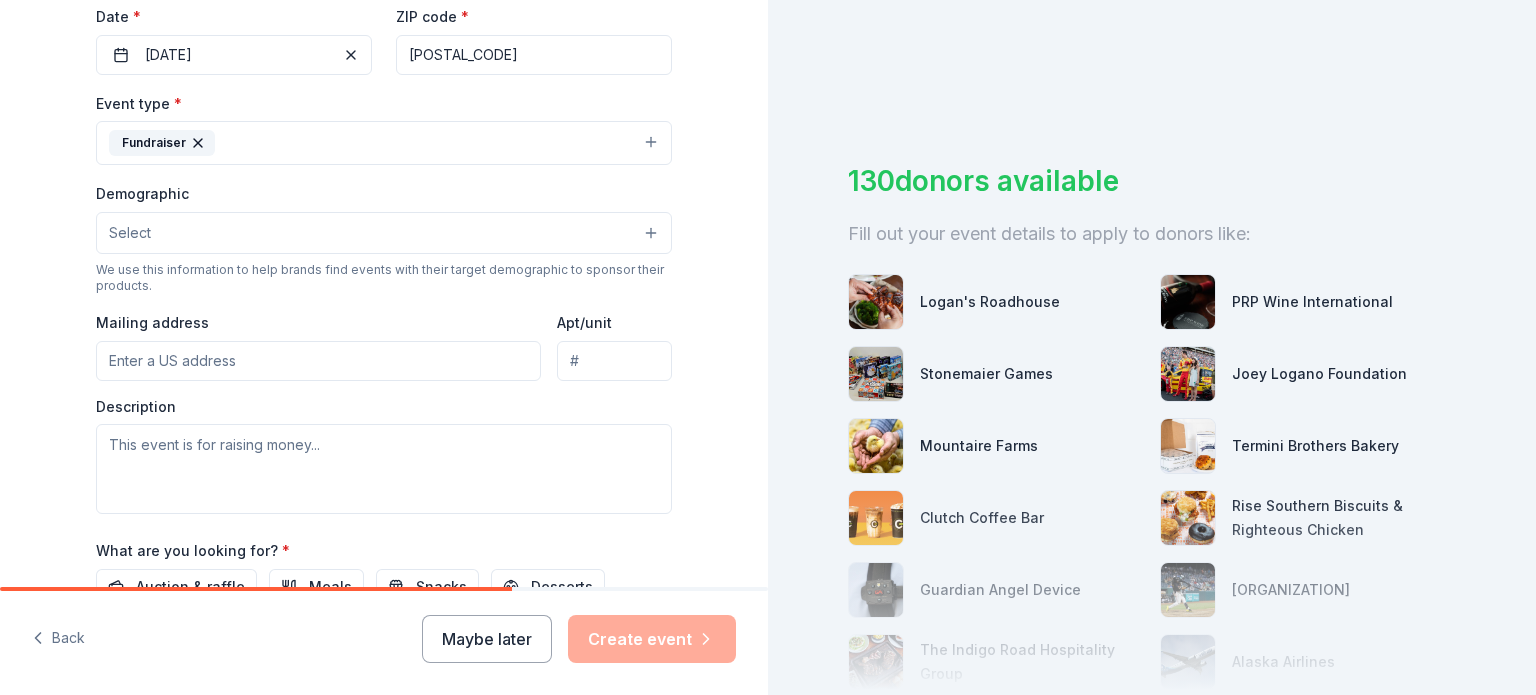 click on "Select" at bounding box center [384, 233] 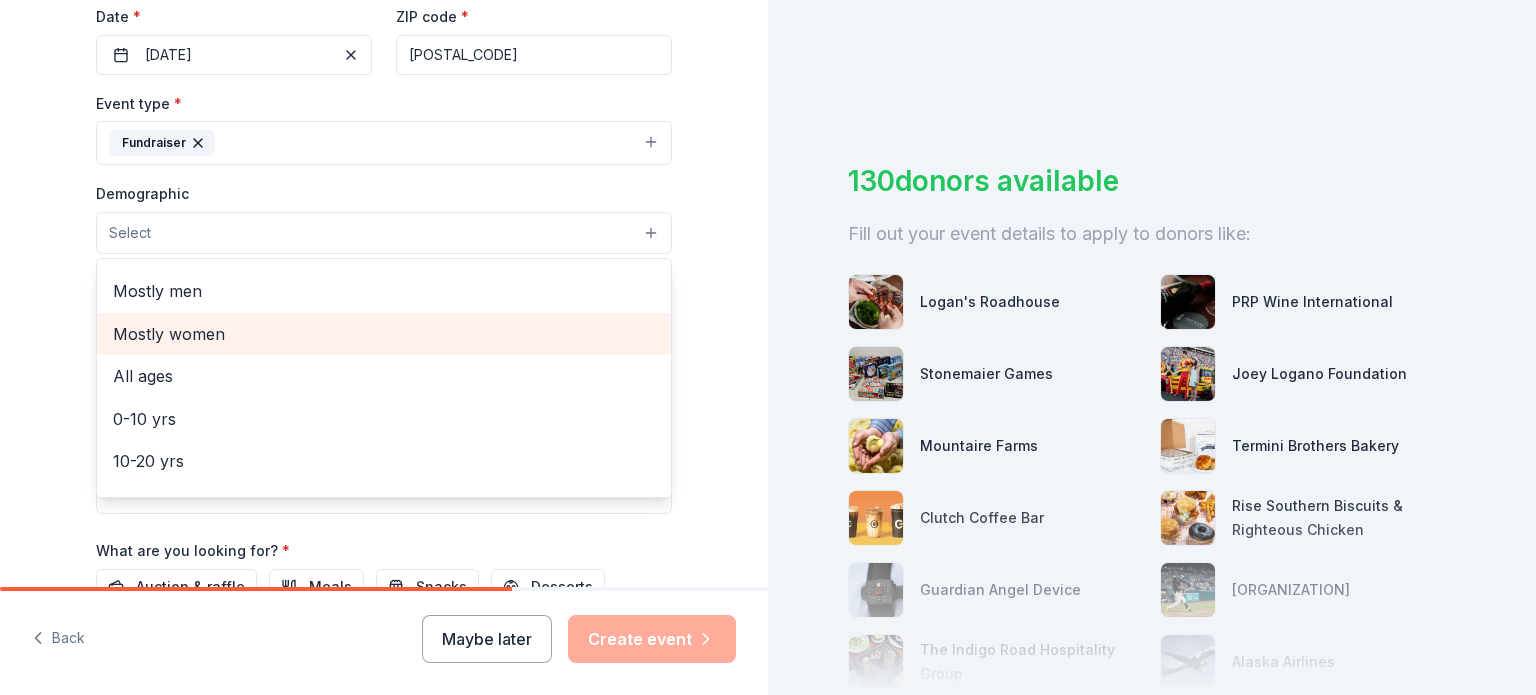 scroll, scrollTop: 34, scrollLeft: 0, axis: vertical 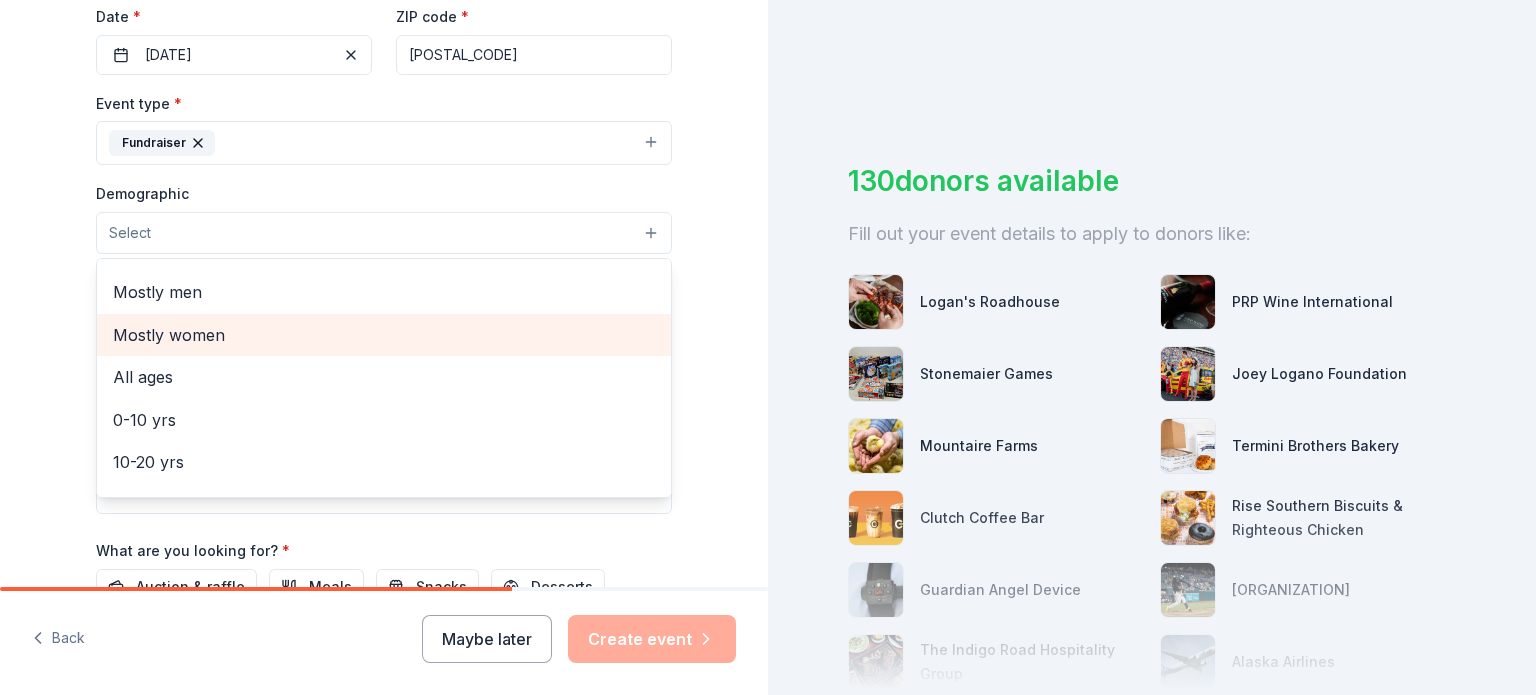 click on "Mostly women" at bounding box center (384, 335) 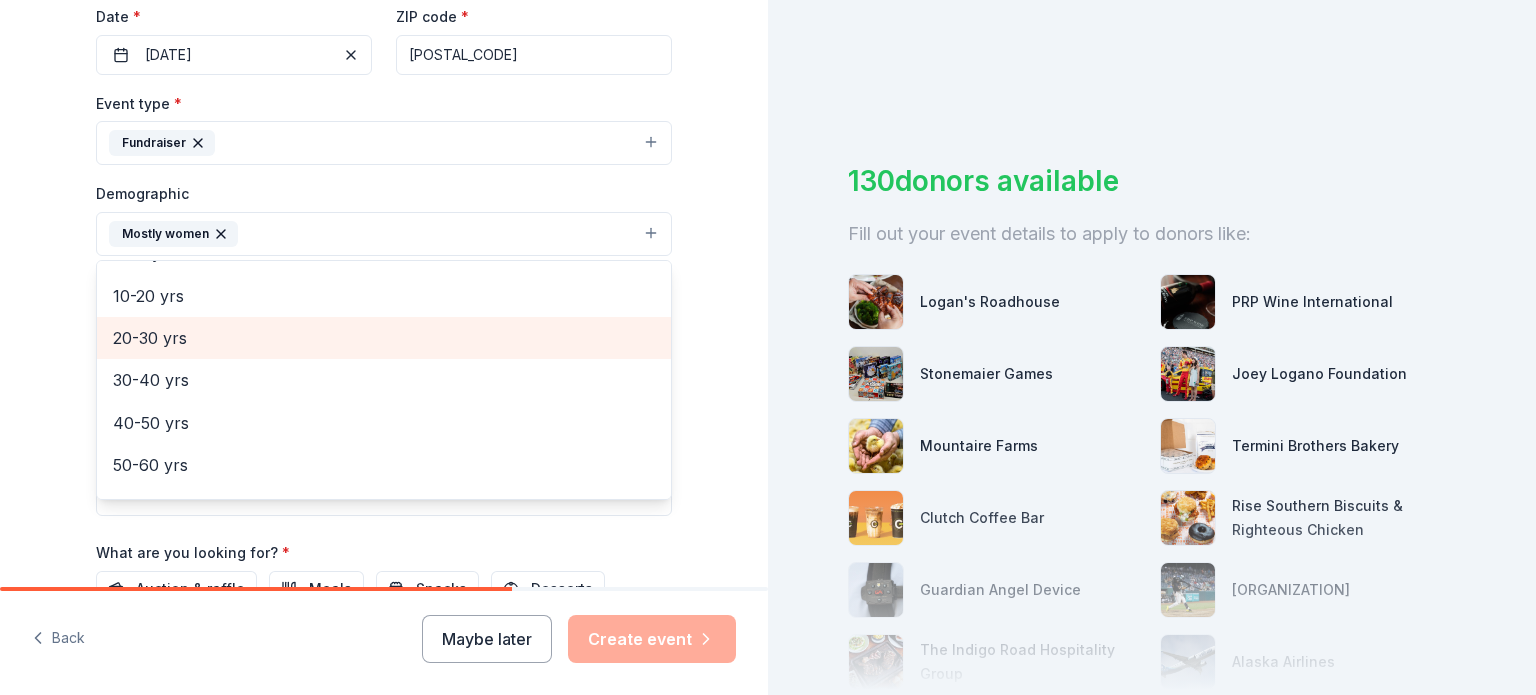 scroll, scrollTop: 156, scrollLeft: 0, axis: vertical 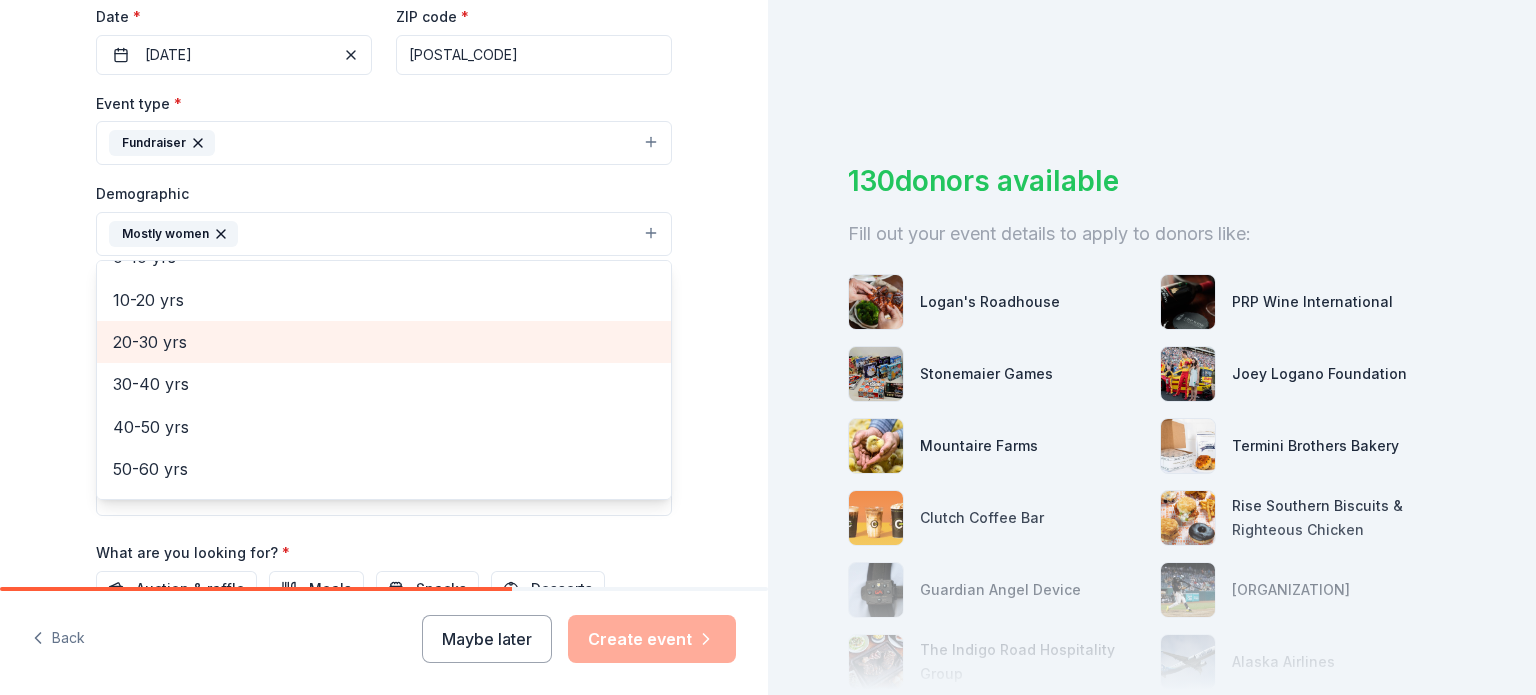 click on "20-30 yrs" at bounding box center (384, 342) 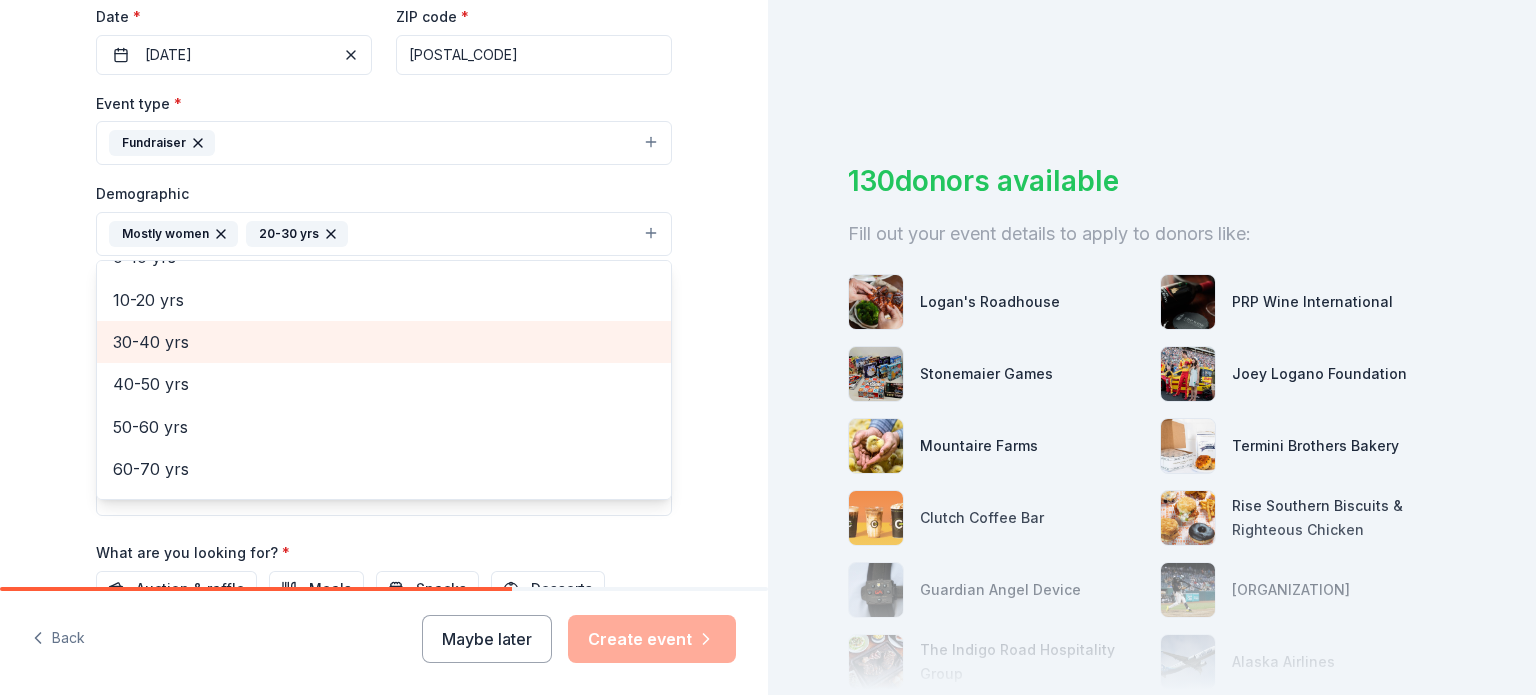 click on "30-40 yrs" at bounding box center (384, 342) 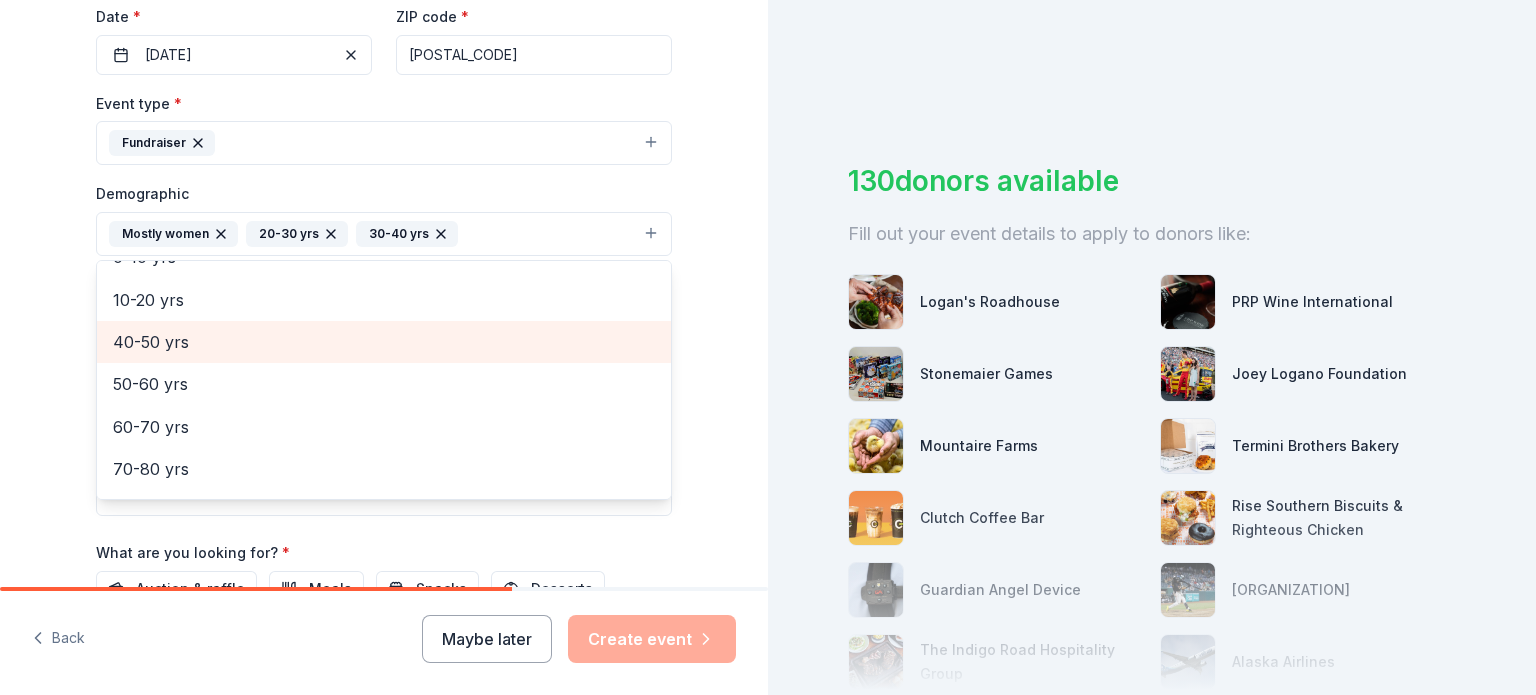click on "40-50 yrs" at bounding box center (384, 342) 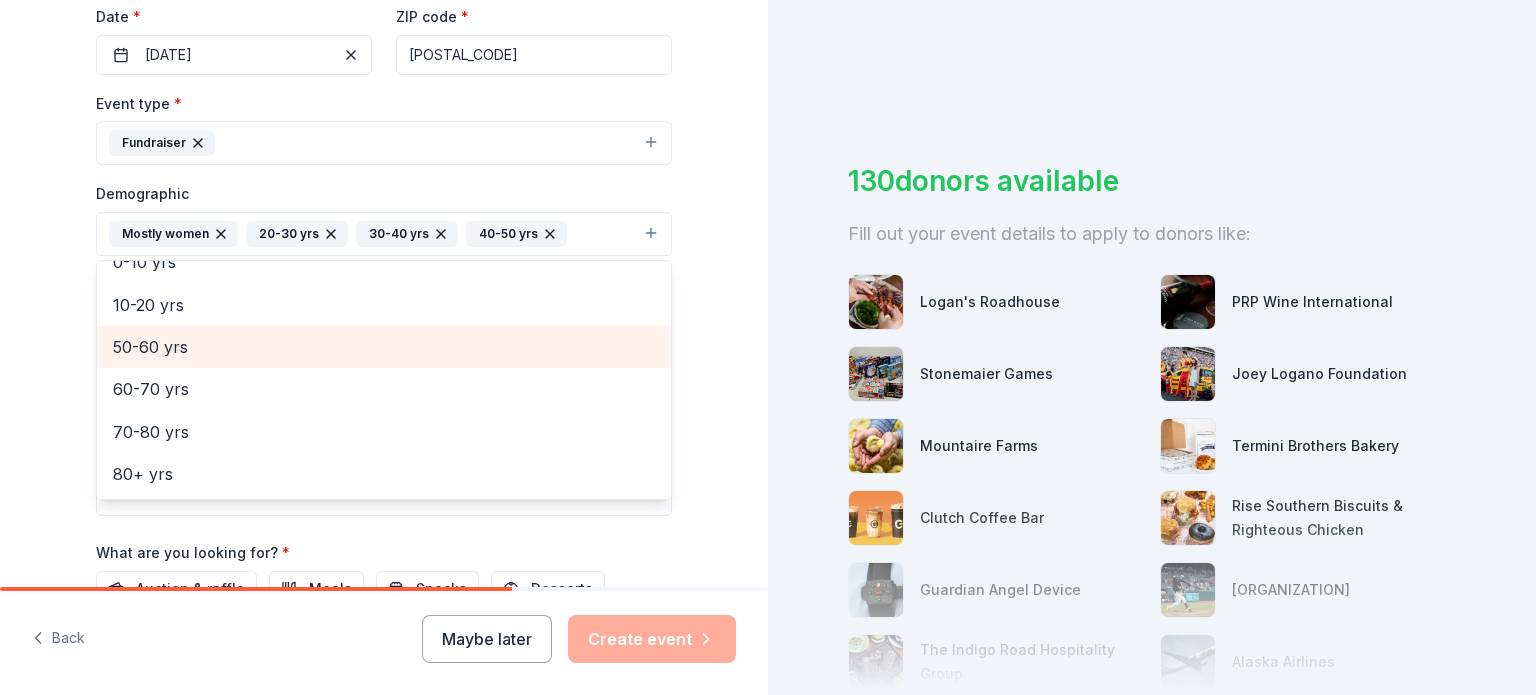 click on "50-60 yrs" at bounding box center [384, 347] 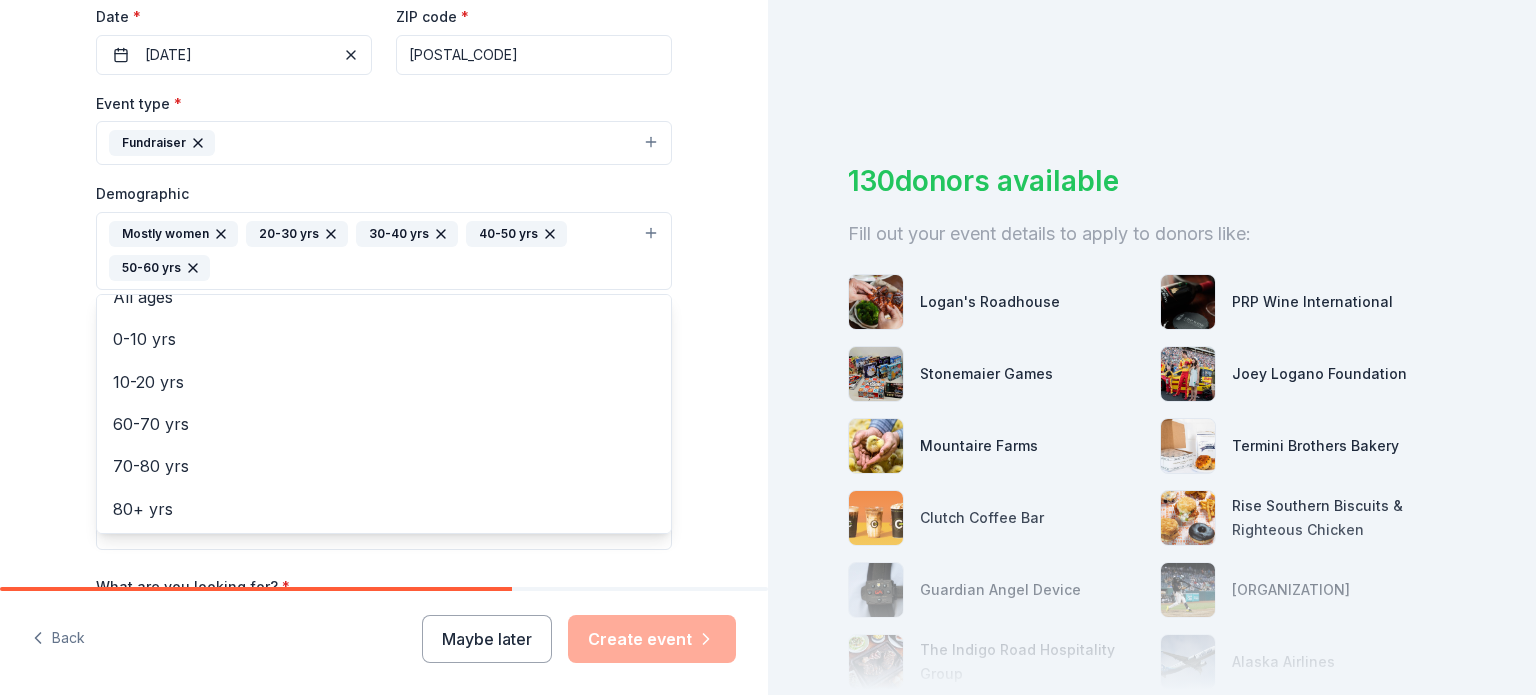click on "Tell us about your event. We'll find in-kind donations you can apply for. Event name * [EVENT_NAME] 31 /100 Event website Attendance * 200 Date * [DATE] ZIP code * [POSTAL_CODE] Event type * Fundraiser Demographic Mostly women 20-30 yrs 30-40 yrs 40-50 yrs 50-60 yrs All genders Mostly men All ages 0-10 yrs 10-20 yrs 60-70 yrs 70-80 yrs 80+ yrs We use this information to help brands find events with their target demographic to sponsor their products. Mailing address Apt/unit Description What are you looking for? * Auction & raffle Meals Snacks Desserts Alcohol Beverages Send me reminders Email me reminders of donor application deadlines Recurring event" at bounding box center (384, 204) 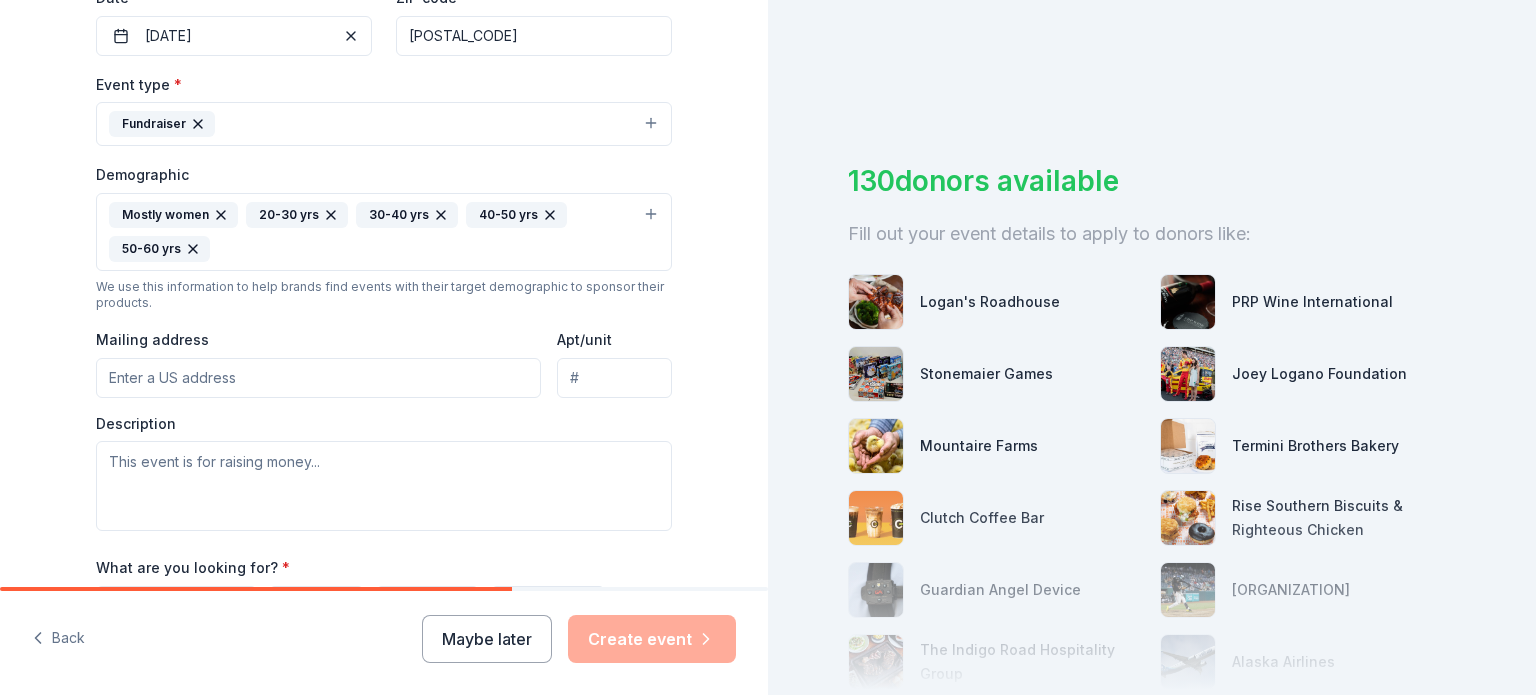 scroll, scrollTop: 500, scrollLeft: 0, axis: vertical 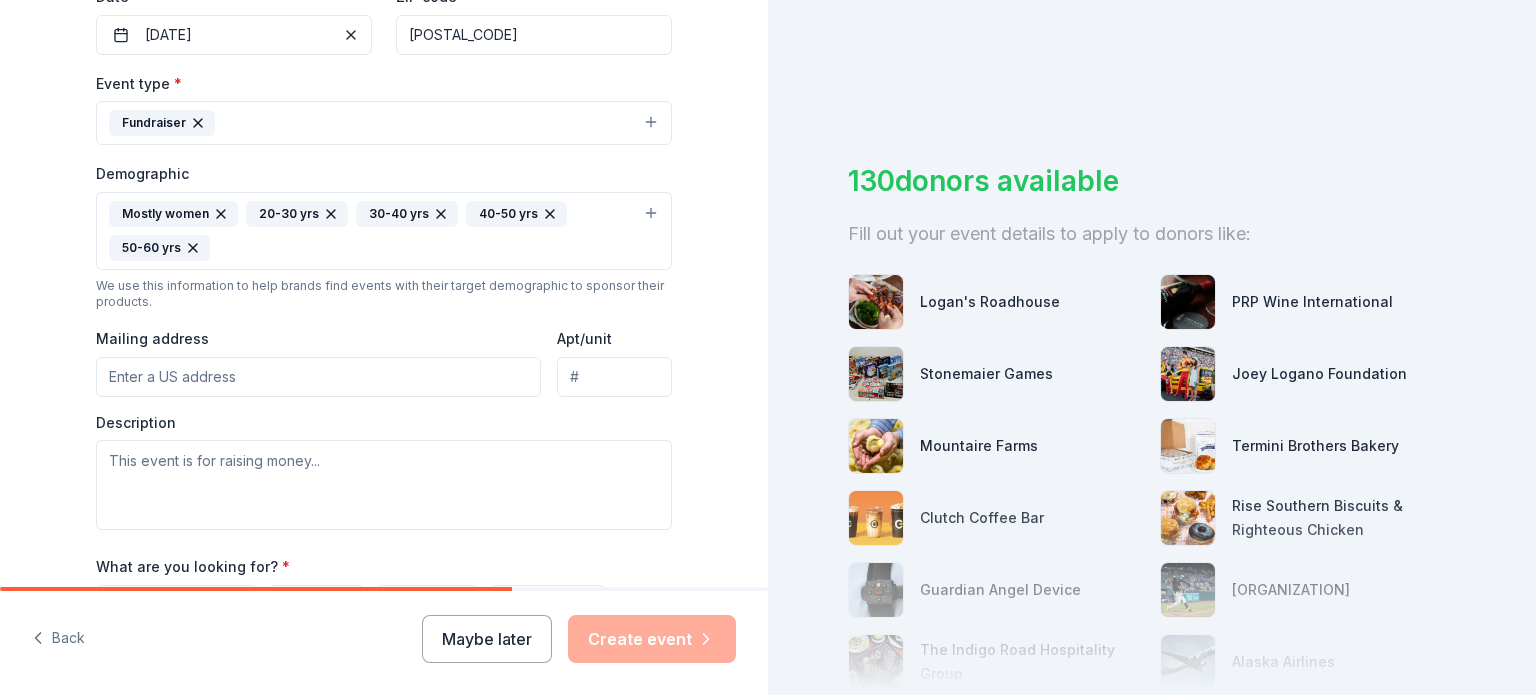 click on "Mailing address" at bounding box center [318, 377] 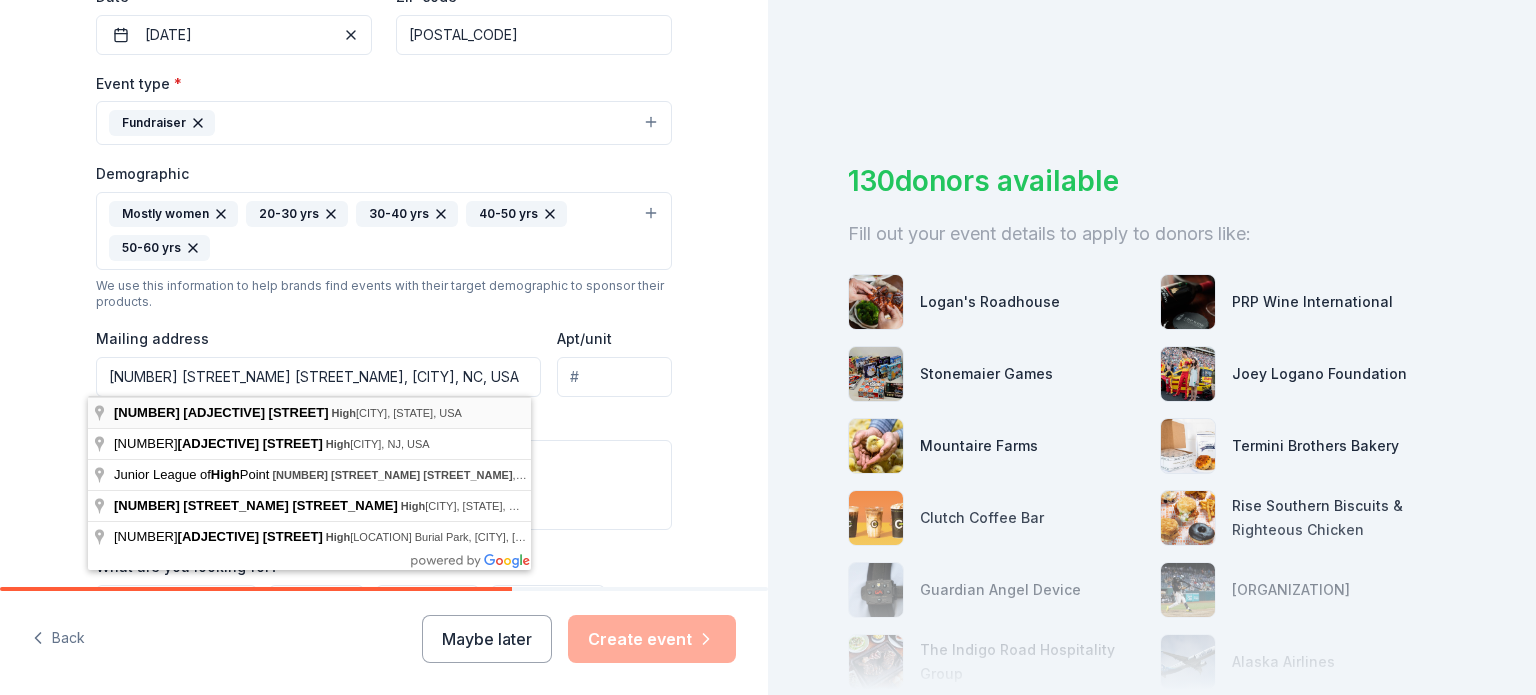 type on "[NUMBER] [STREET], [CITY], [STATE], [POSTAL_CODE]" 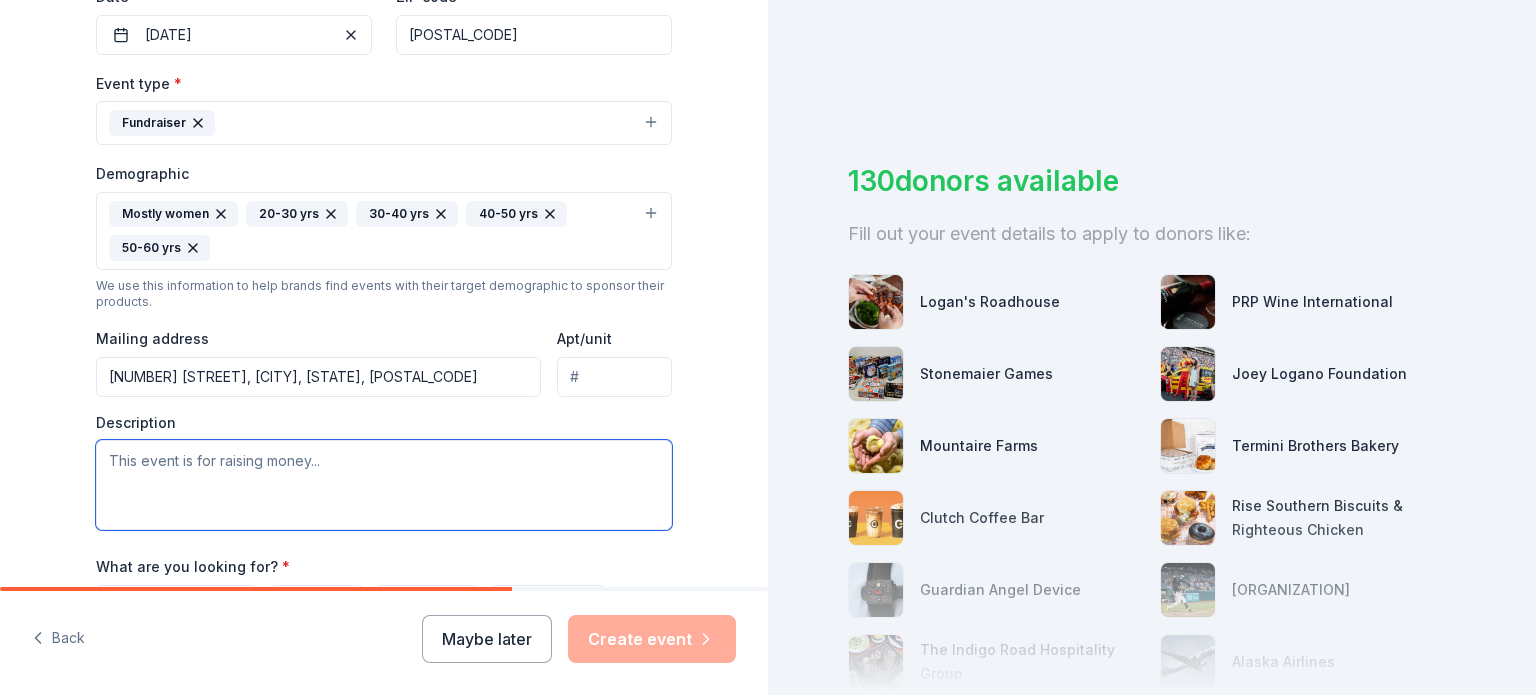 click at bounding box center (384, 485) 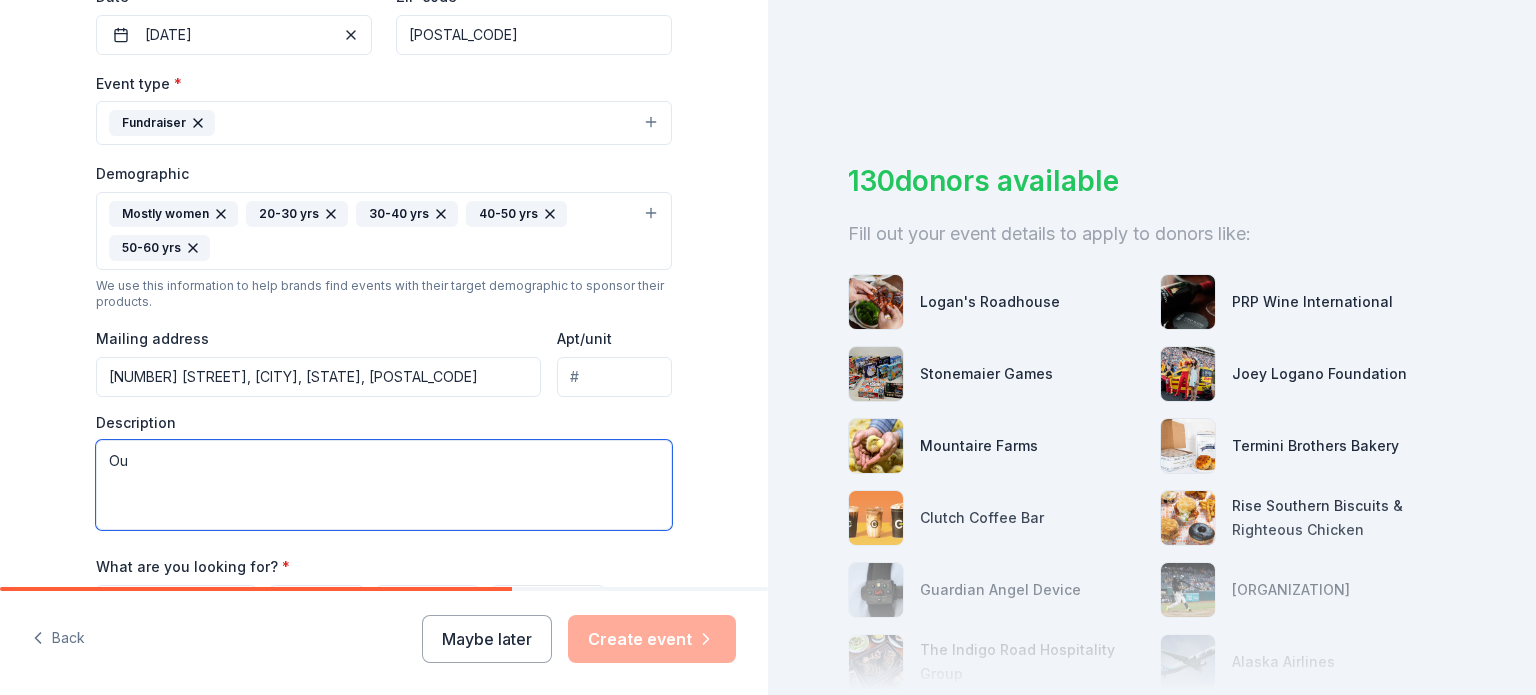 type on "O" 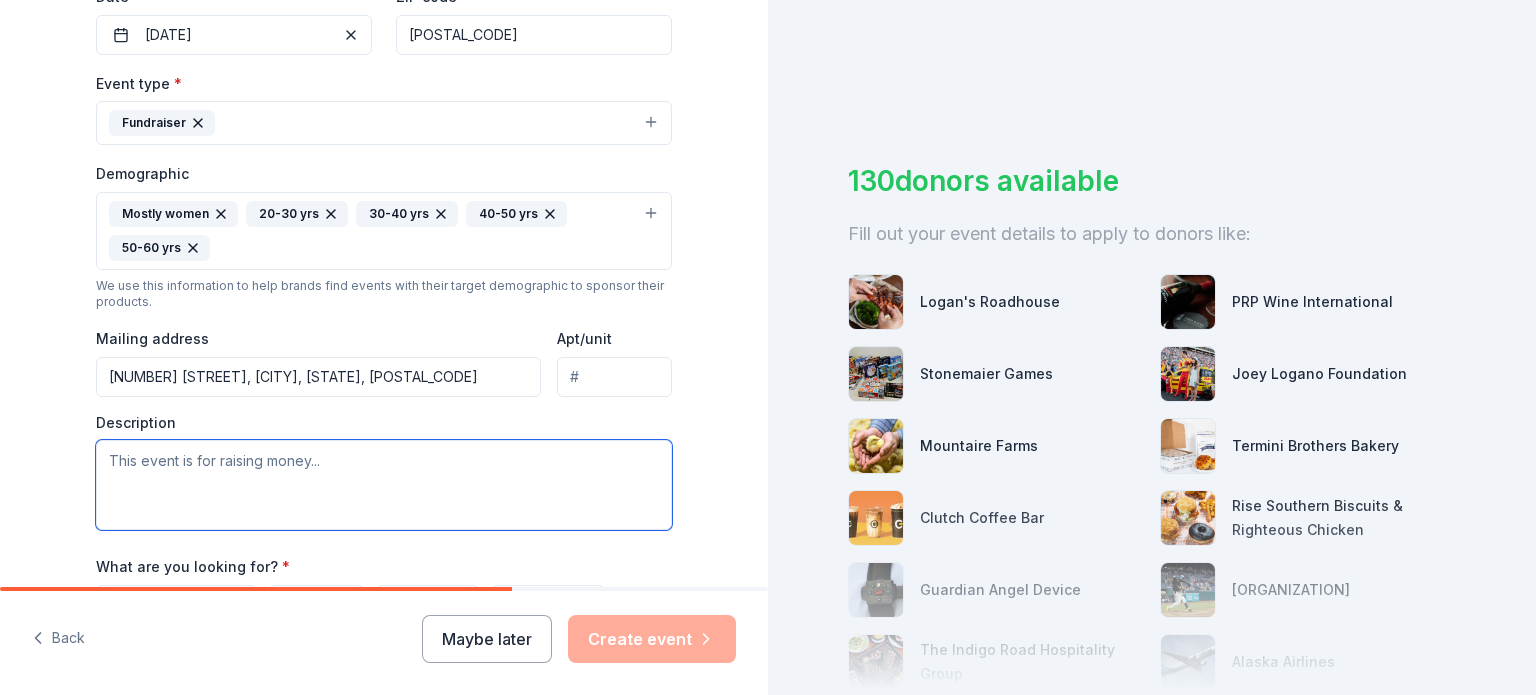 type on "F" 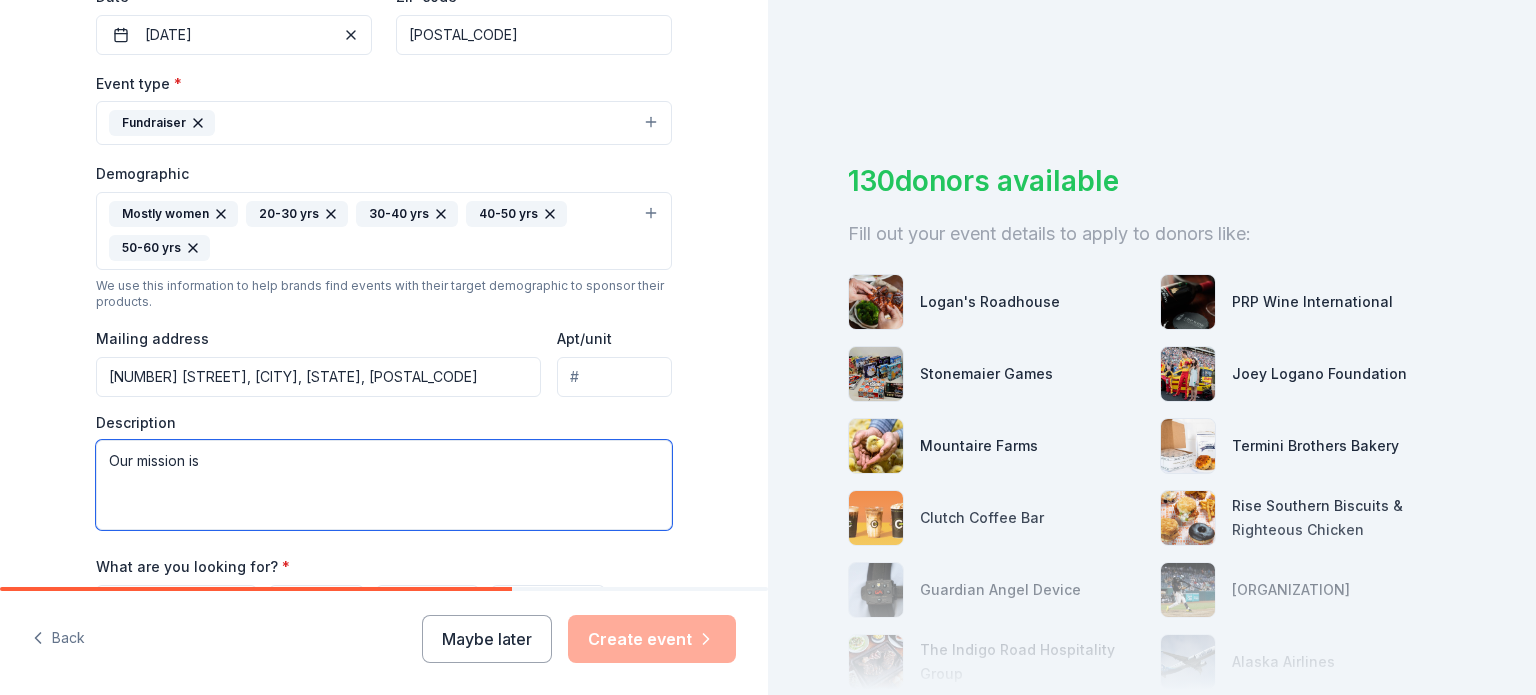 paste on "to advance women's leadership for meaningful community impact through volunteer action, collaboration, and training." 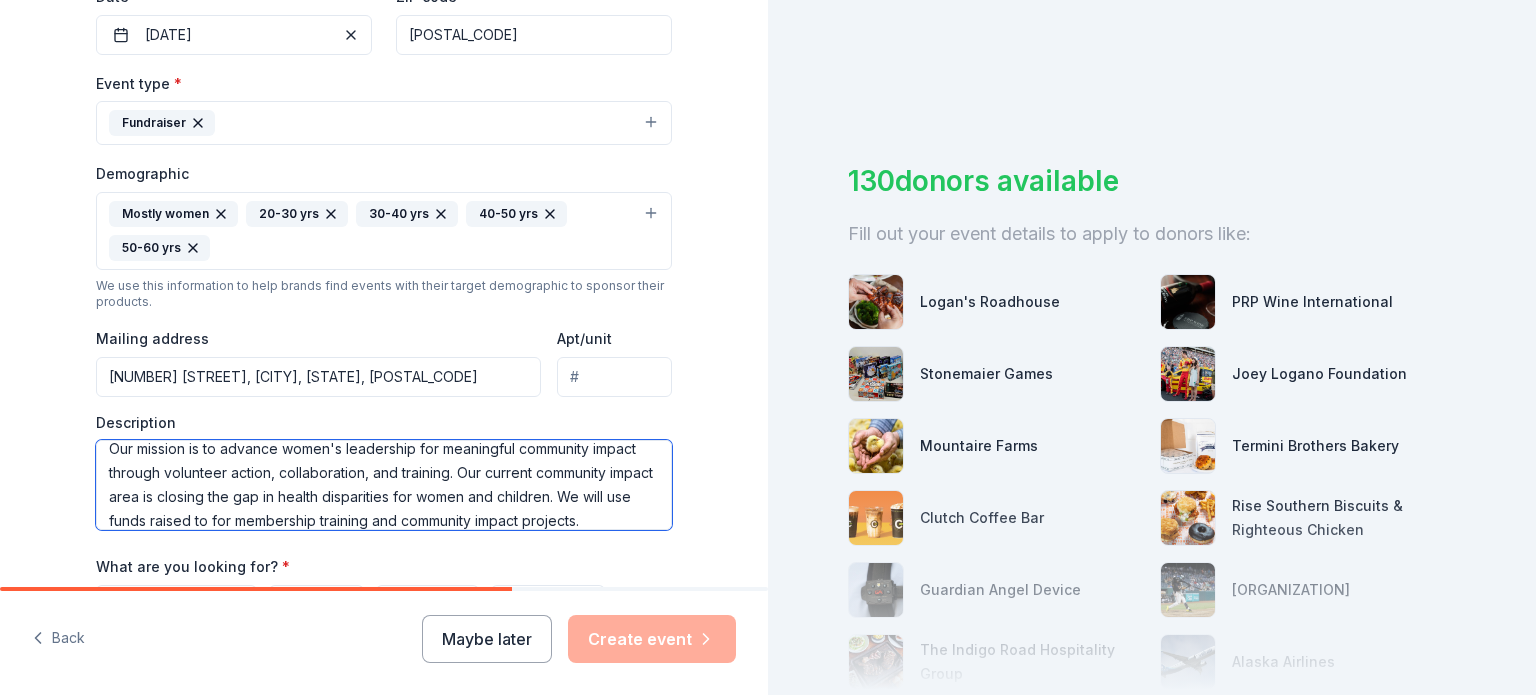 scroll, scrollTop: 24, scrollLeft: 0, axis: vertical 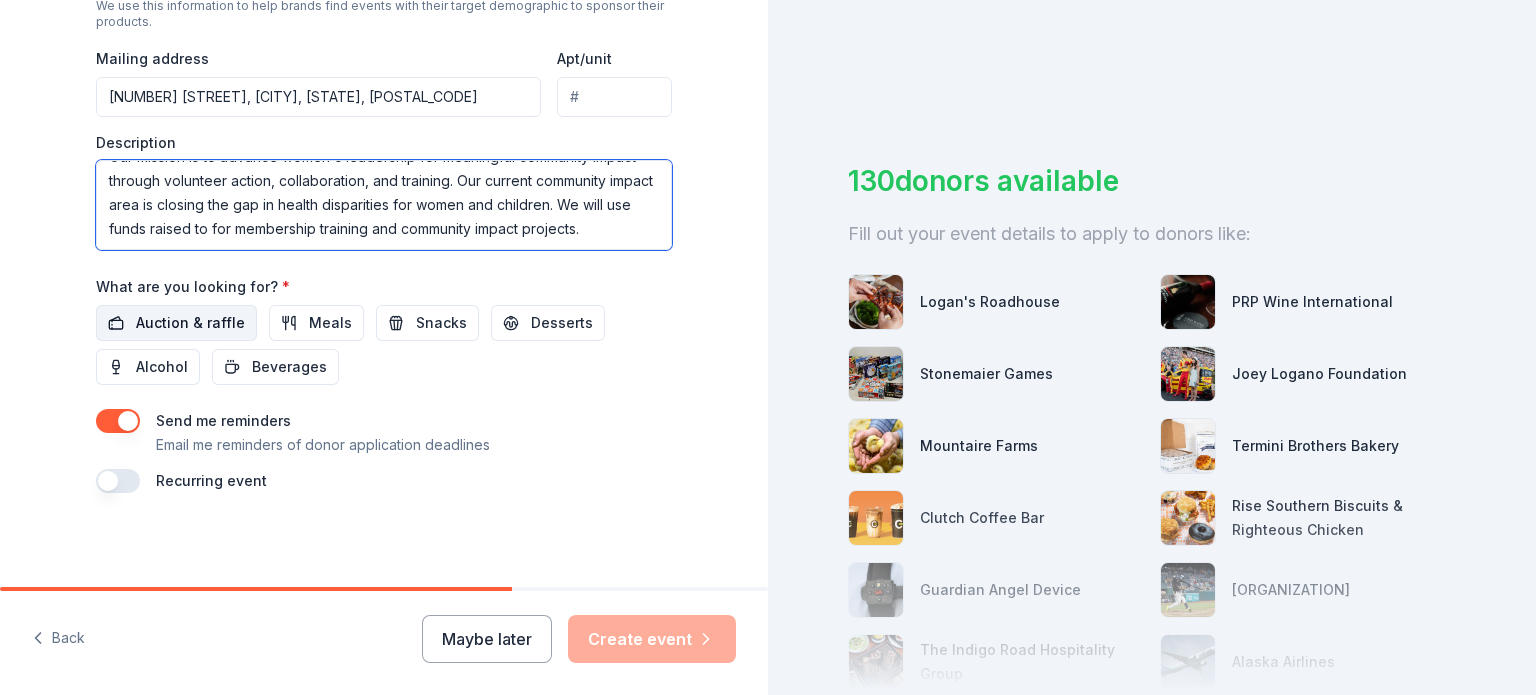 type on "Our mission is to advance women's leadership for meaningful community impact through volunteer action, collaboration, and training. Our current community impact area is closing the gap in health disparities for women and children. We will use funds raised to for membership training and community impact projects." 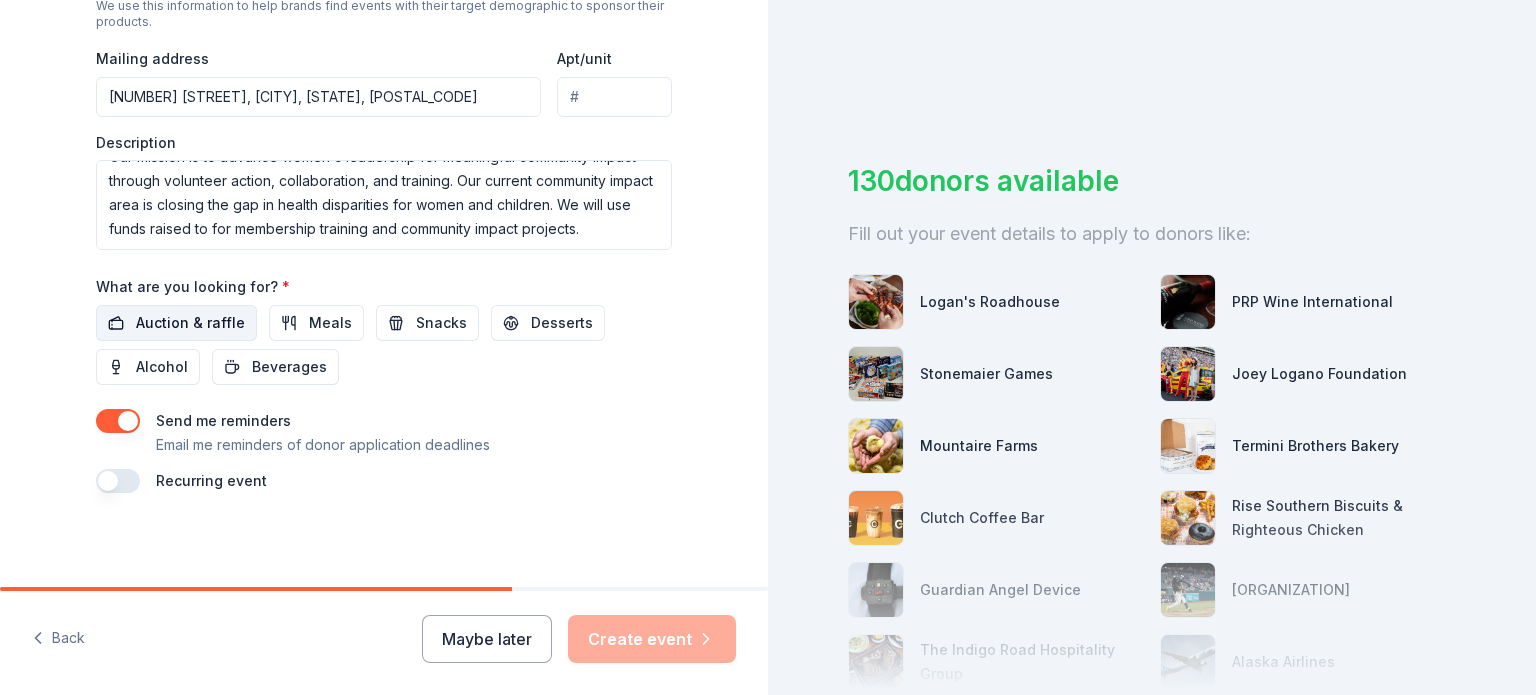 click on "Auction & raffle" at bounding box center (176, 323) 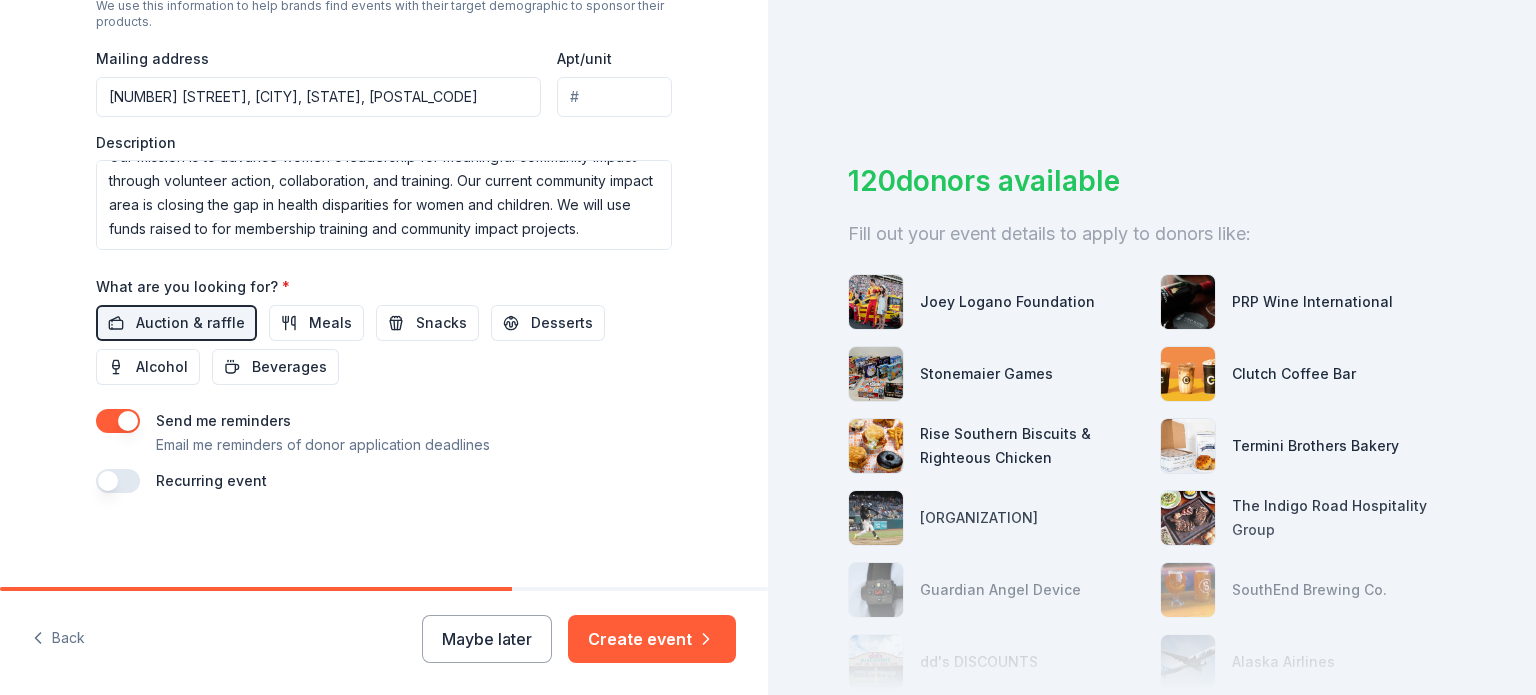 click at bounding box center (118, 421) 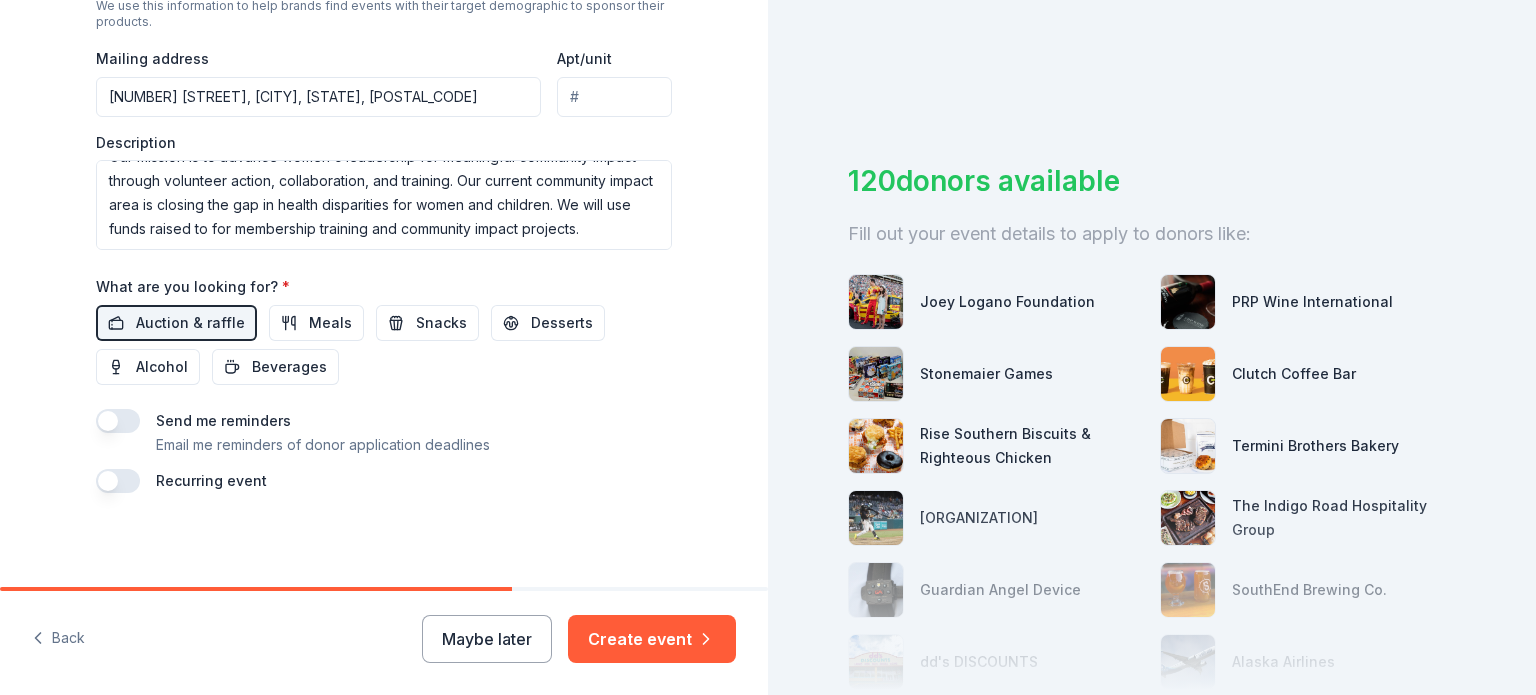 drag, startPoint x: 119, startPoint y: 422, endPoint x: 524, endPoint y: 547, distance: 423.85138 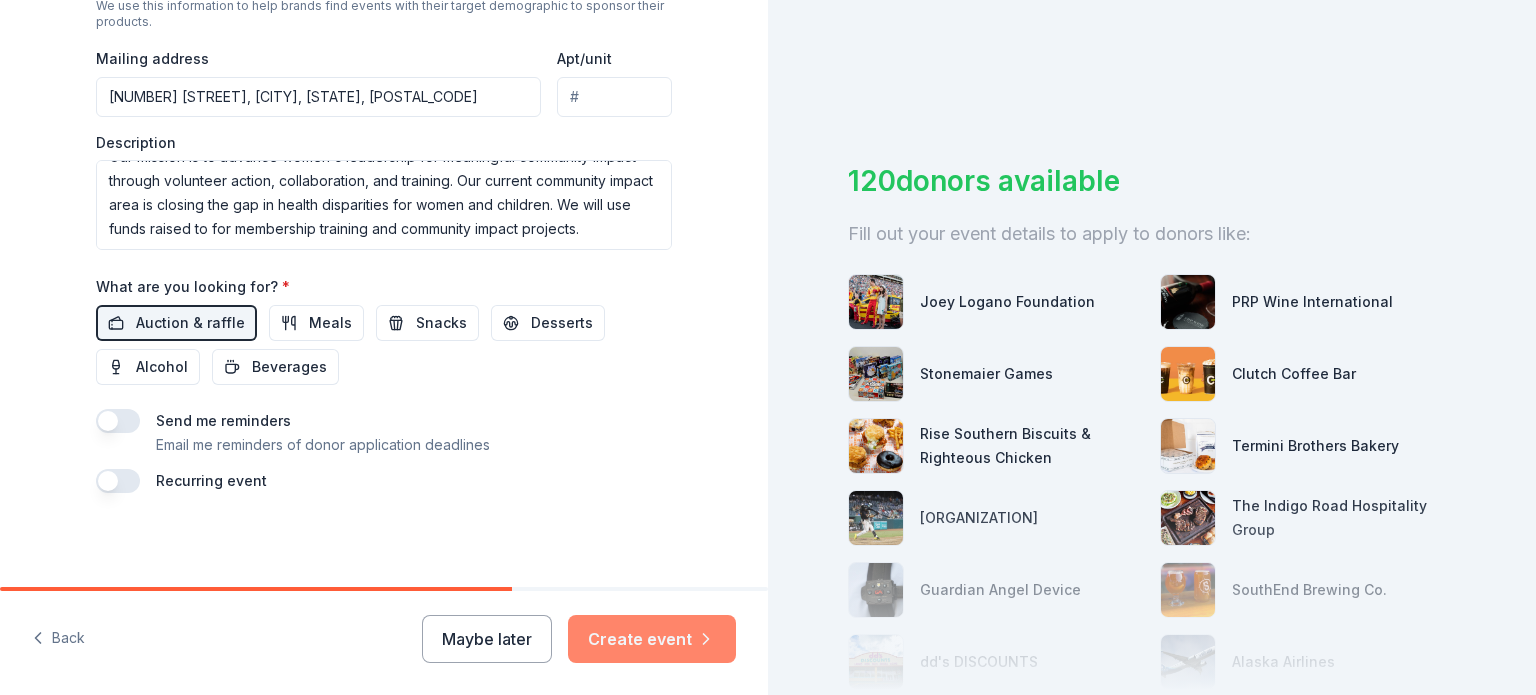 click on "Create event" at bounding box center [652, 639] 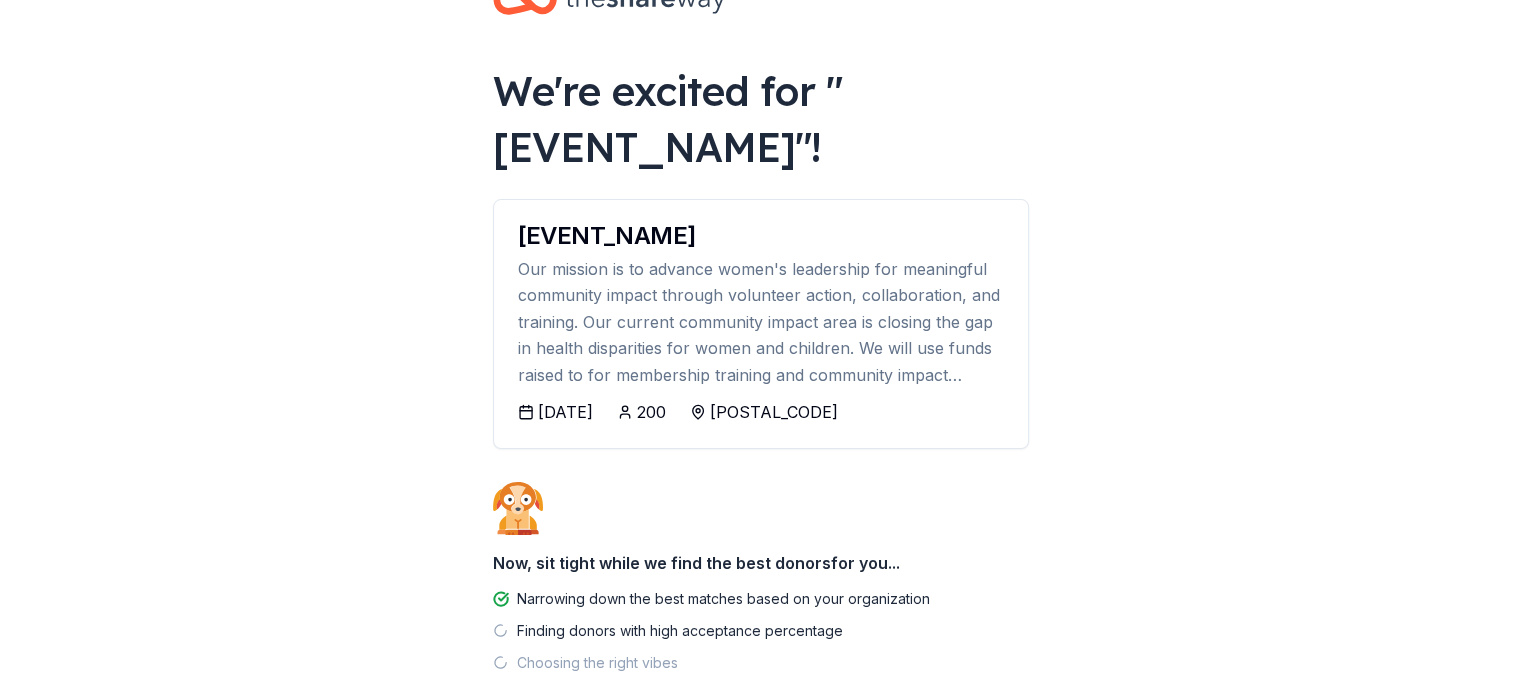 scroll, scrollTop: 176, scrollLeft: 0, axis: vertical 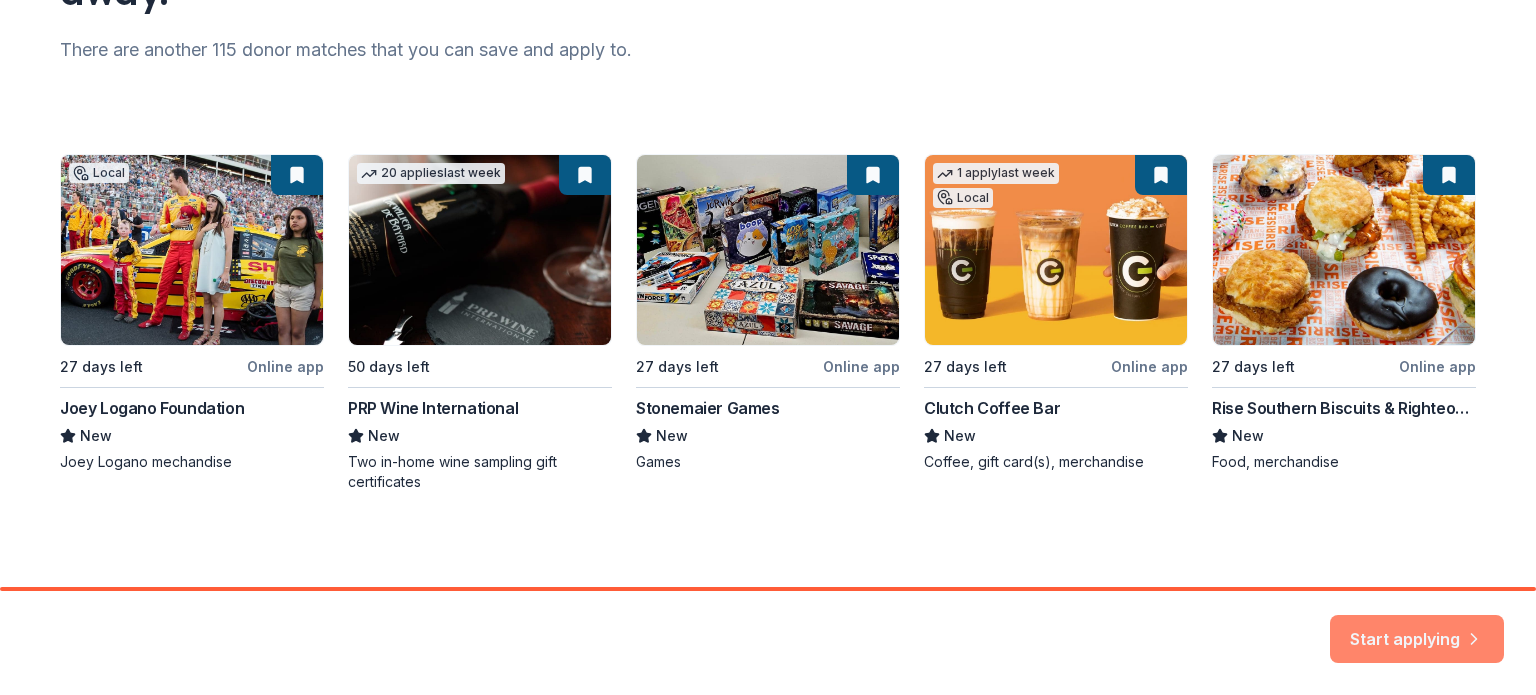 click on "Start applying" at bounding box center (1417, 627) 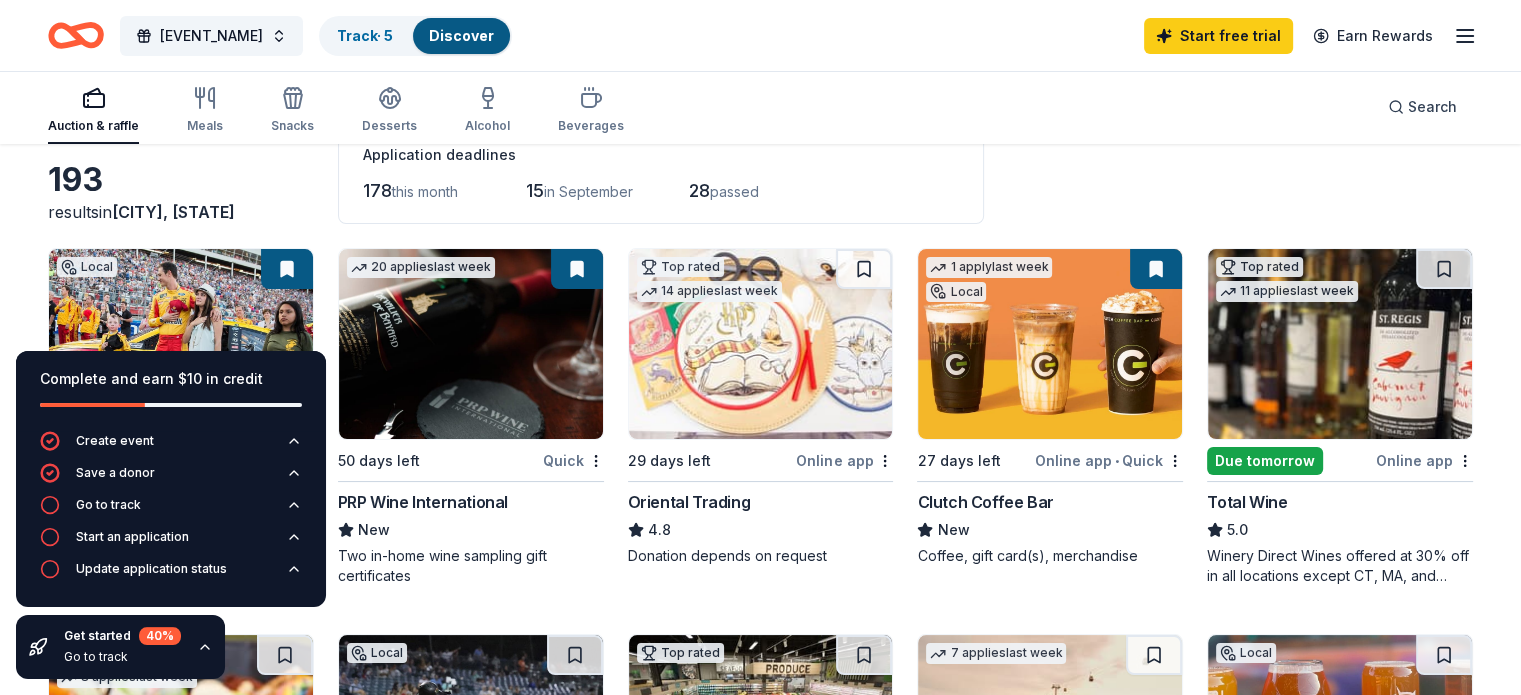 scroll, scrollTop: 120, scrollLeft: 0, axis: vertical 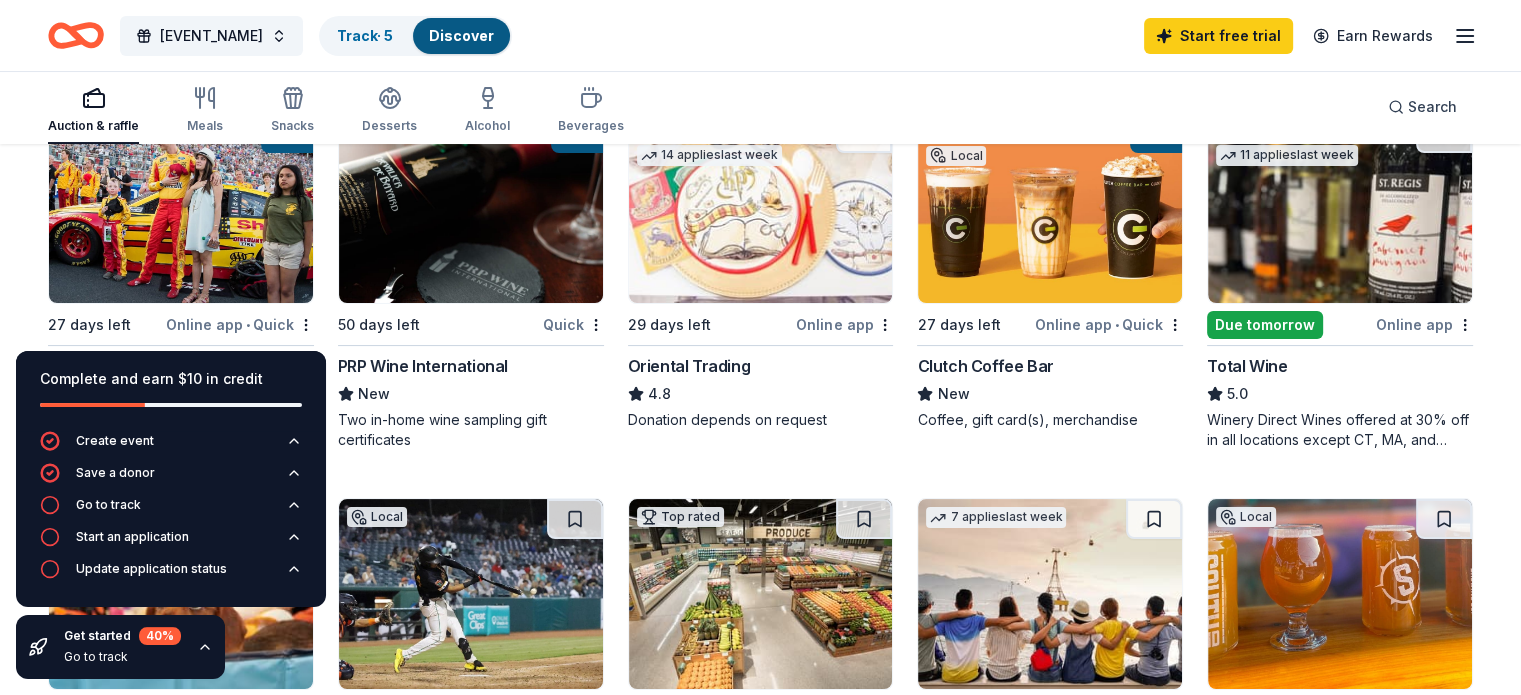 click on "193 results in [CITY], NC Application deadlines 178 this month 15 in September 28 passed Local 27 days left Online app • Quick Joey Logano Foundation New Joey Logano mechandise 20 applies last week 50 days left Quick PRP Wine International New Two in-home wine sampling gift certificates Top rated 14 applies last week 29 days left Online app Oriental Trading 4.8 Donation depends on request 1 apply last week Local 27 days left Online app • Quick Clutch Coffee Bar New Coffee, gift card(s), merchandise Top rated 11 applies last week Due tomorrow Online app Total Wine 5.0 Winery Direct Wines offered at 30% off in all locations except CT, MA, and other select markets; Private Wine Class for 20 people in all locations except available in WI, CO, and other select markets Top rated 8 applies last week 27 days left Online app • Quick BarkBox 5.0 Dog toy(s), dog food Local 29 days left Online app Greensboro Grasshoppers New Tickets, memorabilia/merchandise Top rated 27 days left Online app" at bounding box center [760, 1174] 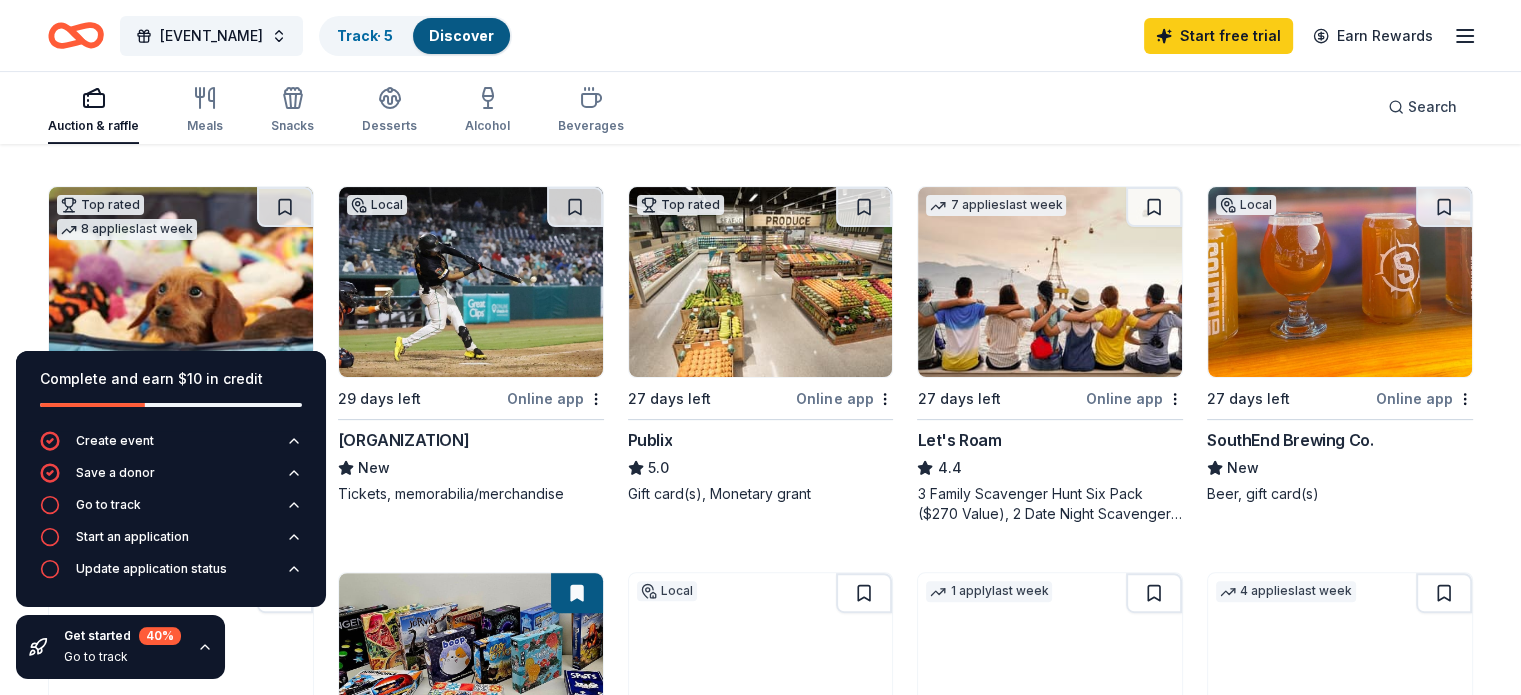 scroll, scrollTop: 598, scrollLeft: 0, axis: vertical 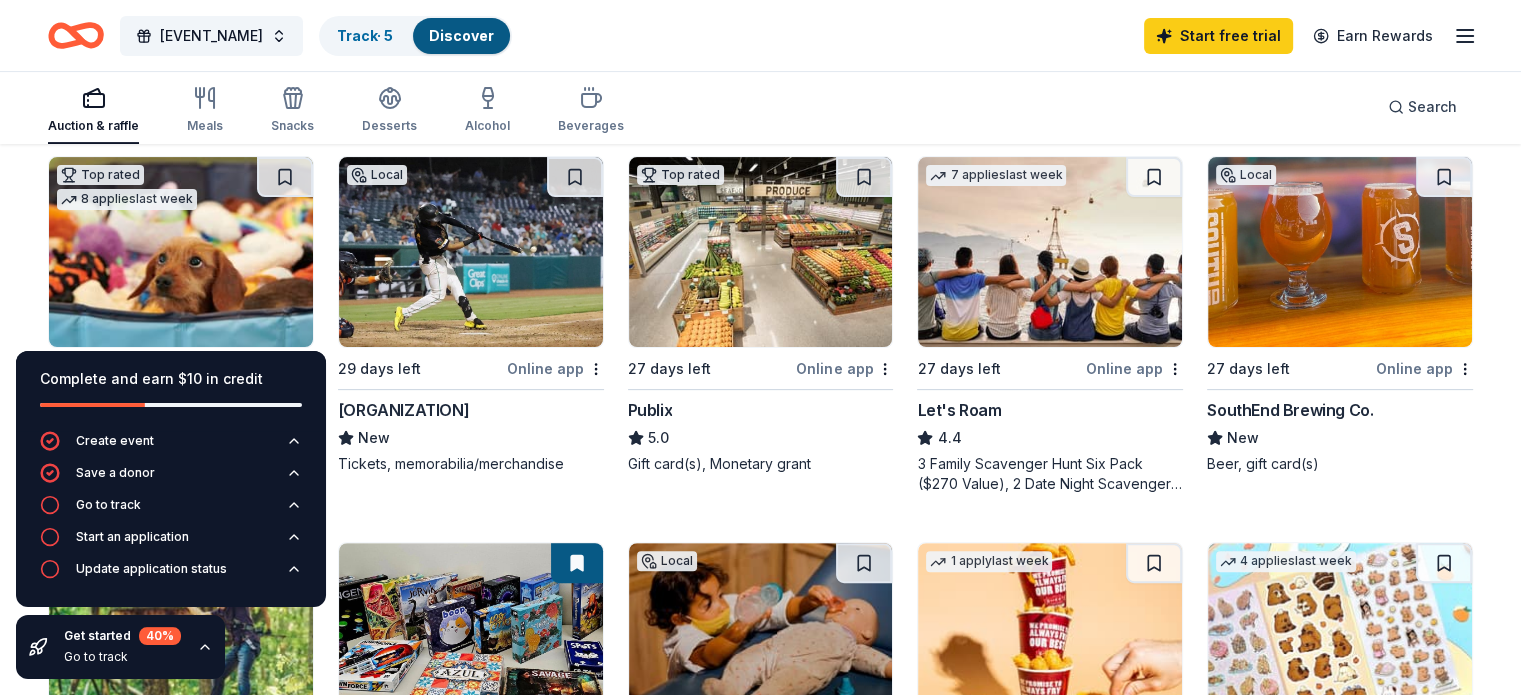 click at bounding box center [761, 252] 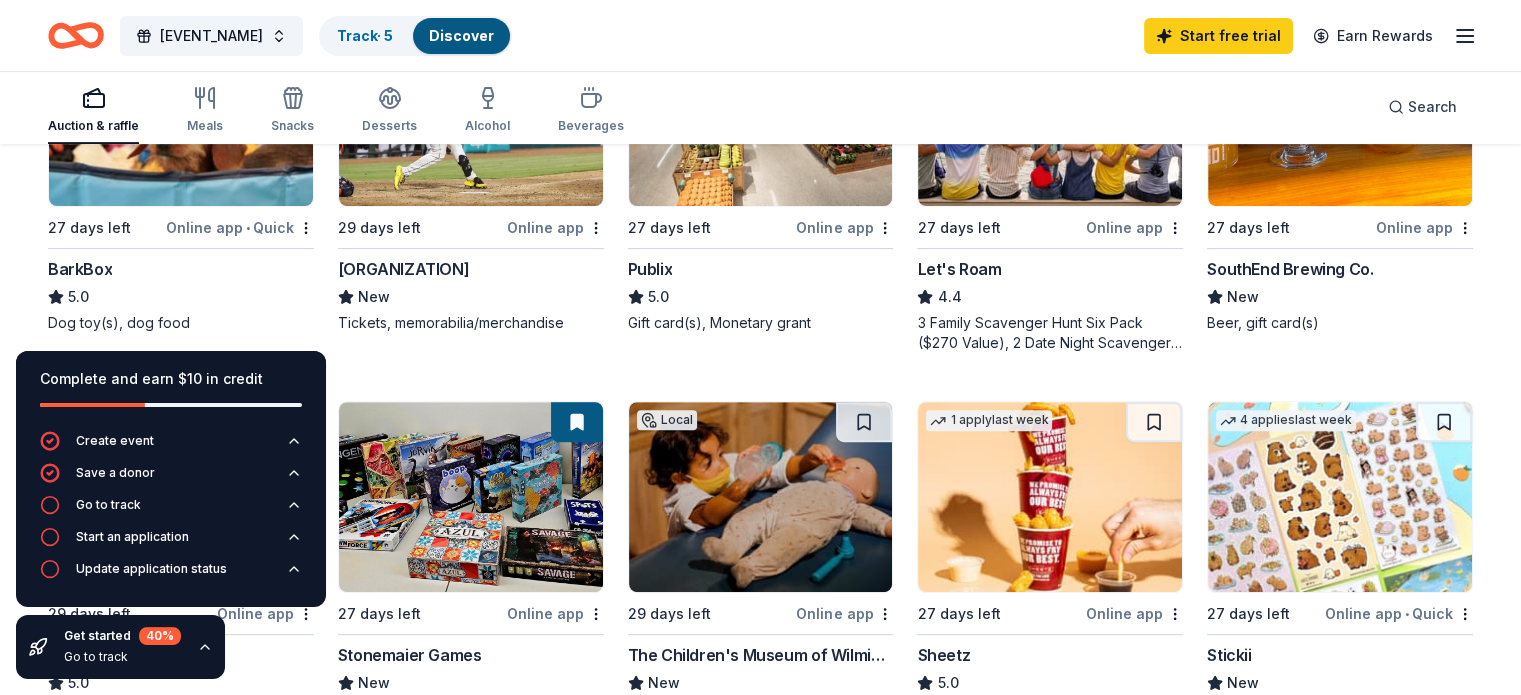 scroll, scrollTop: 694, scrollLeft: 0, axis: vertical 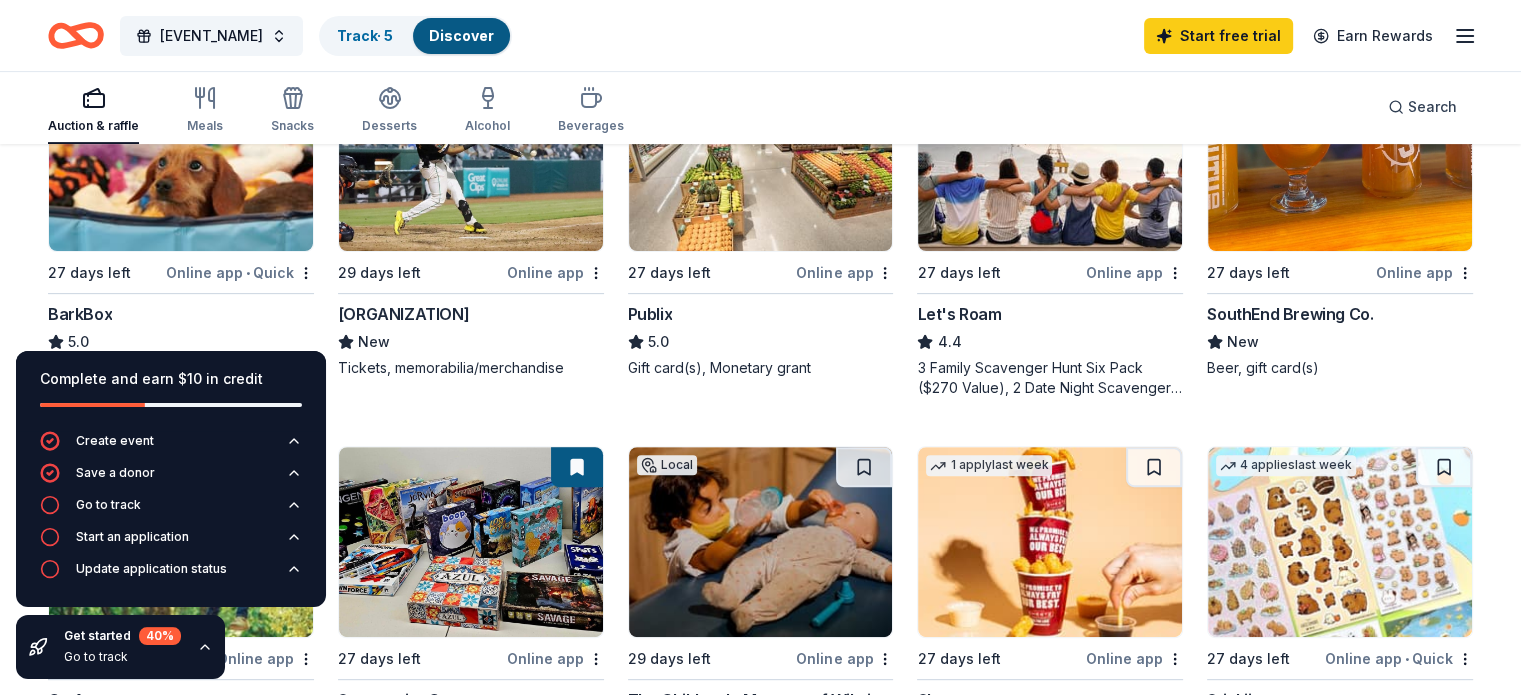click at bounding box center [181, 156] 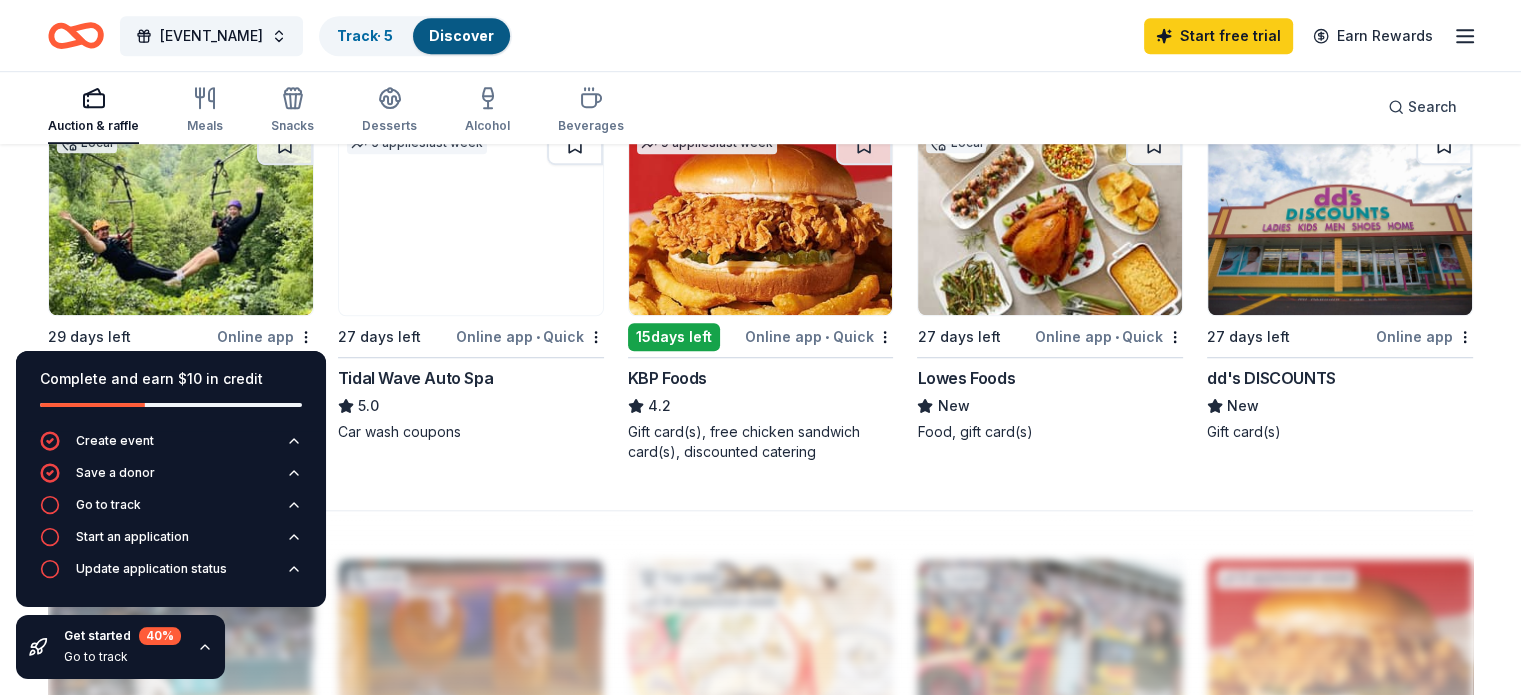 scroll, scrollTop: 1400, scrollLeft: 0, axis: vertical 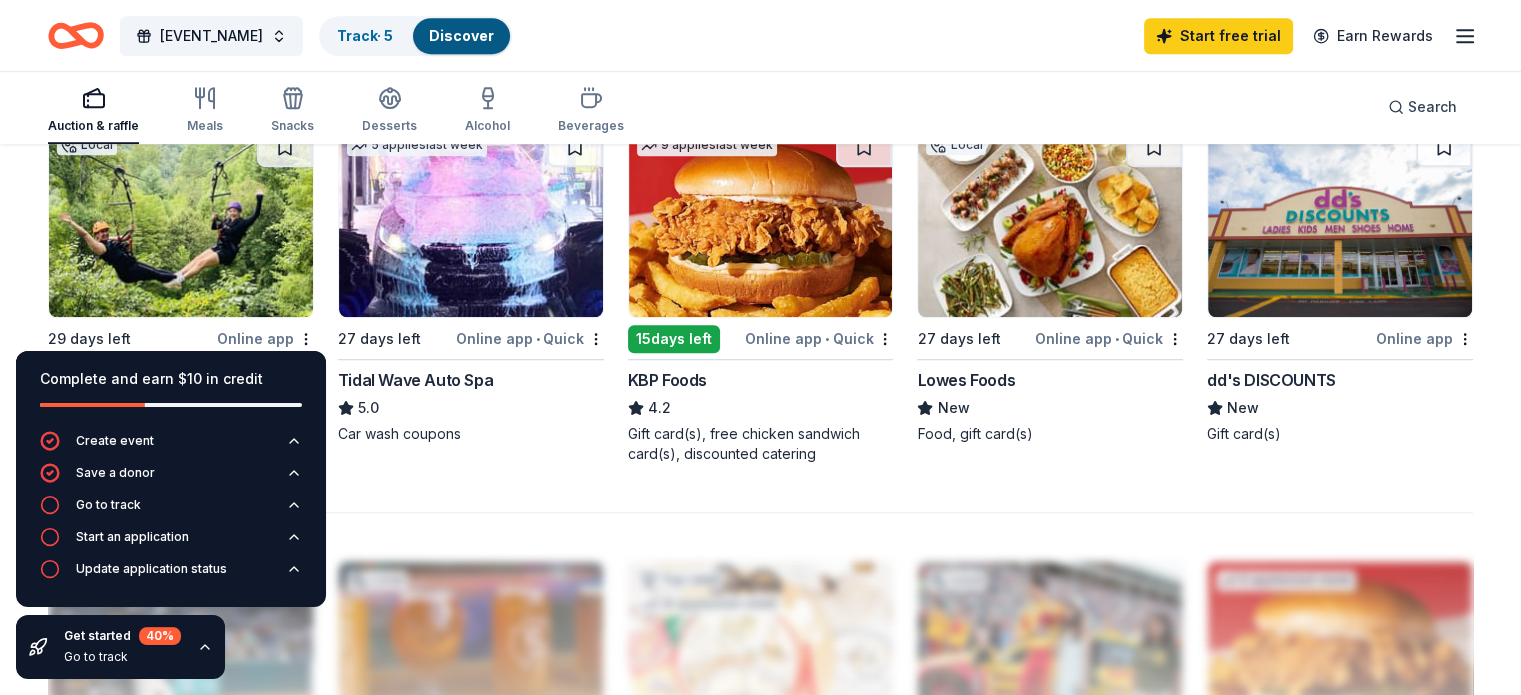 click at bounding box center [471, 222] 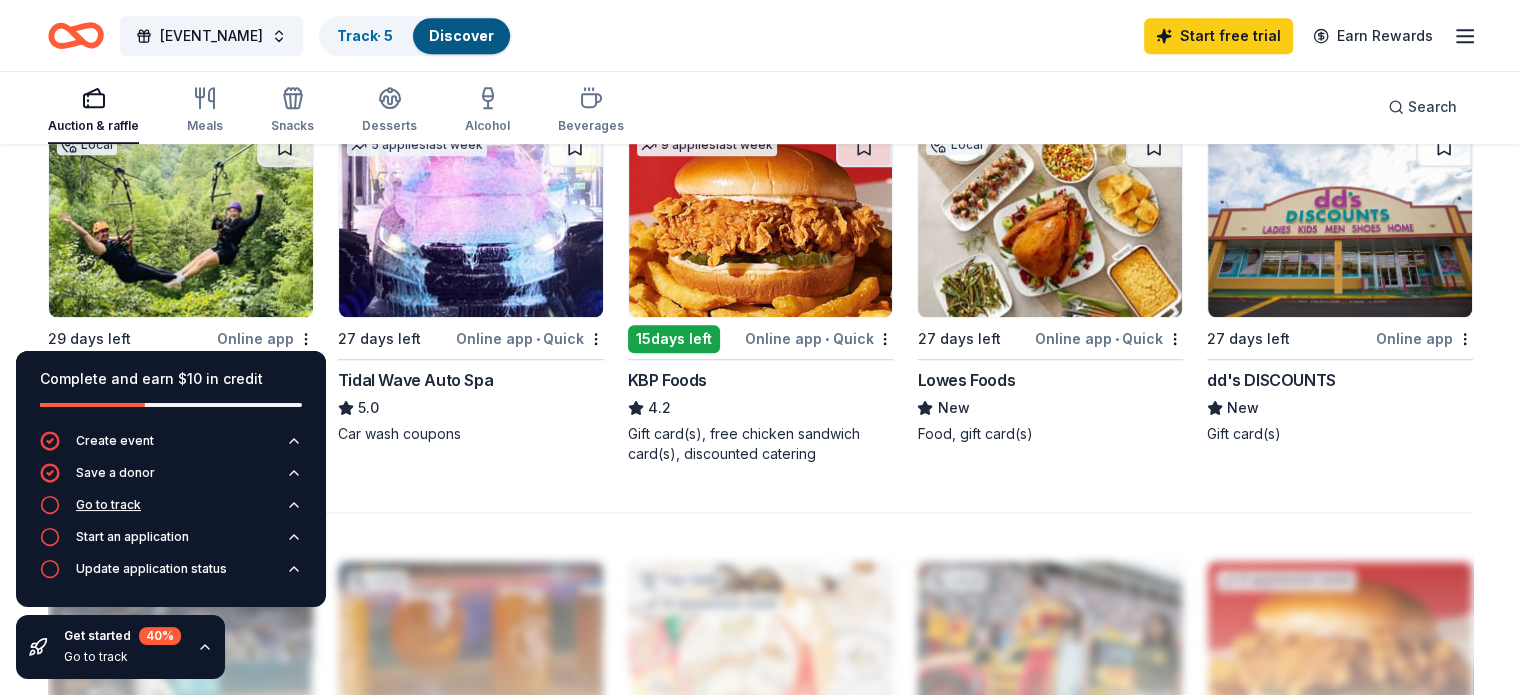 click on "Go to track" at bounding box center [108, 505] 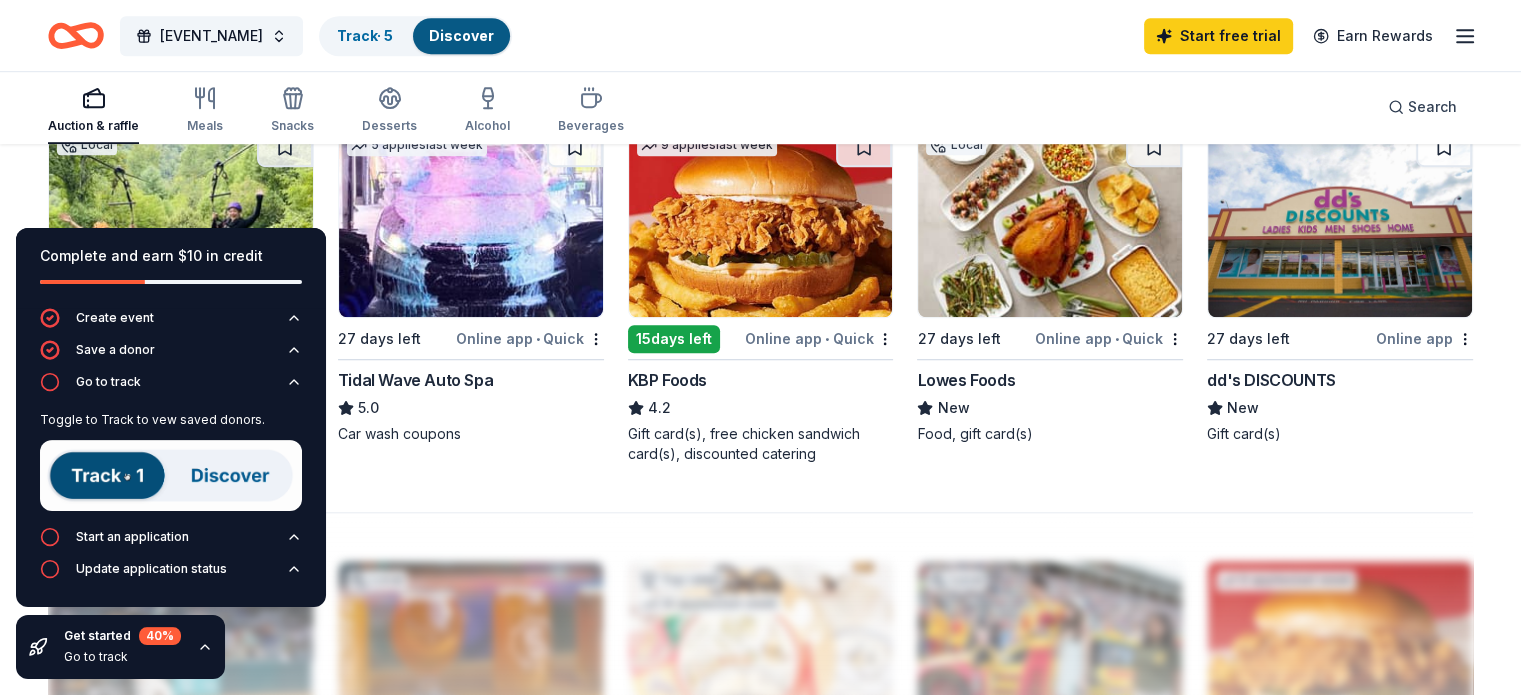 click at bounding box center [171, 475] 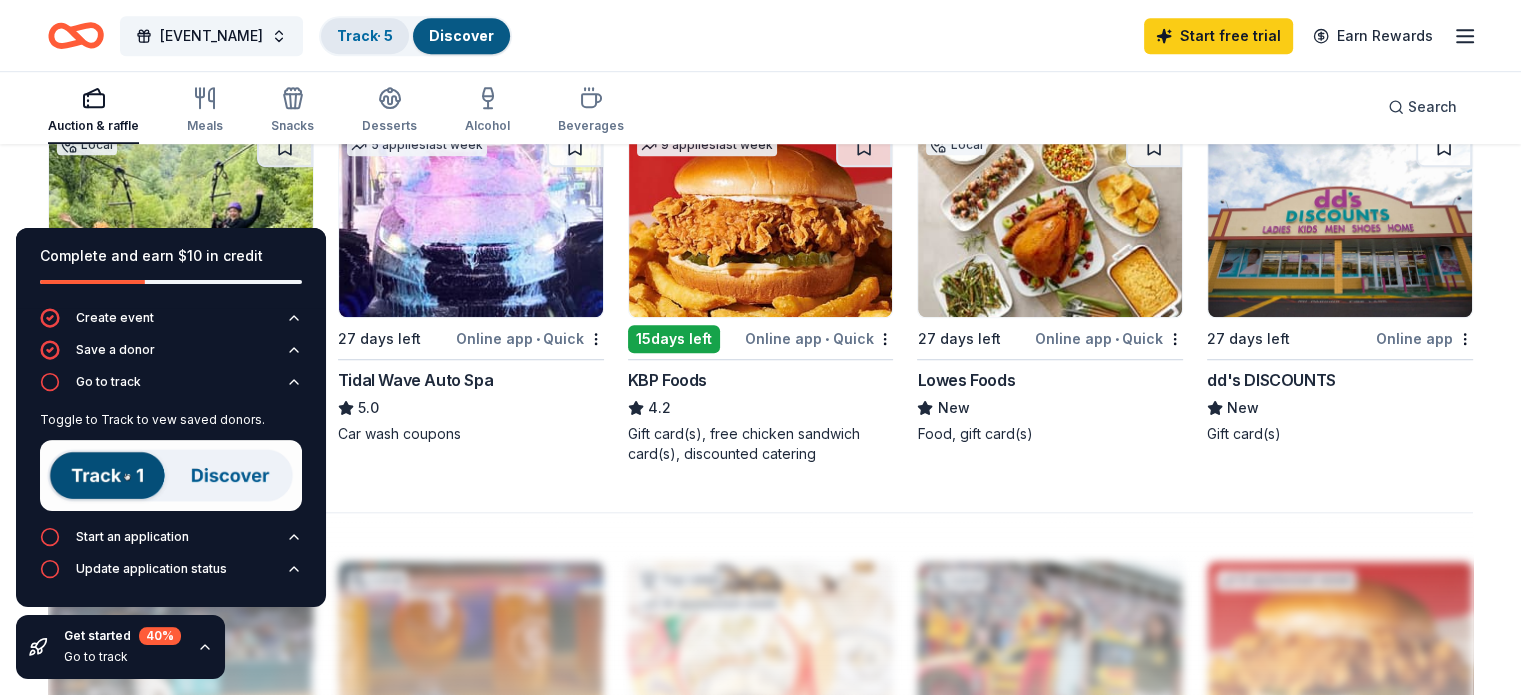 click on "Track  · 5" at bounding box center (365, 35) 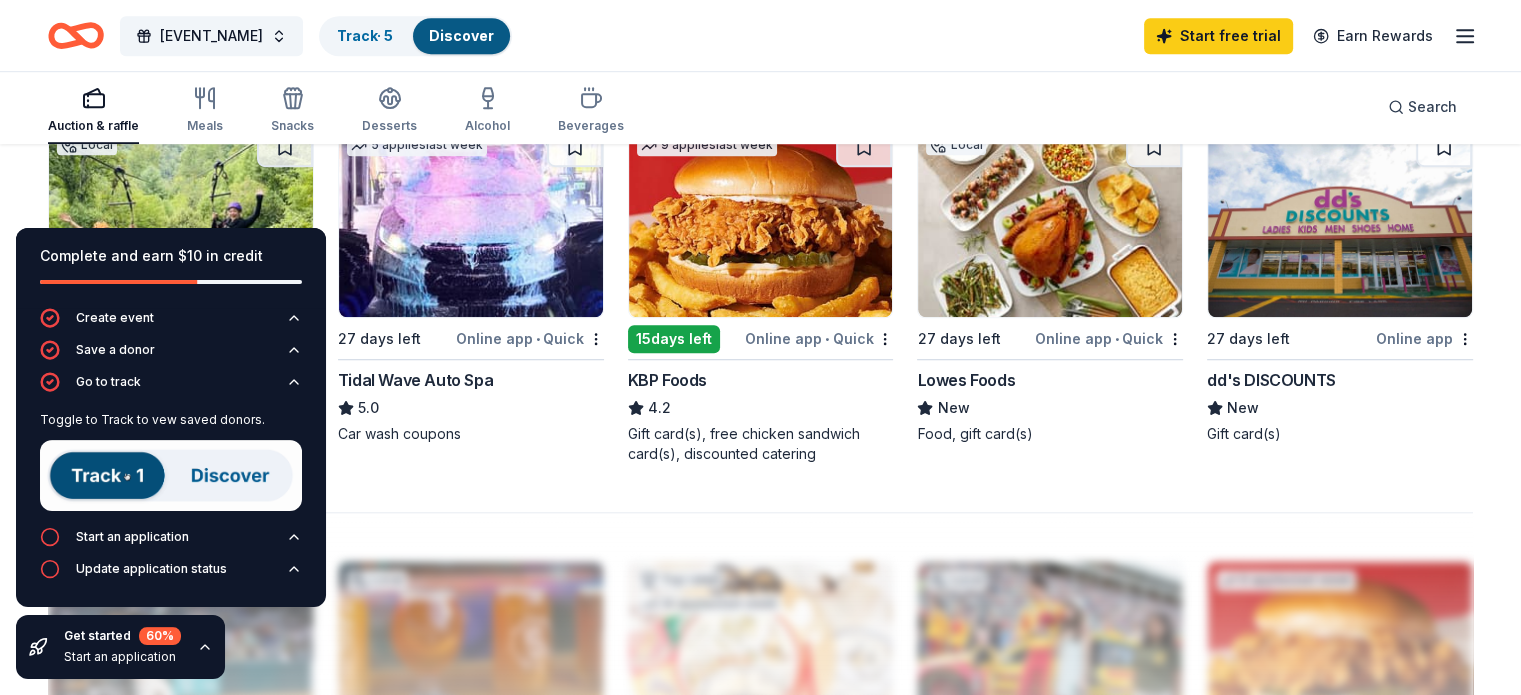 click on "High Point Fashion's Night Out Track · 5 Discover Start free trial Earn Rewards" at bounding box center [760, 35] 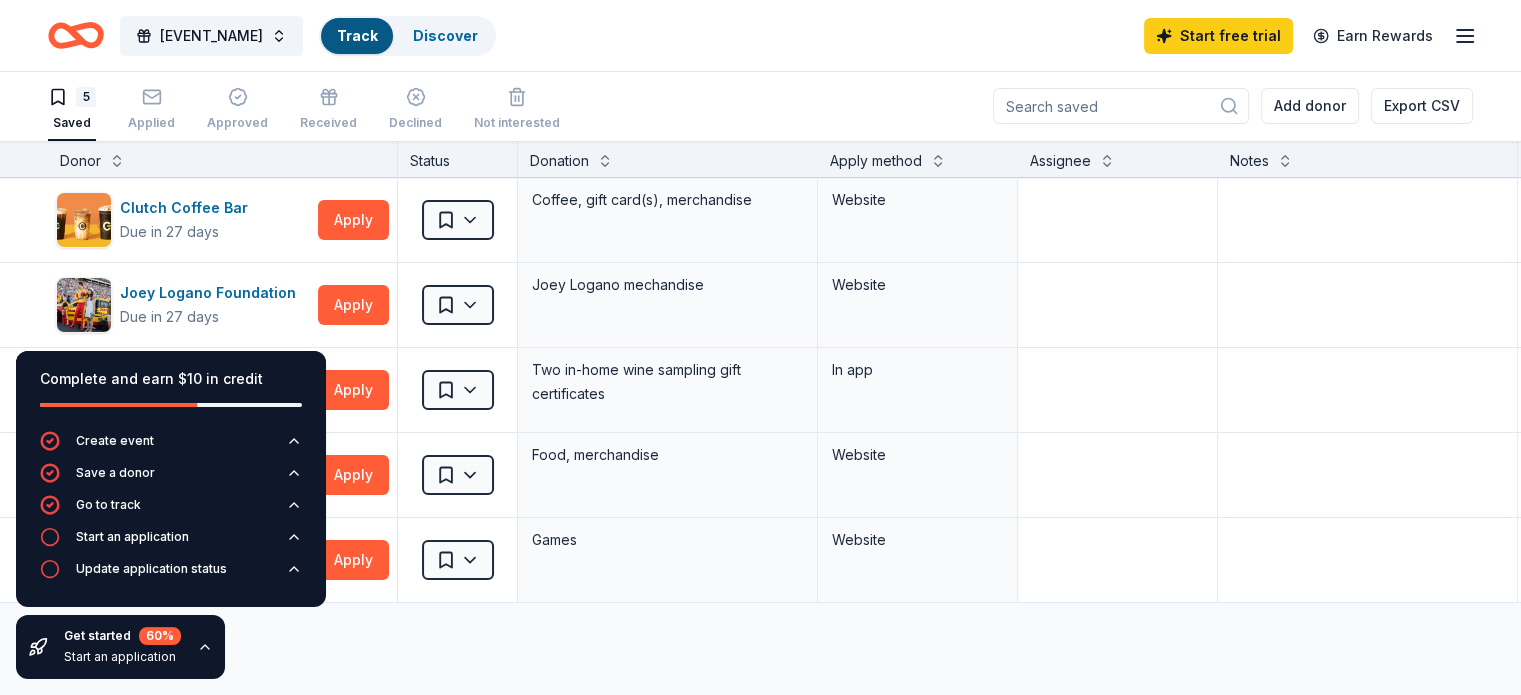 scroll, scrollTop: 0, scrollLeft: 0, axis: both 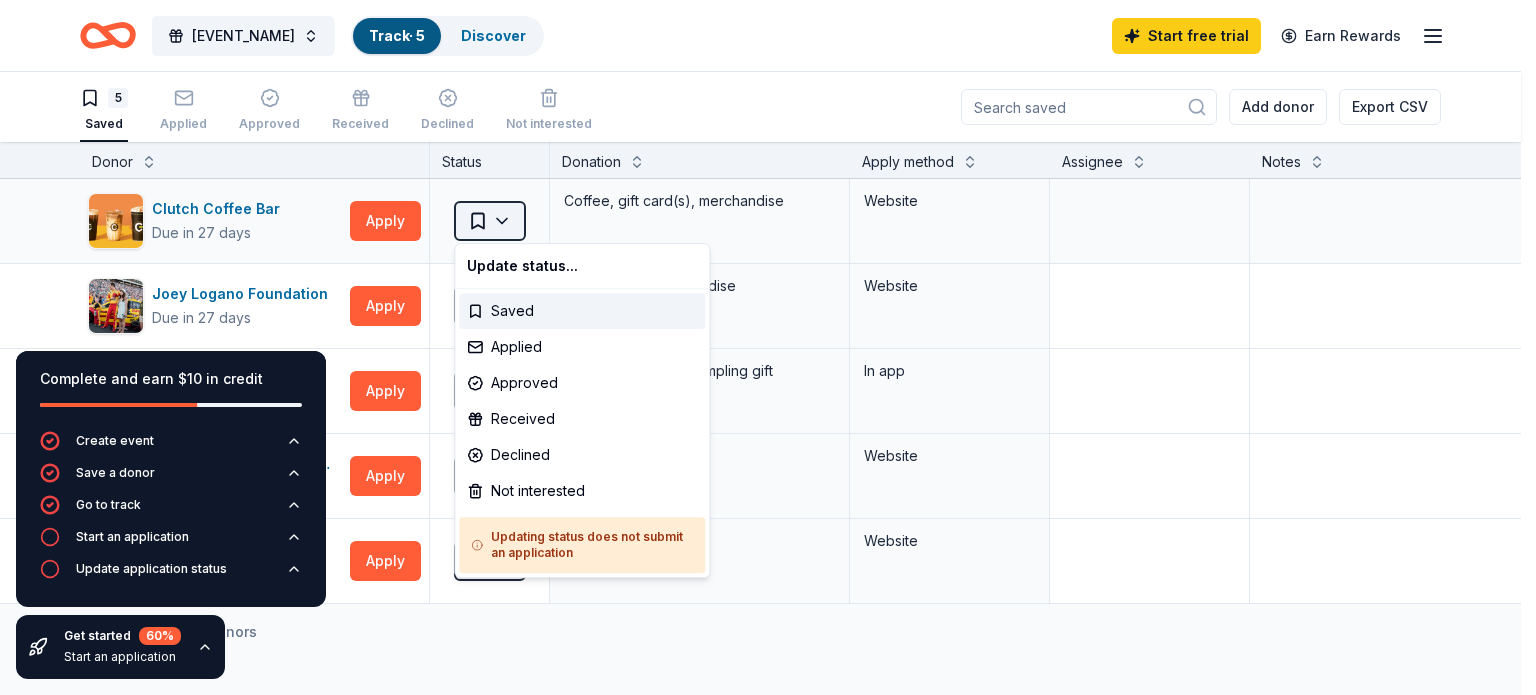 click on "High Point Fashion's Night Out Track · 5 Discover Start free trial Earn Rewards 5 Saved Applied Approved Received Declined Not interested Add donor Export CSV Complete and earn $10 in credit Create event Save a donor Go to track Start an application Update application status Get started 60 % Start an application Donor Status Donation Apply method Assignee Notes Clutch Coffee Bar Due in 27 days Apply Saved Coffee, gift card(s), merchandise Website Joey Logano Foundation Due in 27 days Apply Saved Joey Logano mechandise Website PRP Wine International Due in 50 days Apply Saved Two in-home wine sampling gift certificates In app Rise Southern Biscuits & Righteous Chicken Due in 27 days Apply Saved Food, merchandise Website Stonemaier Games Due in 27 days Apply Saved Games Website Discover more donors Saved Update status... Saved Applied Approved Received Declined Not interested Updating status does not submit an application" at bounding box center [768, 347] 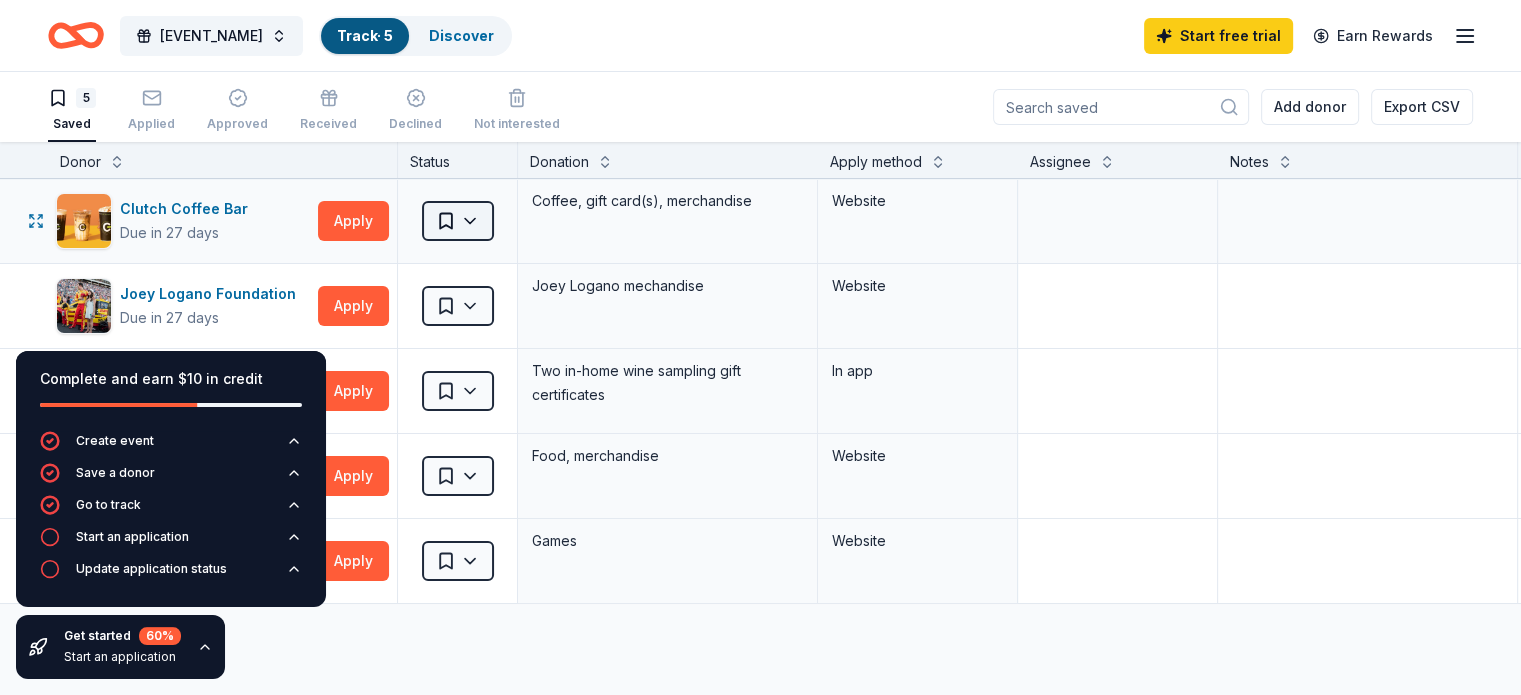 click on "High Point Fashion's Night Out  Track  · 5 Discover Start free  trial Earn Rewards 5 Saved Applied Approved Received Declined Not interested Add donor Export CSV Complete and earn $10 in credit Create event Save a donor Go to track Start an application Update application status Get started 60 % Start an application Donor Status Donation Apply method Assignee Notes Clutch Coffee Bar Due in 27 days Apply Saved Coffee, gift card(s), merchandise Website Joey Logano Foundation Due in 27 days Apply Saved Joey Logano mechandise Website PRP Wine International Due in 50 days Apply Saved Two in-home wine sampling gift certificates In app Rise Southern Biscuits & Righteous Chicken Due in 27 days Apply Saved Food, merchandise Website Stonemaier Games Due in 27 days Apply Saved Games Website   Discover more donors Saved" at bounding box center [760, 347] 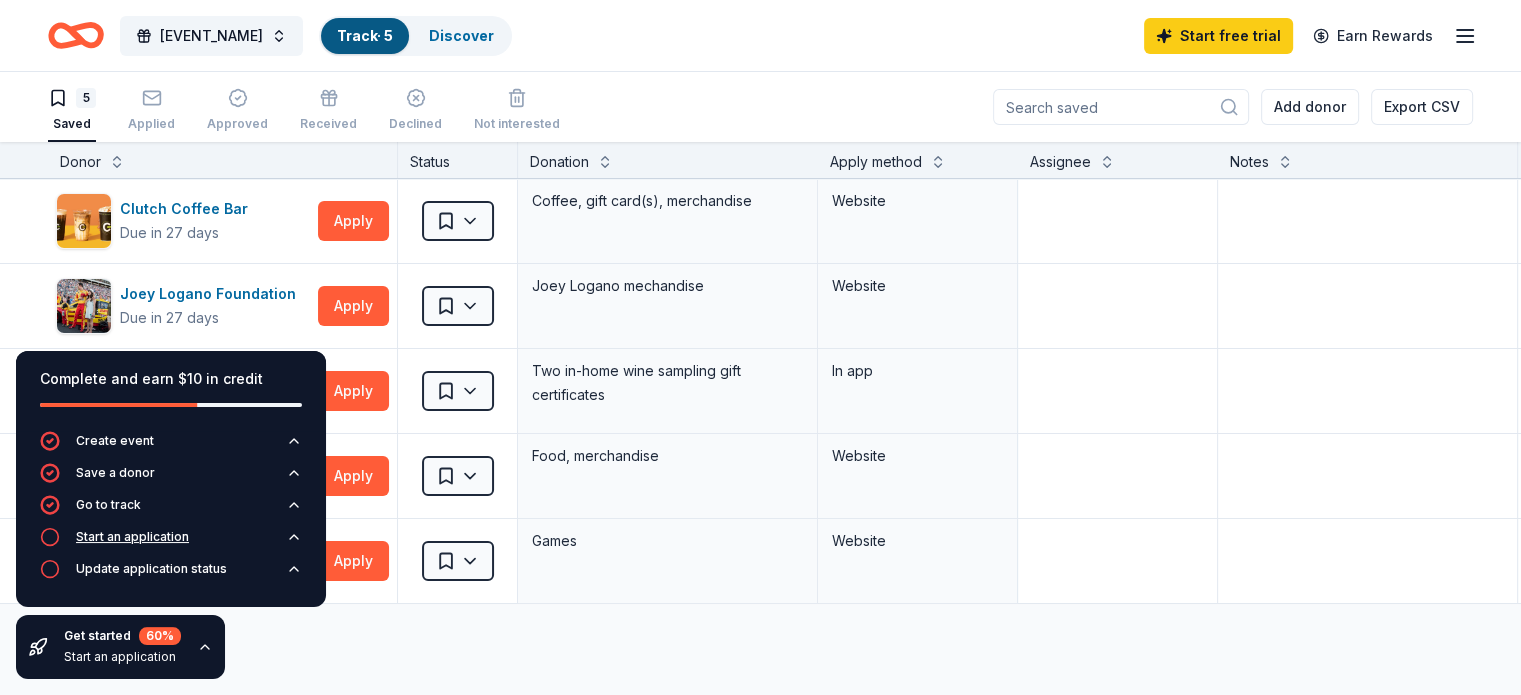 click on "Start an application" at bounding box center [132, 537] 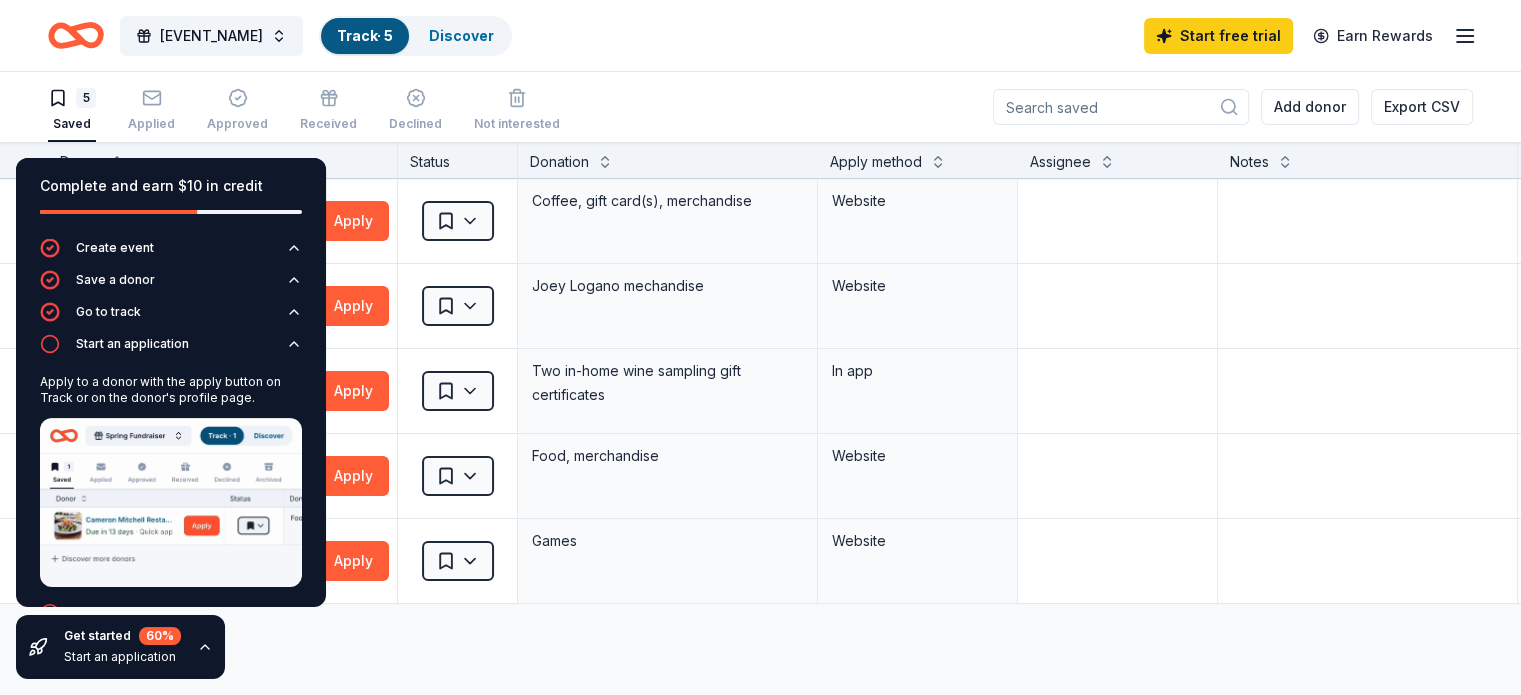 scroll, scrollTop: 33, scrollLeft: 0, axis: vertical 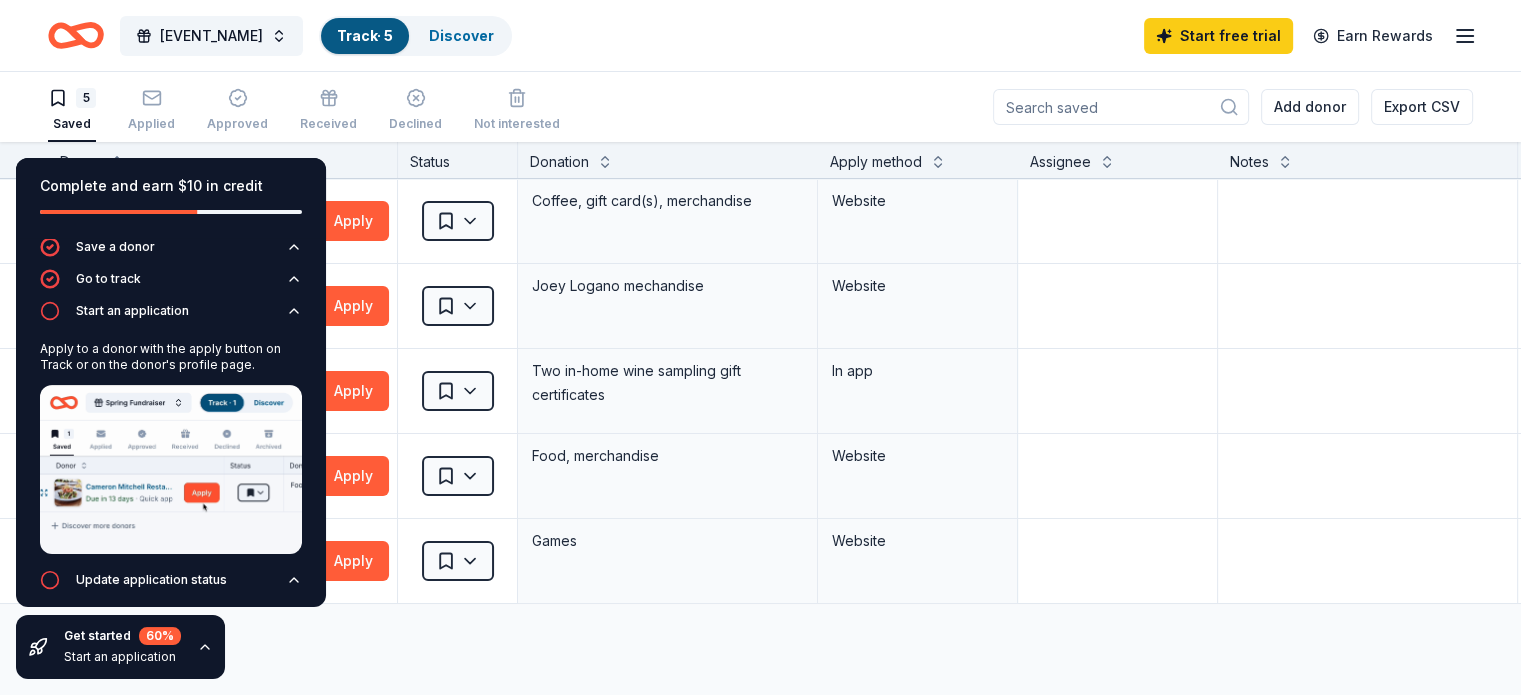 click on "Discover more donors" at bounding box center [783, 632] 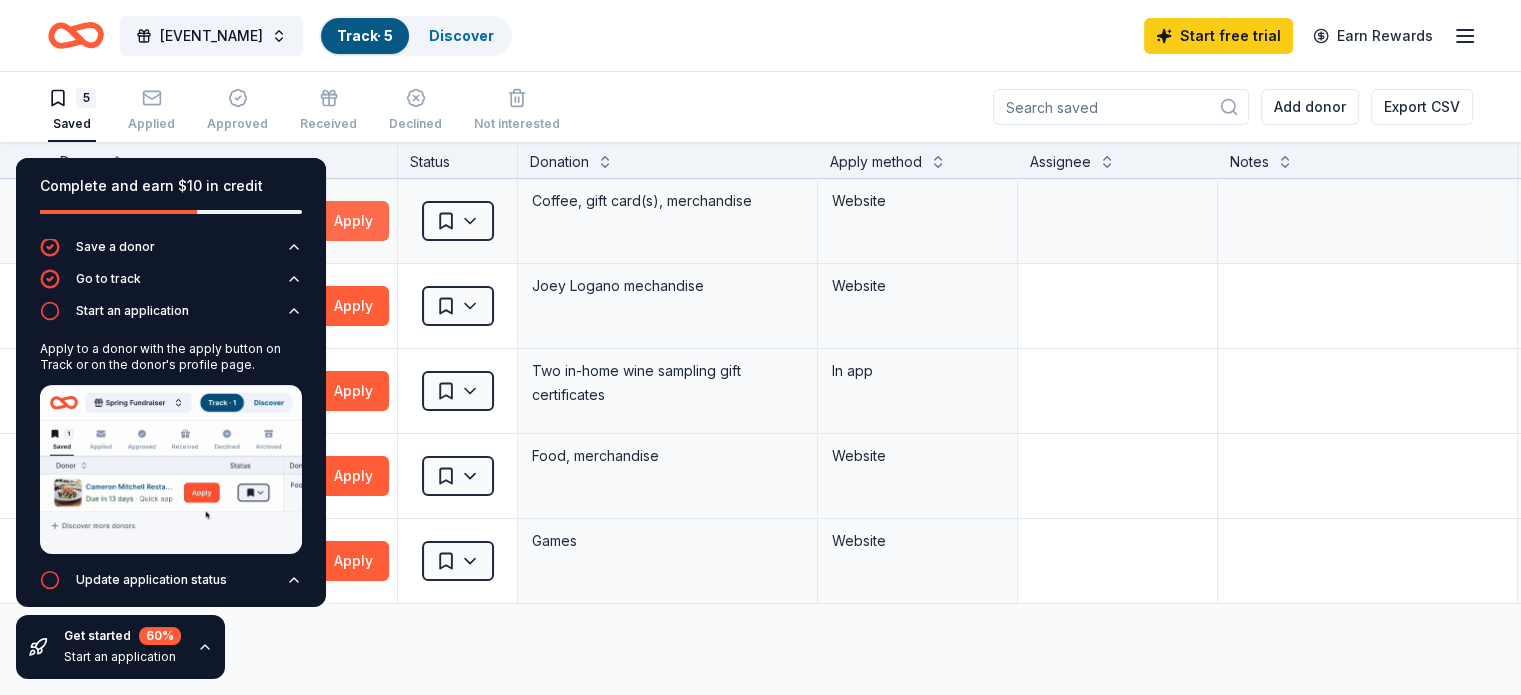click on "Apply" at bounding box center [353, 221] 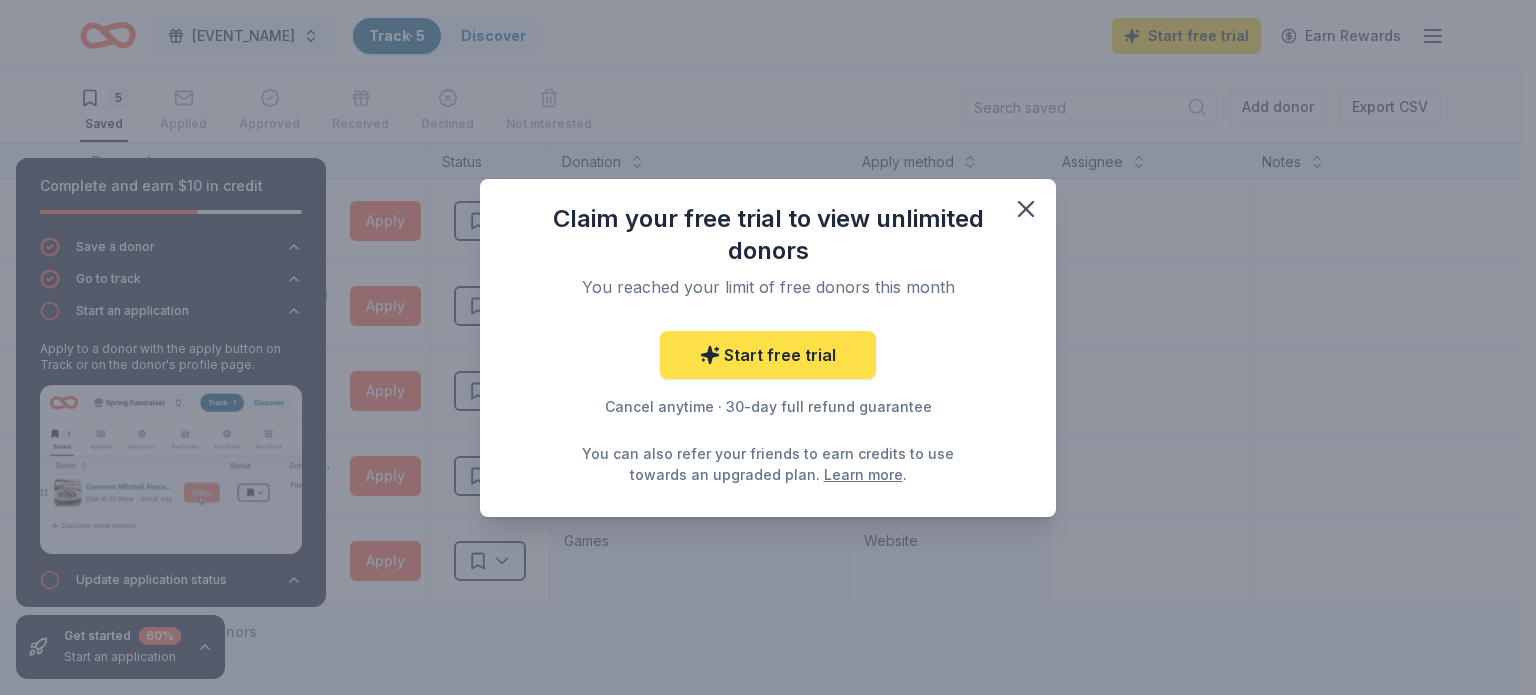 click on "Start free  trial" at bounding box center [768, 355] 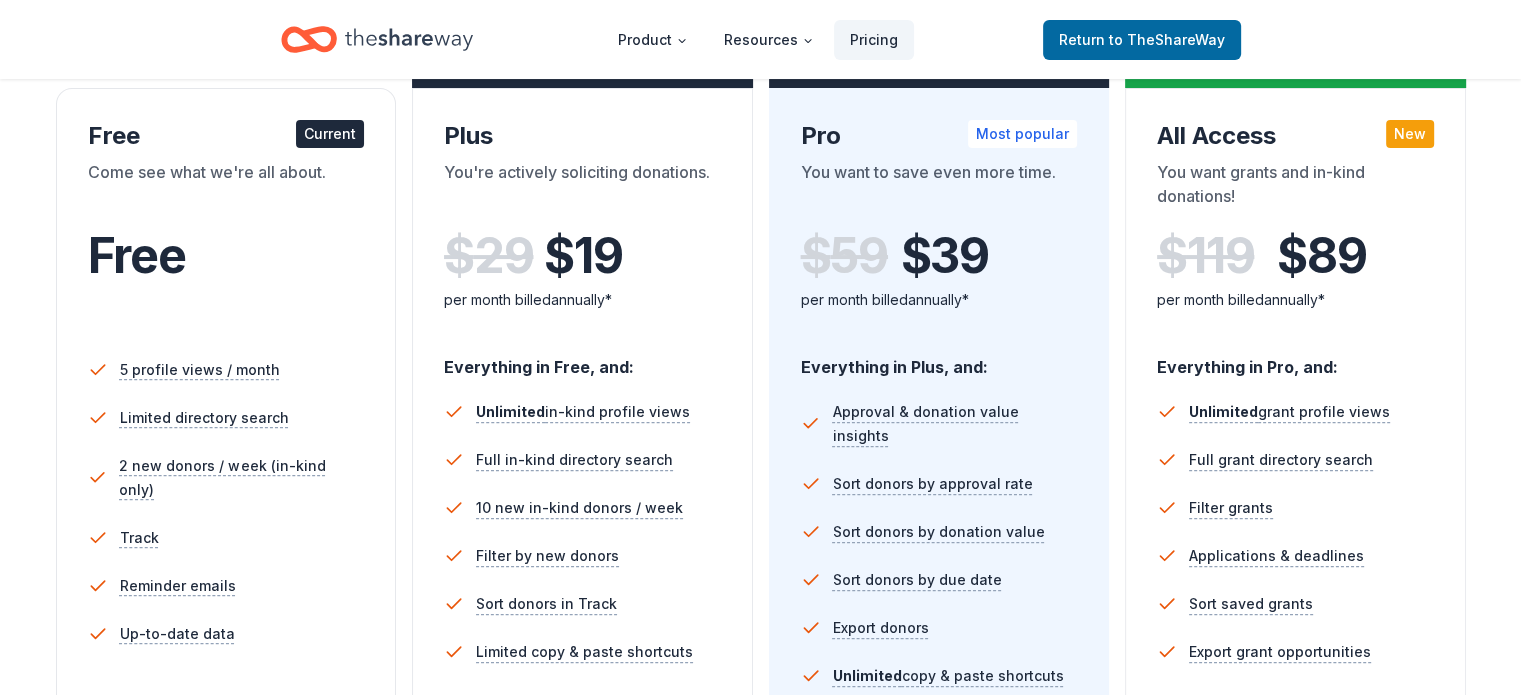 scroll, scrollTop: 385, scrollLeft: 0, axis: vertical 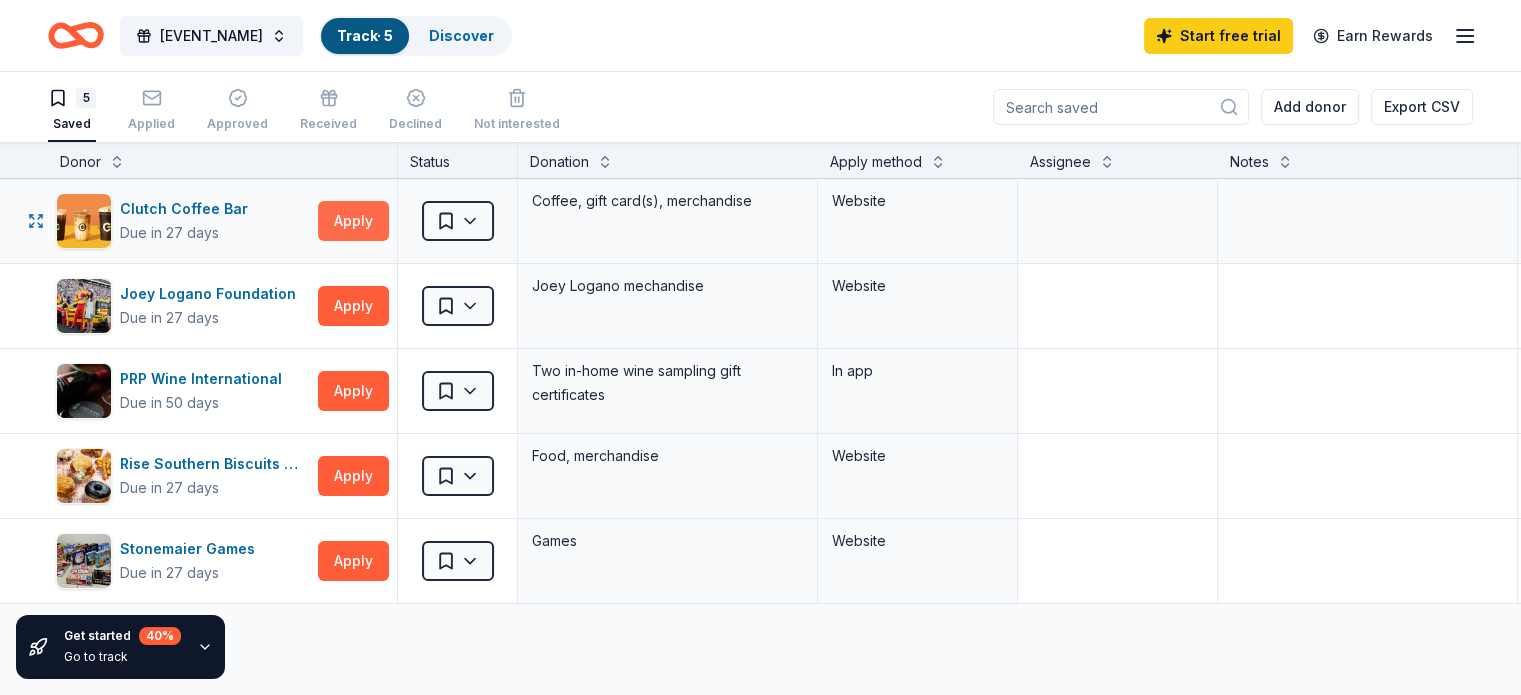 click on "Apply" at bounding box center (353, 221) 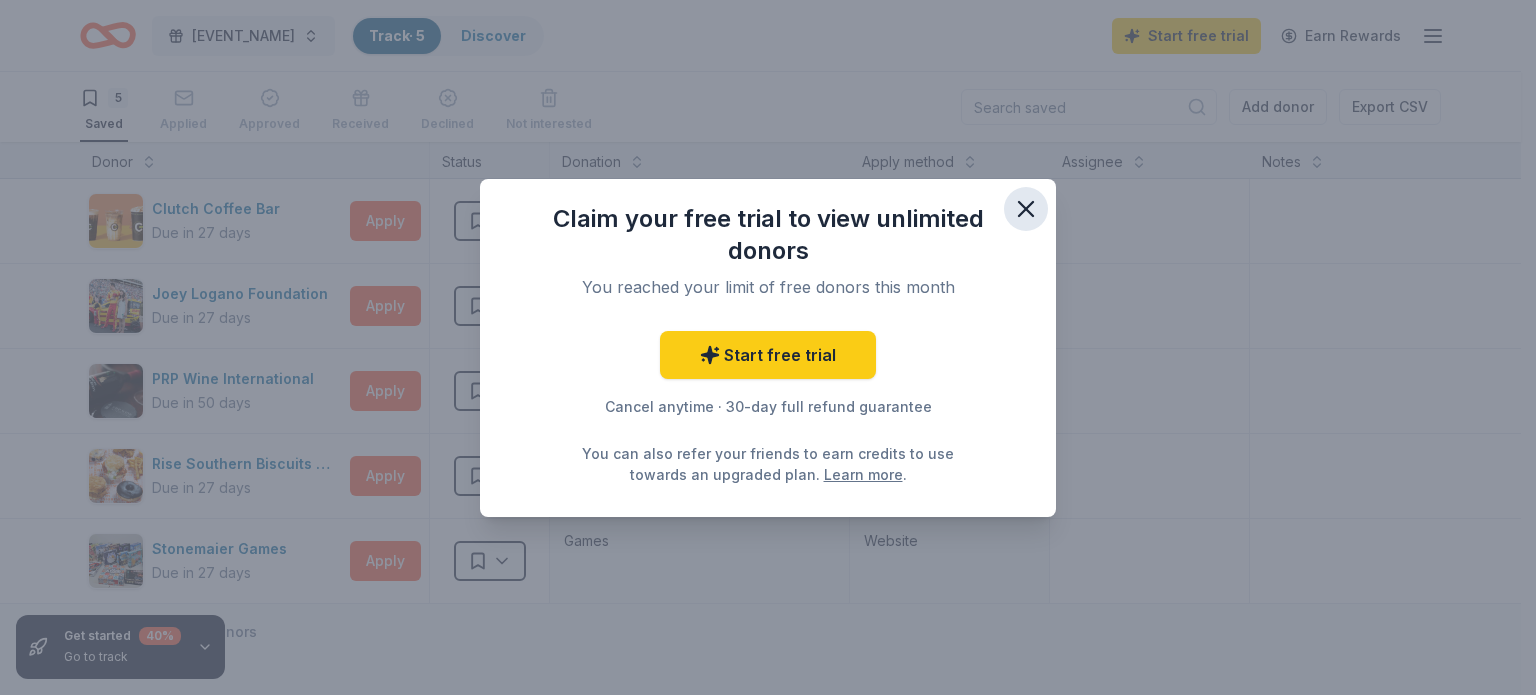 click 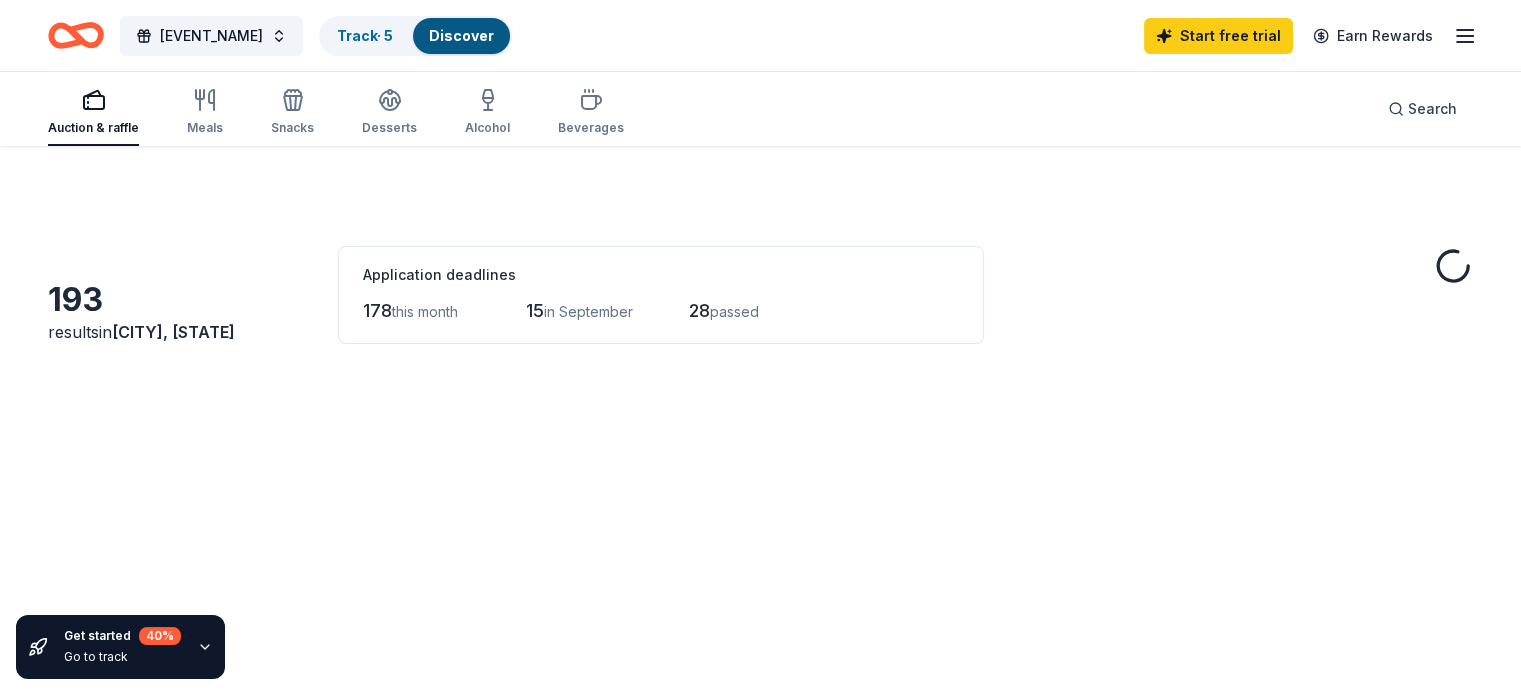 scroll, scrollTop: 1400, scrollLeft: 0, axis: vertical 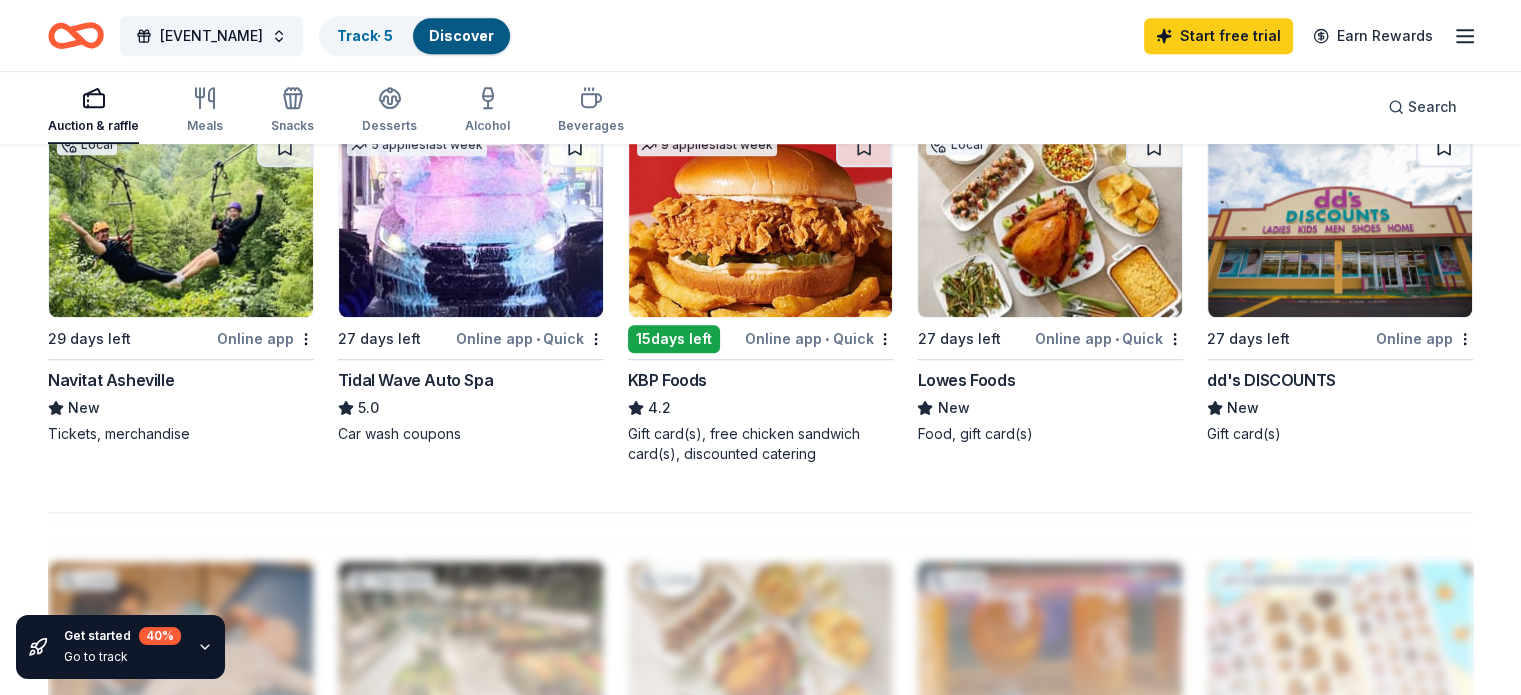 click at bounding box center [181, 222] 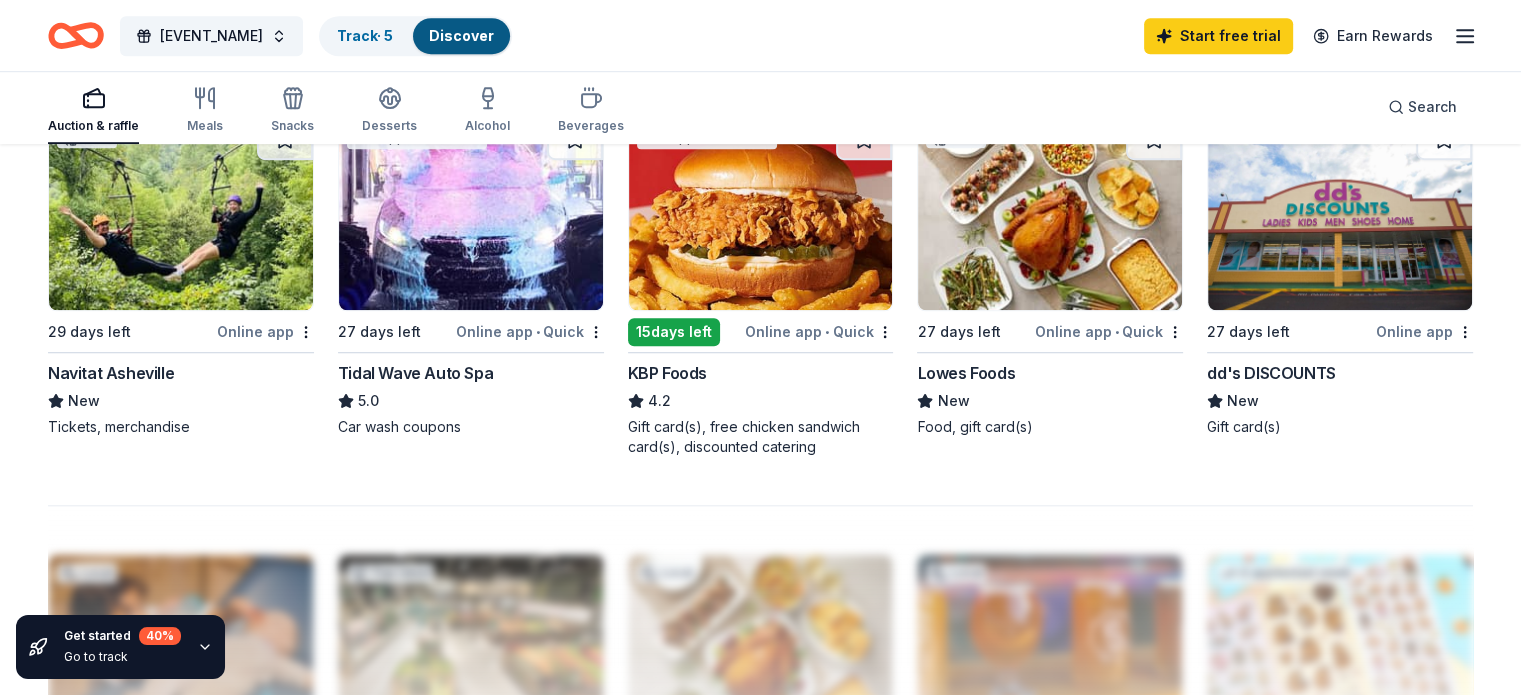 scroll, scrollTop: 1412, scrollLeft: 0, axis: vertical 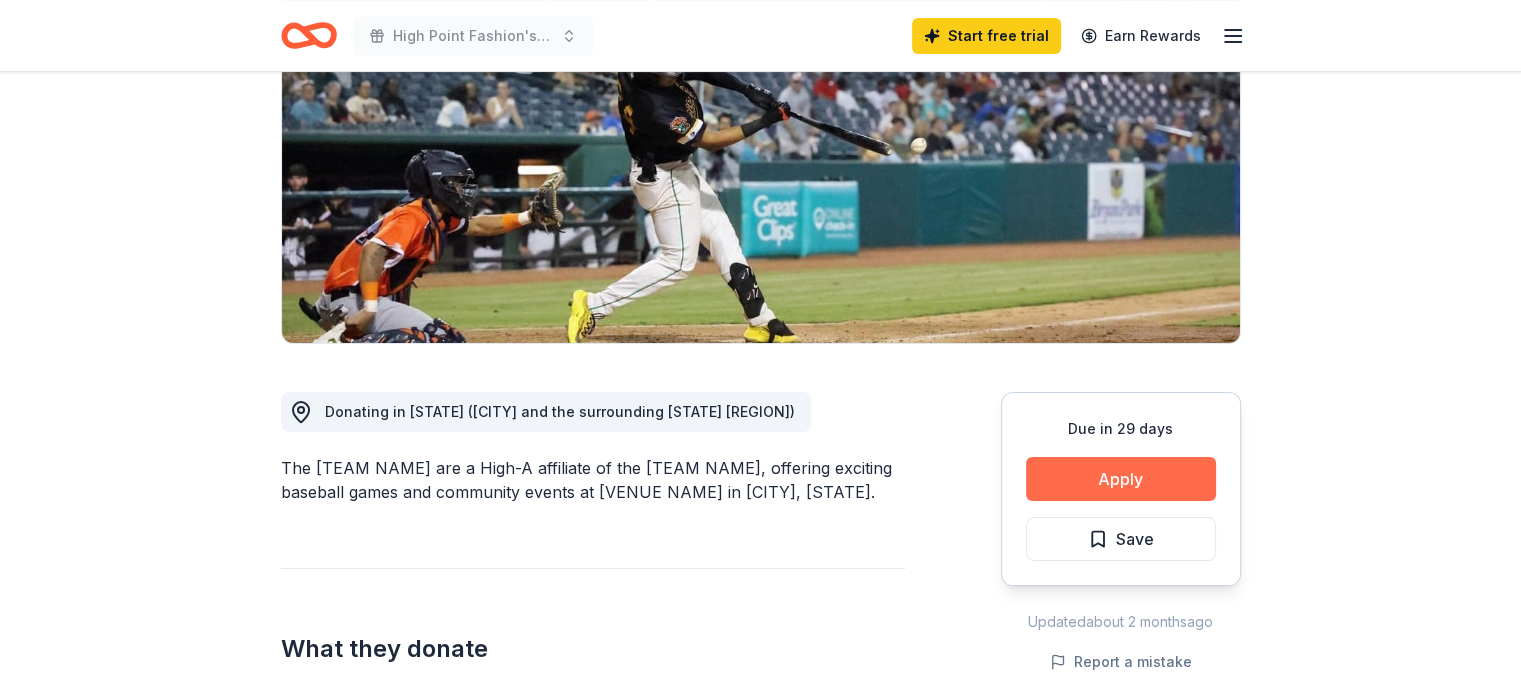 click on "Apply" at bounding box center (1121, 479) 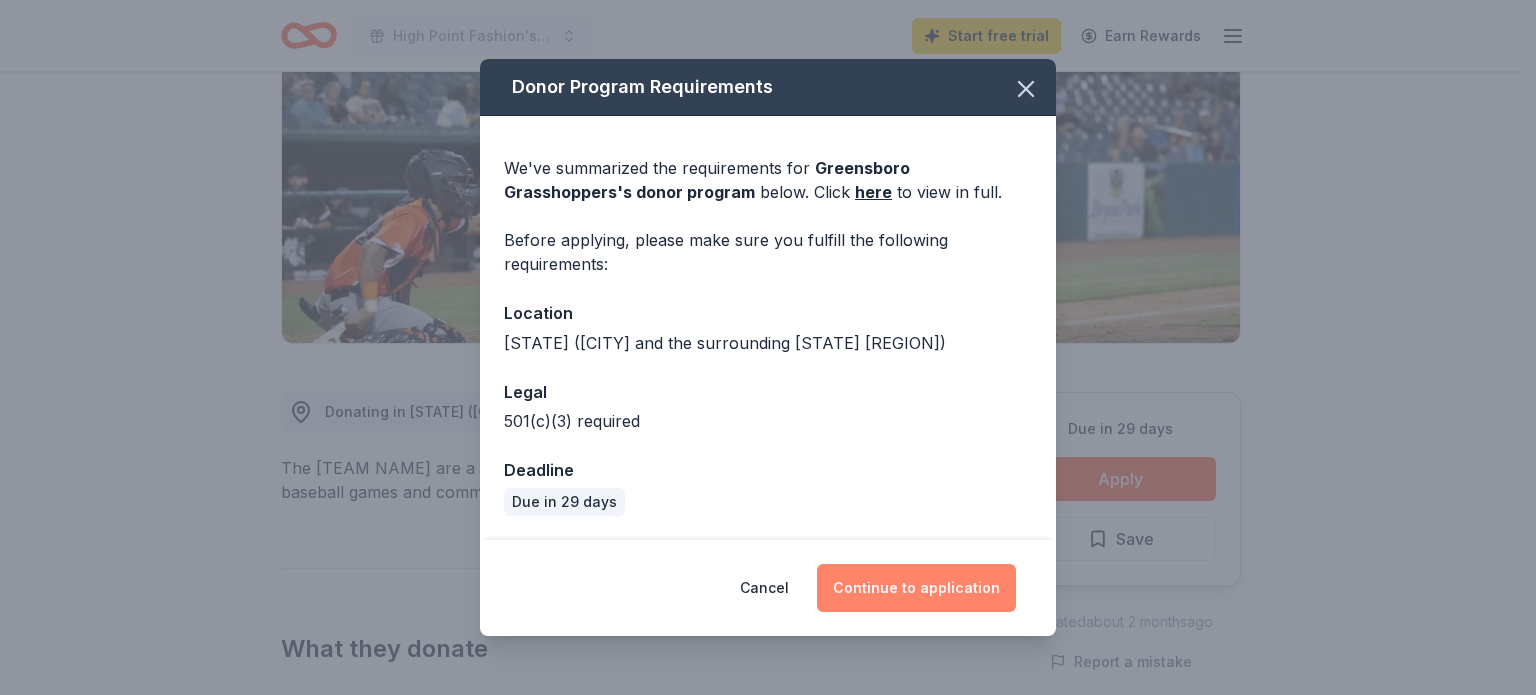 click on "Continue to application" at bounding box center (916, 588) 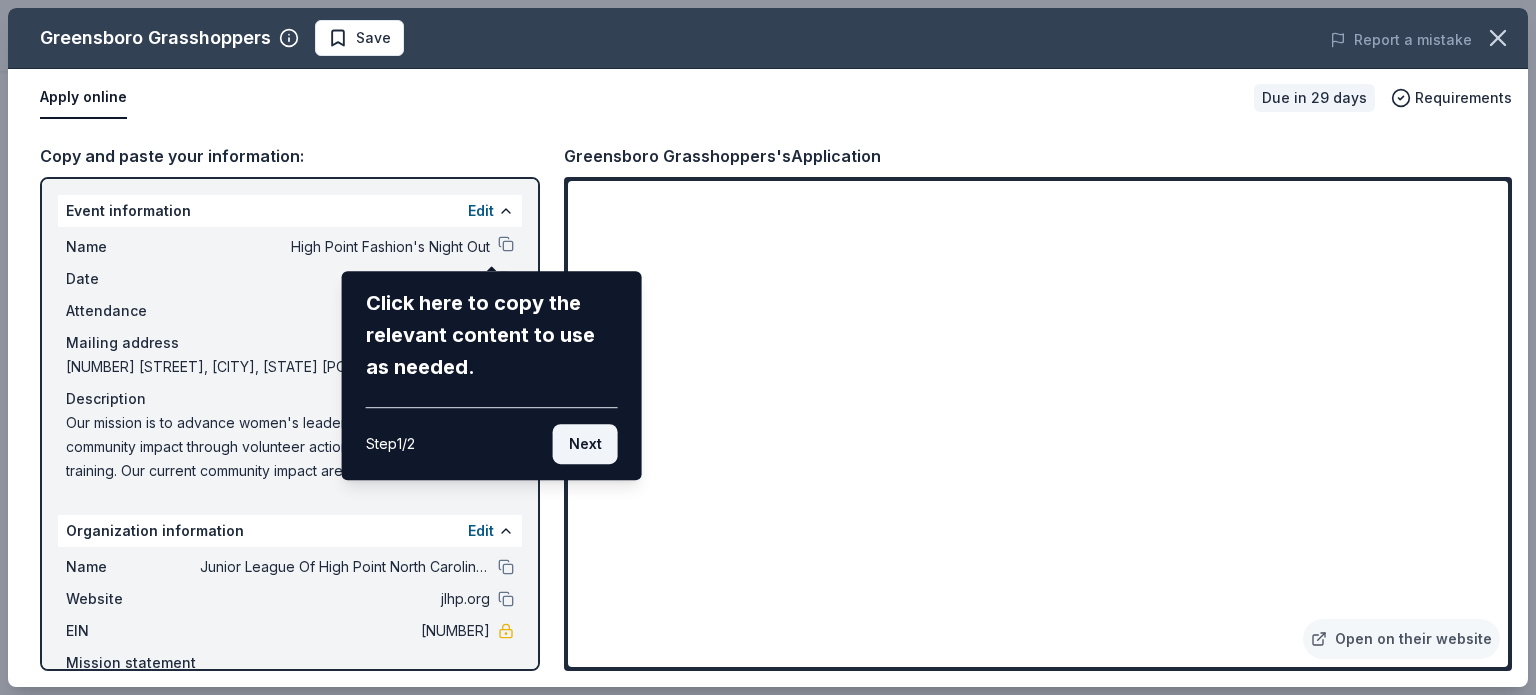click on "Next" at bounding box center [585, 444] 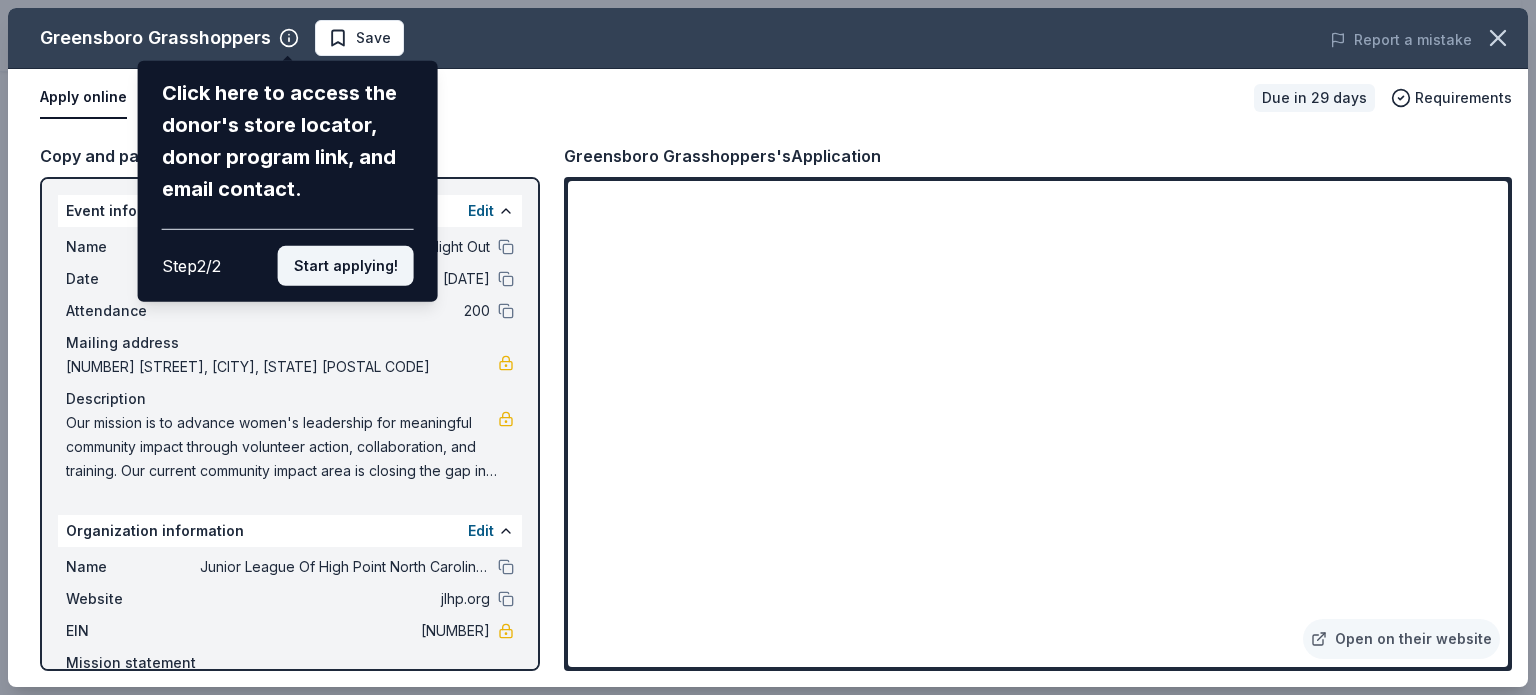 click on "Start applying!" at bounding box center [346, 266] 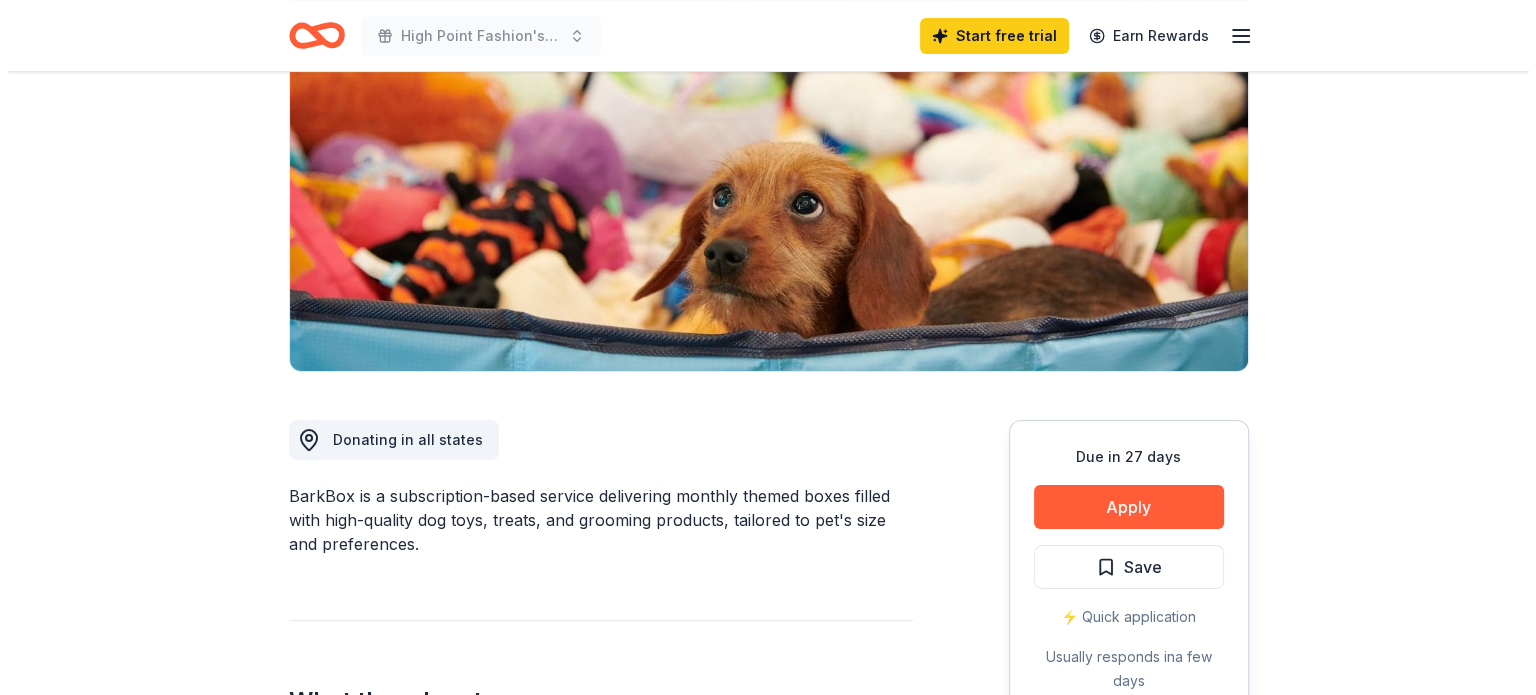 scroll, scrollTop: 240, scrollLeft: 0, axis: vertical 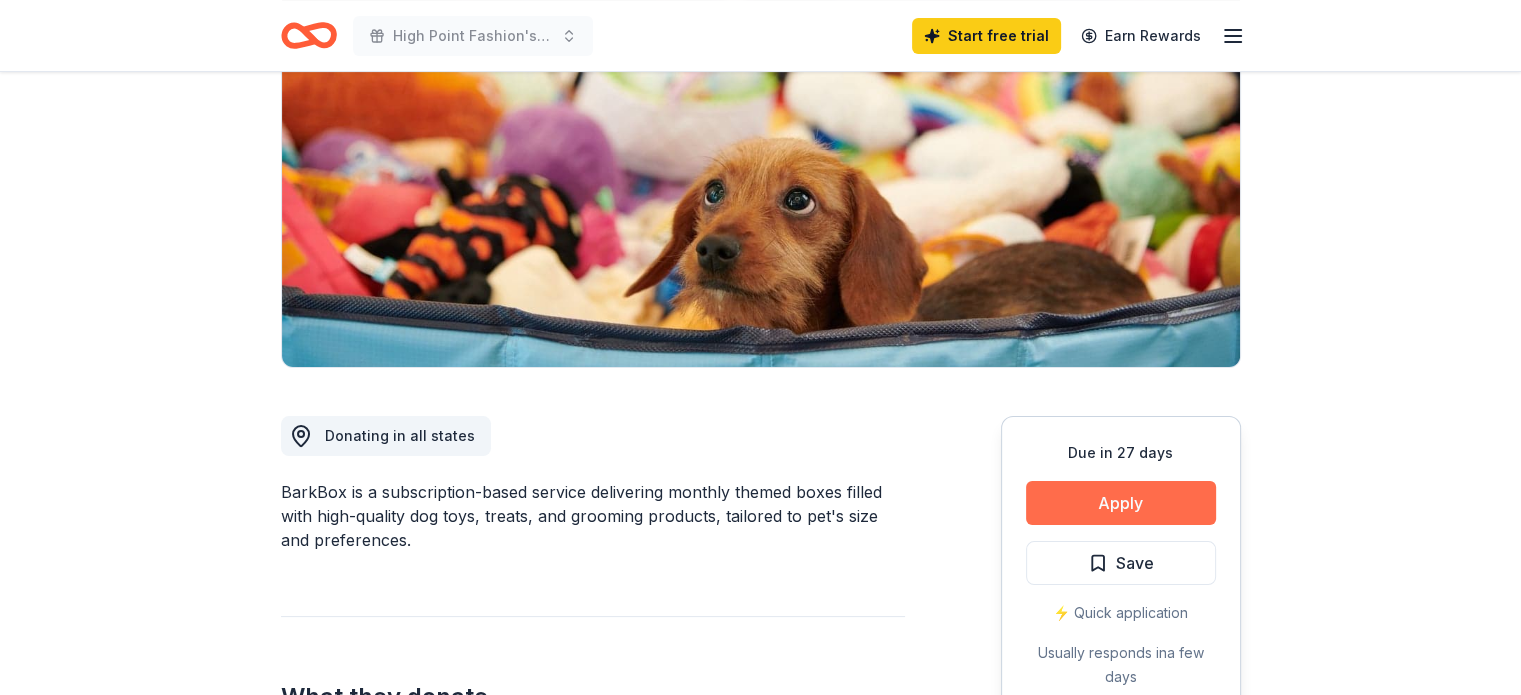 click on "Apply" at bounding box center [1121, 503] 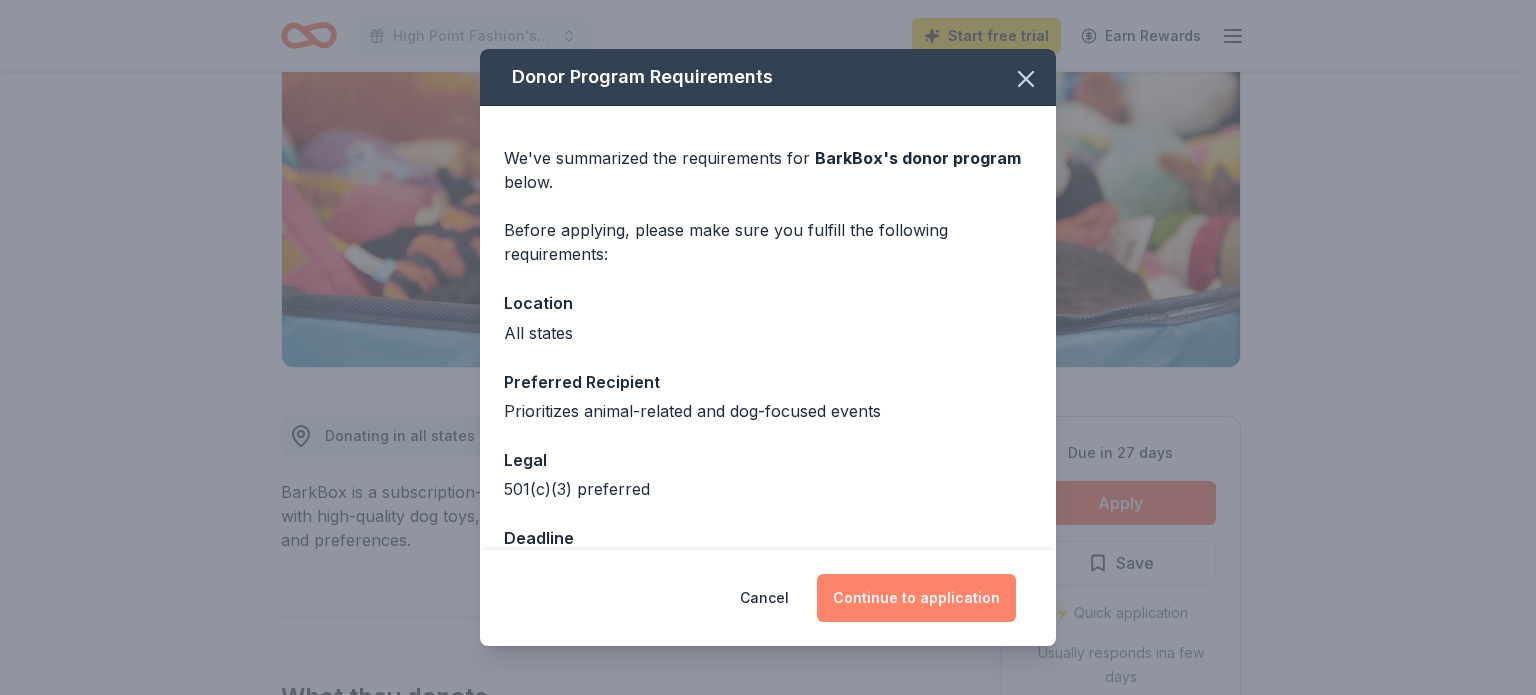 click on "Continue to application" at bounding box center (916, 598) 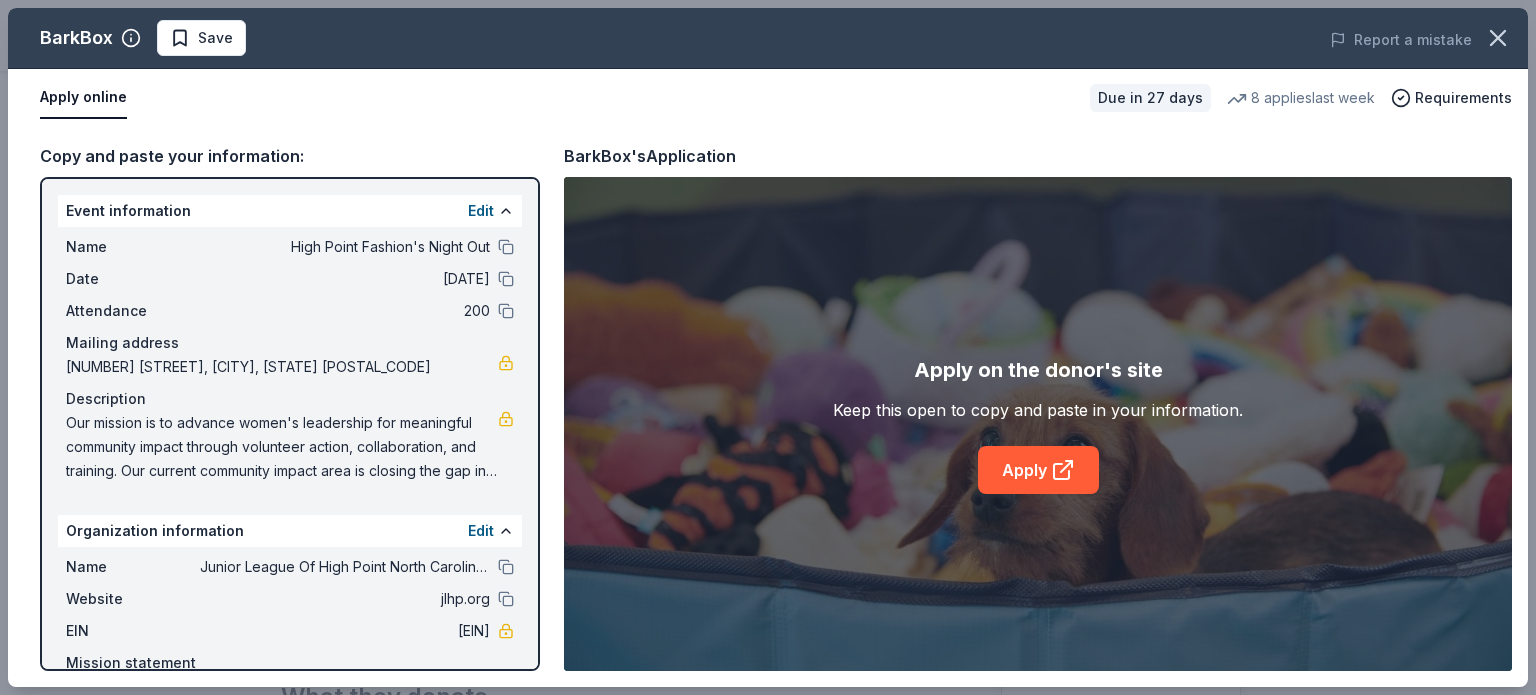 click on "Apply on the donor's site Keep this open to copy and paste in your information. Apply" at bounding box center (1038, 424) 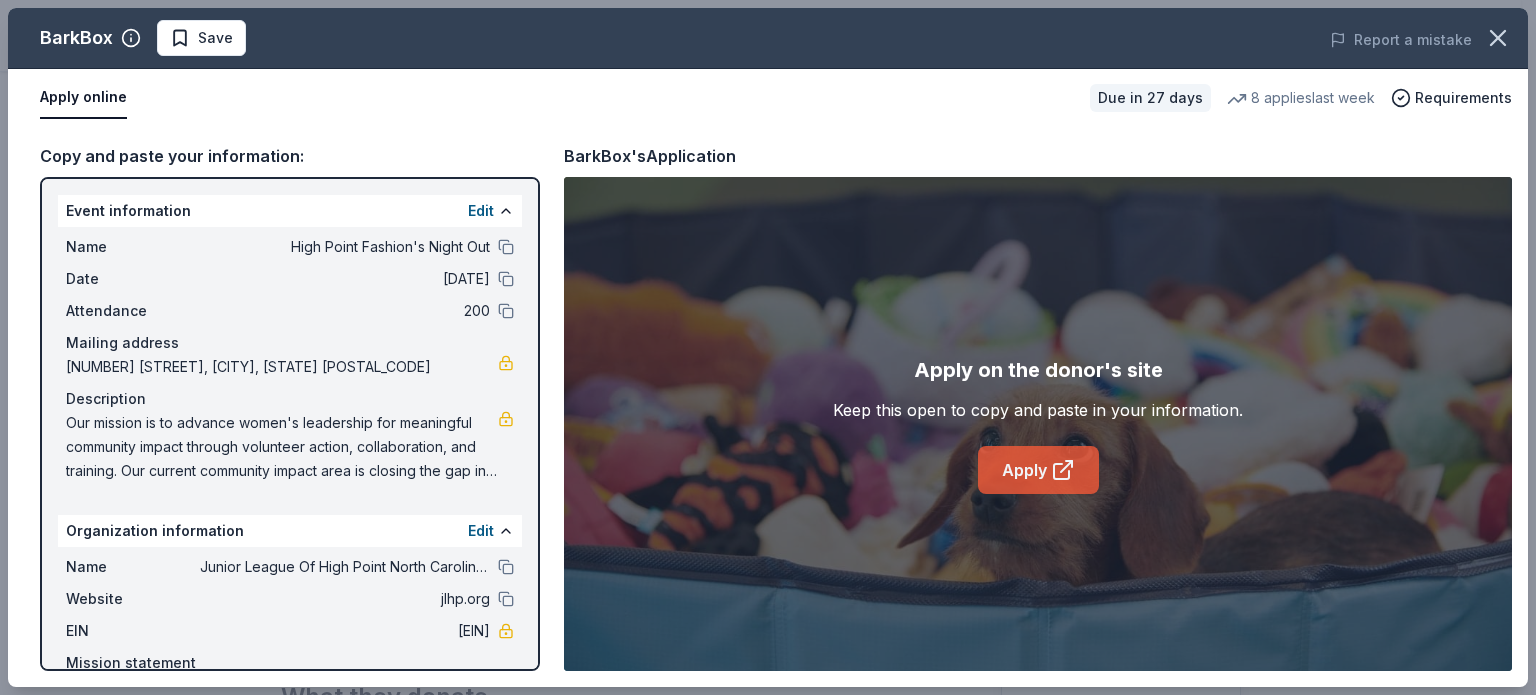 click on "Apply" at bounding box center [1038, 470] 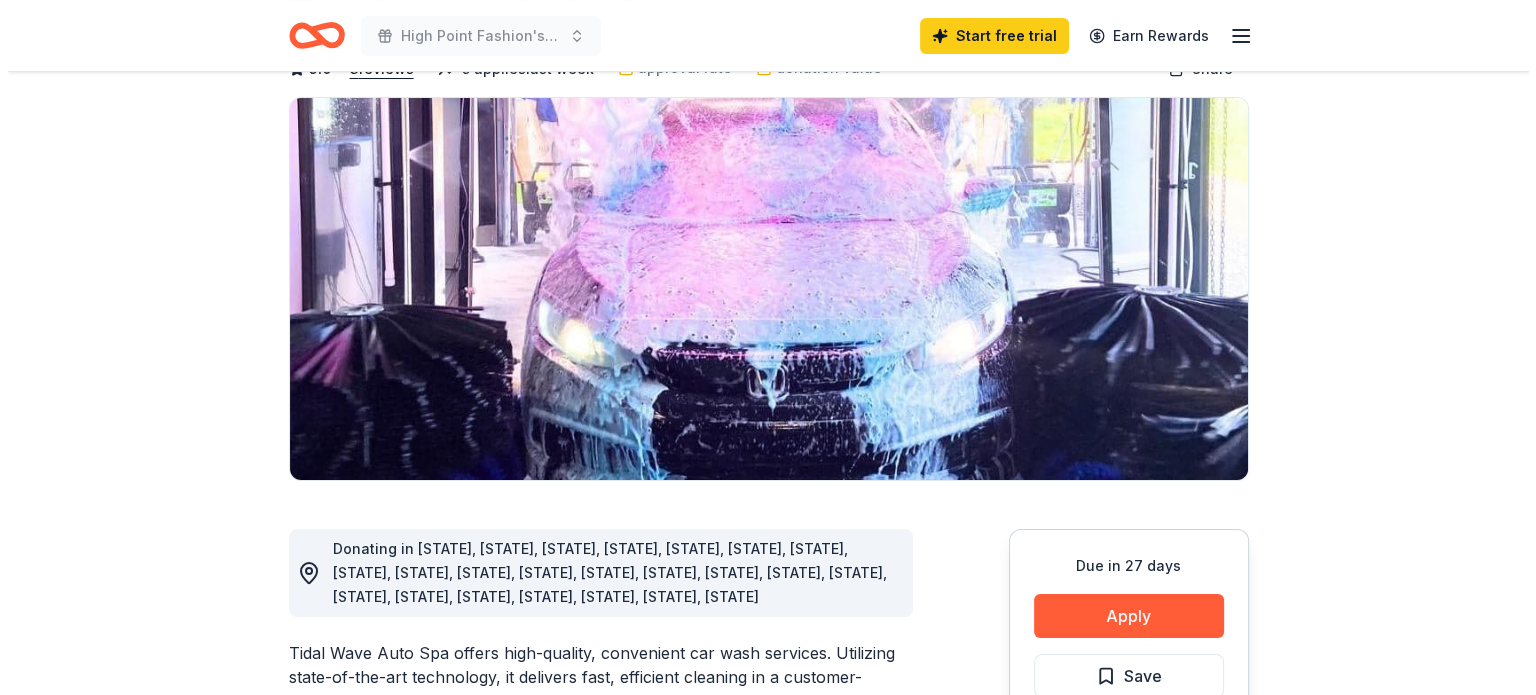 scroll, scrollTop: 138, scrollLeft: 0, axis: vertical 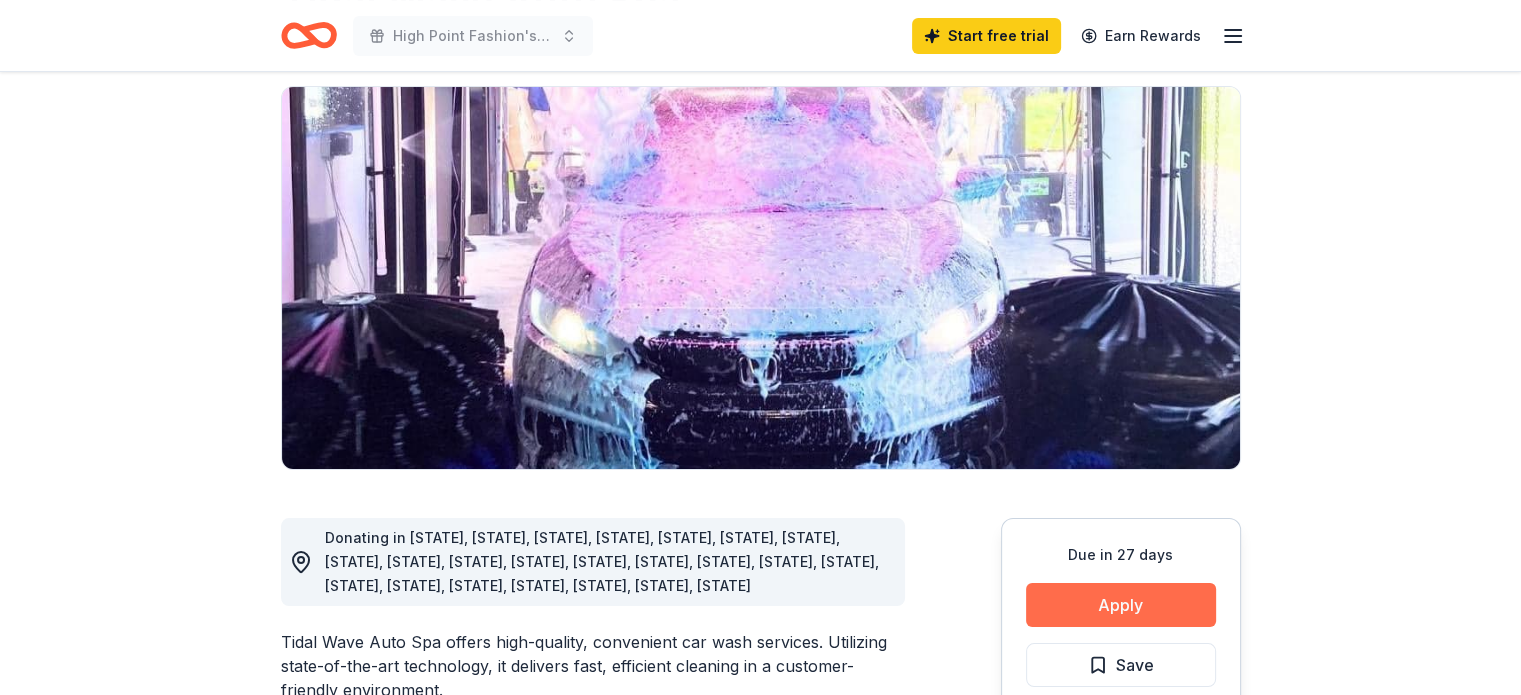 click on "Apply" at bounding box center (1121, 605) 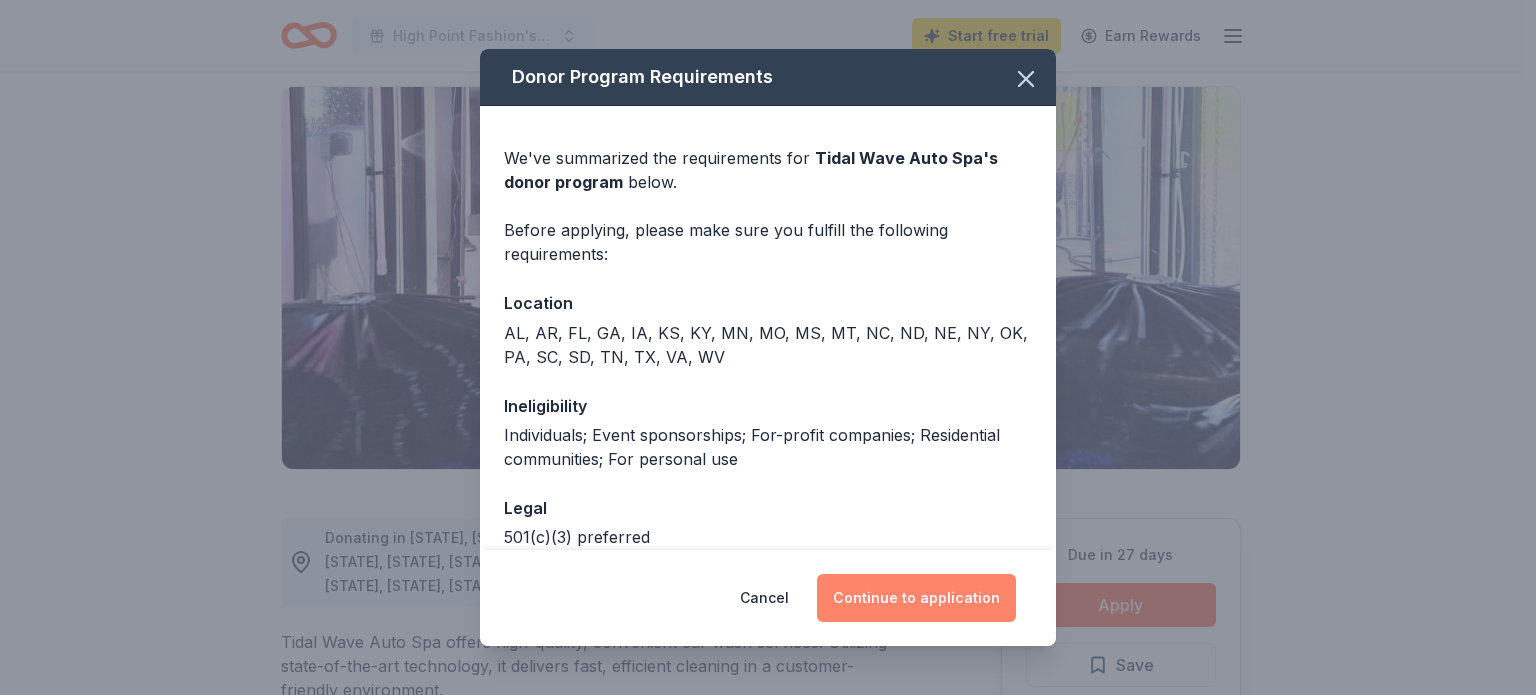 click on "Continue to application" at bounding box center (916, 598) 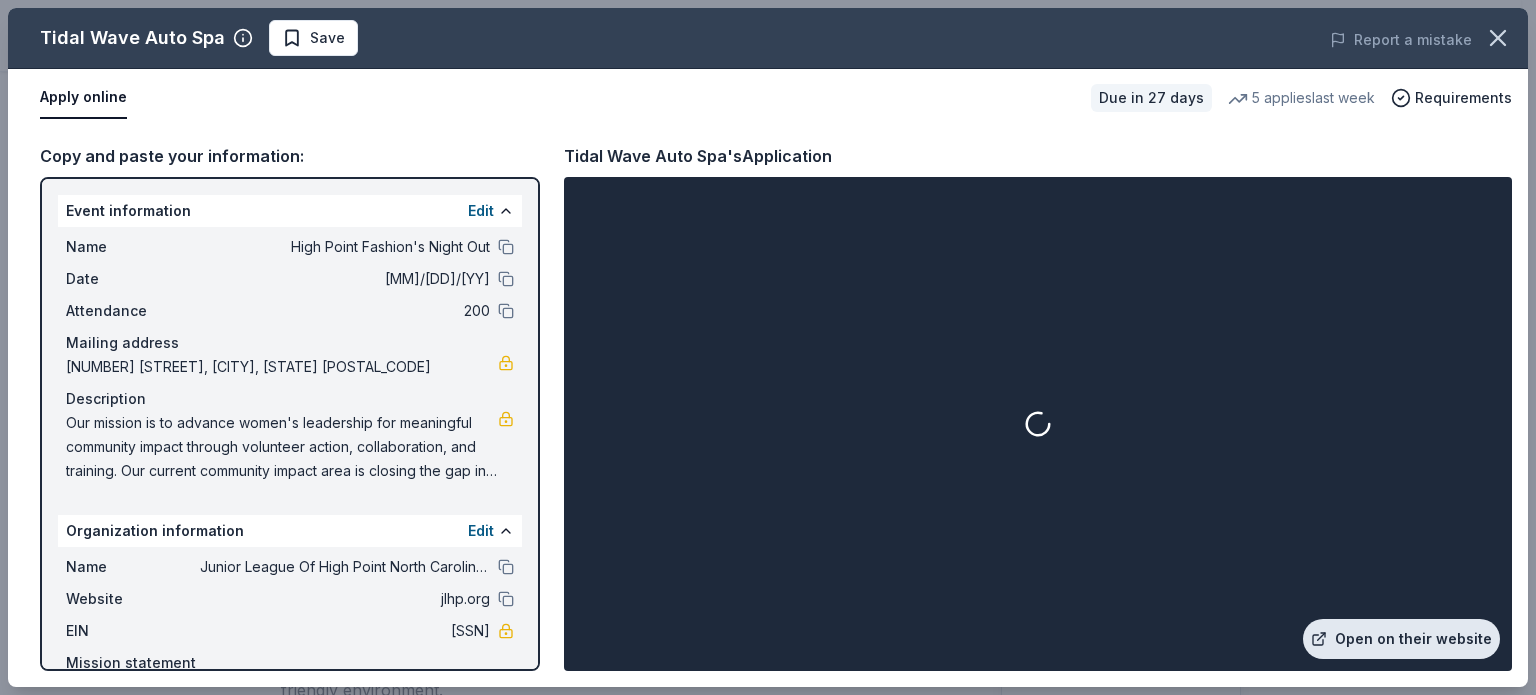 click on "Open on their website" at bounding box center [1401, 639] 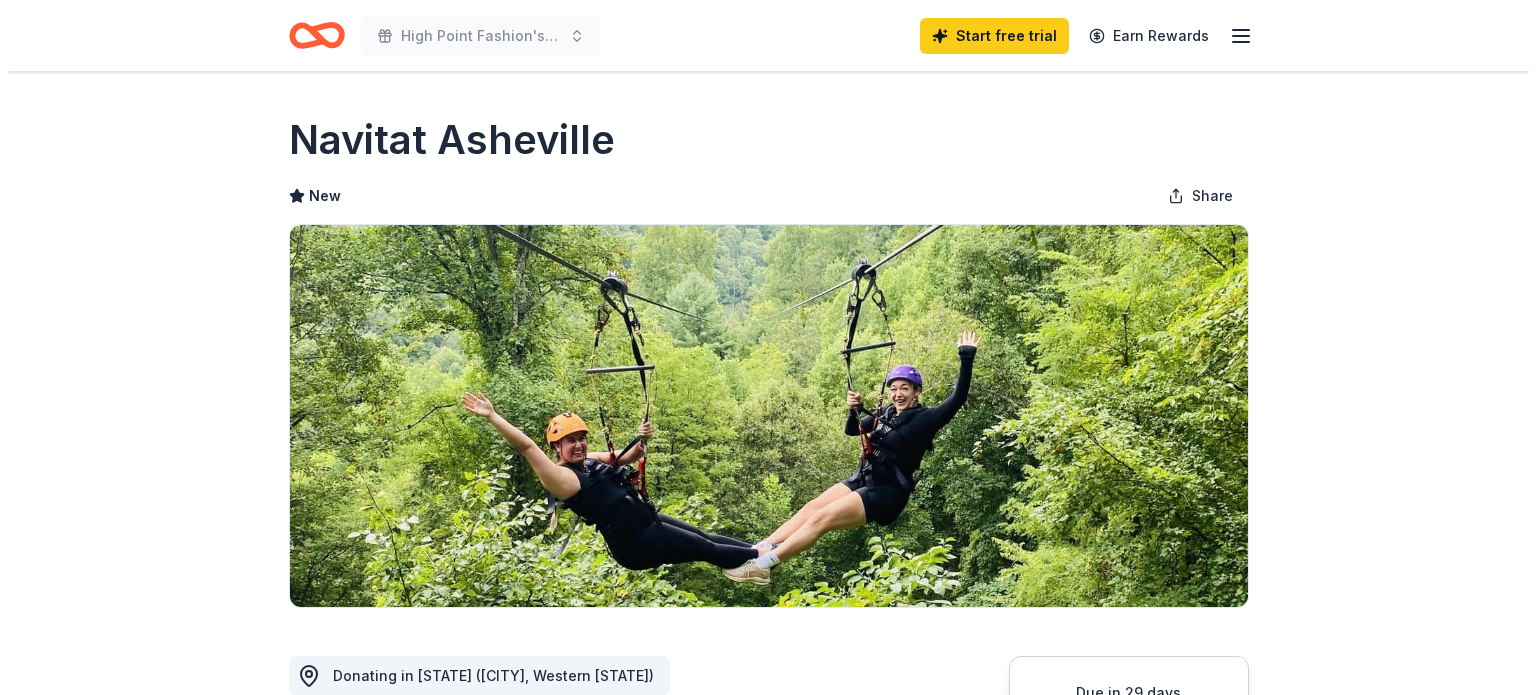 scroll, scrollTop: 0, scrollLeft: 0, axis: both 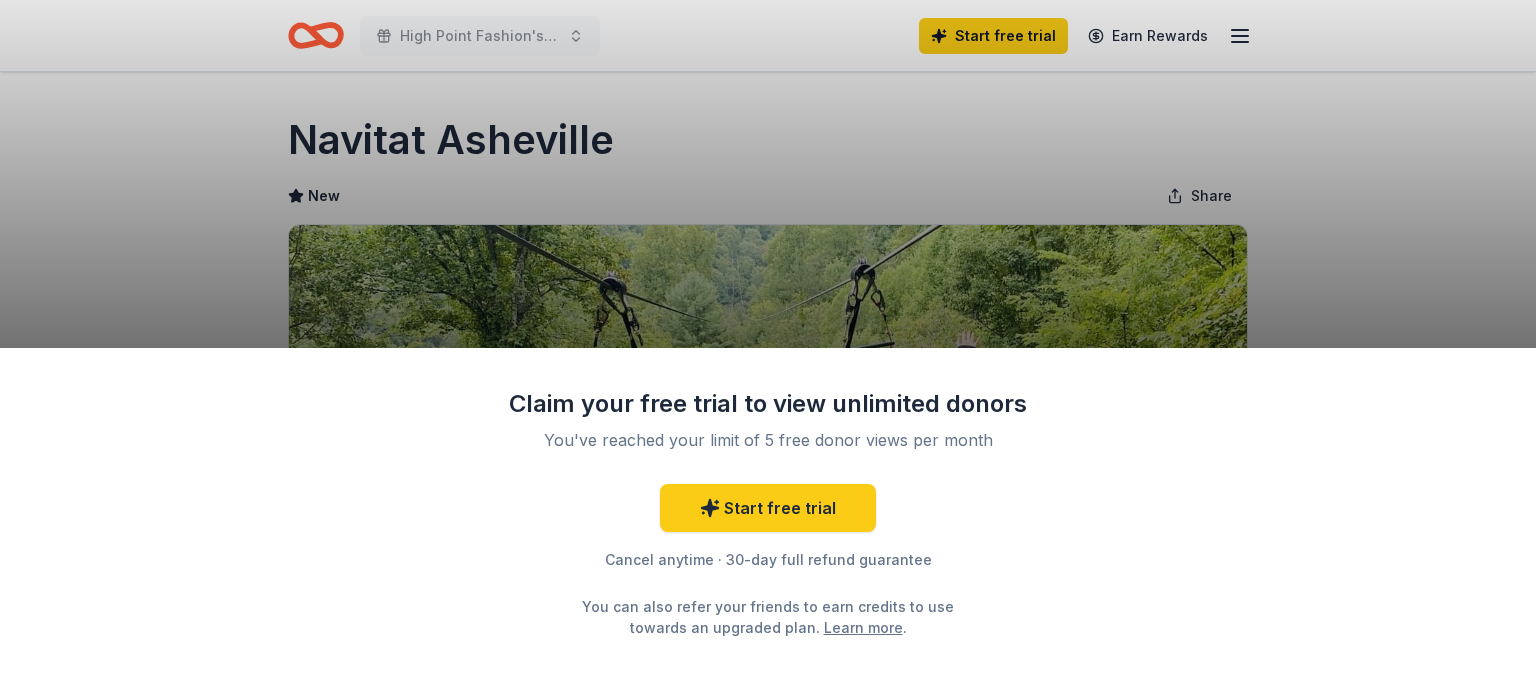 click on "Claim your free trial to view unlimited donors You've reached your limit of 5 free donor views per month Start free  trial Cancel anytime · 30-day full refund guarantee You can also refer your friends to earn credits to use towards an upgraded plan.   Learn more ." at bounding box center [768, 347] 